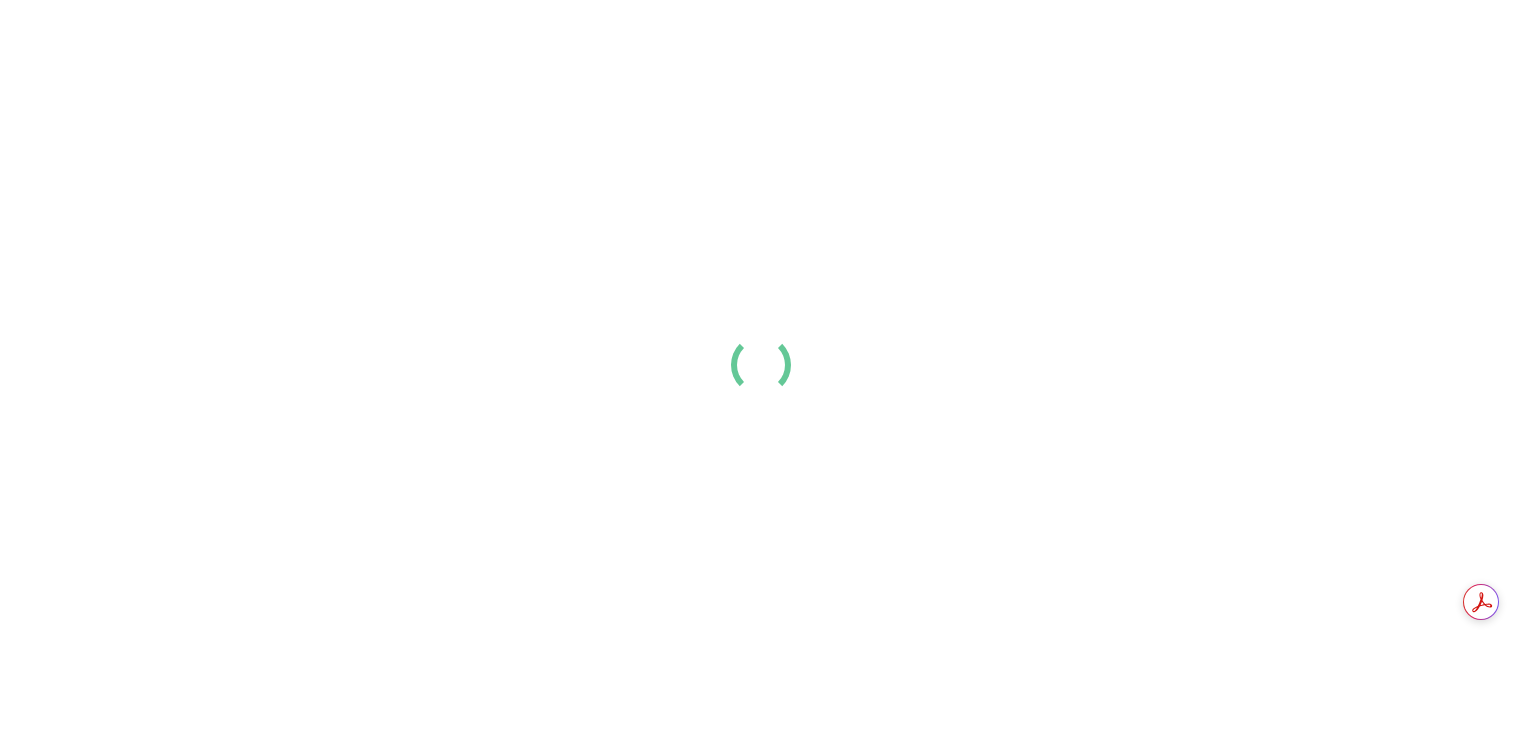 scroll, scrollTop: 0, scrollLeft: 0, axis: both 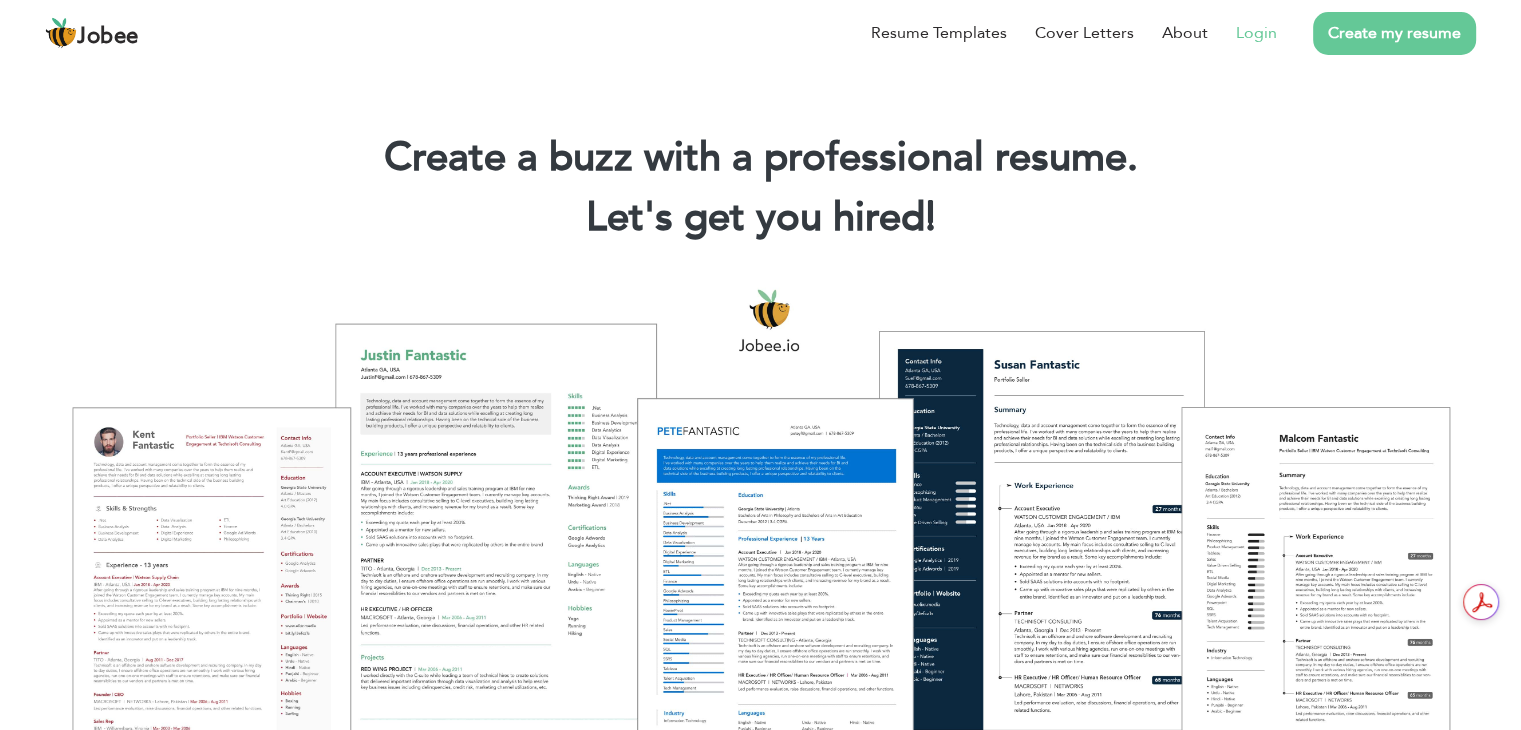 click on "Login" at bounding box center [1256, 33] 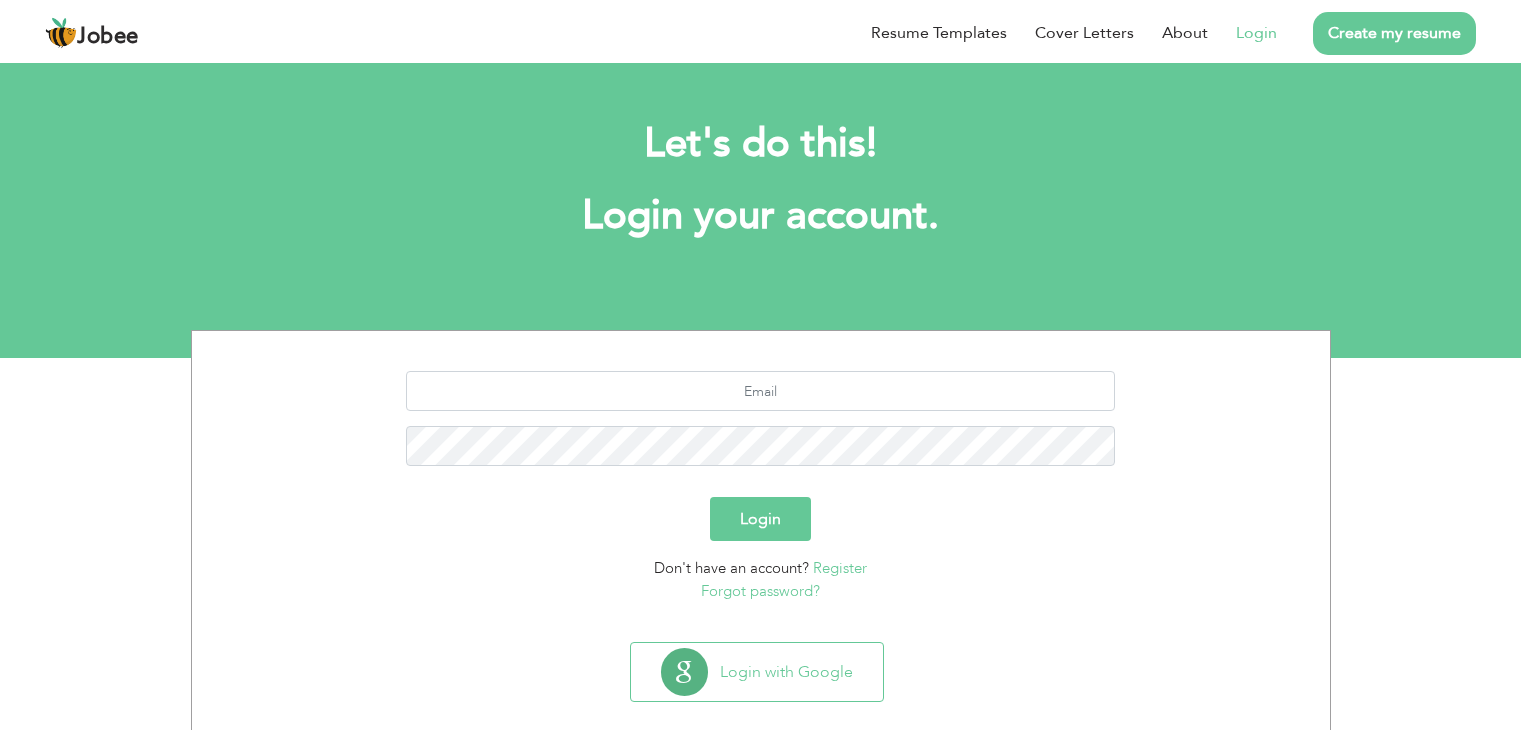 scroll, scrollTop: 0, scrollLeft: 0, axis: both 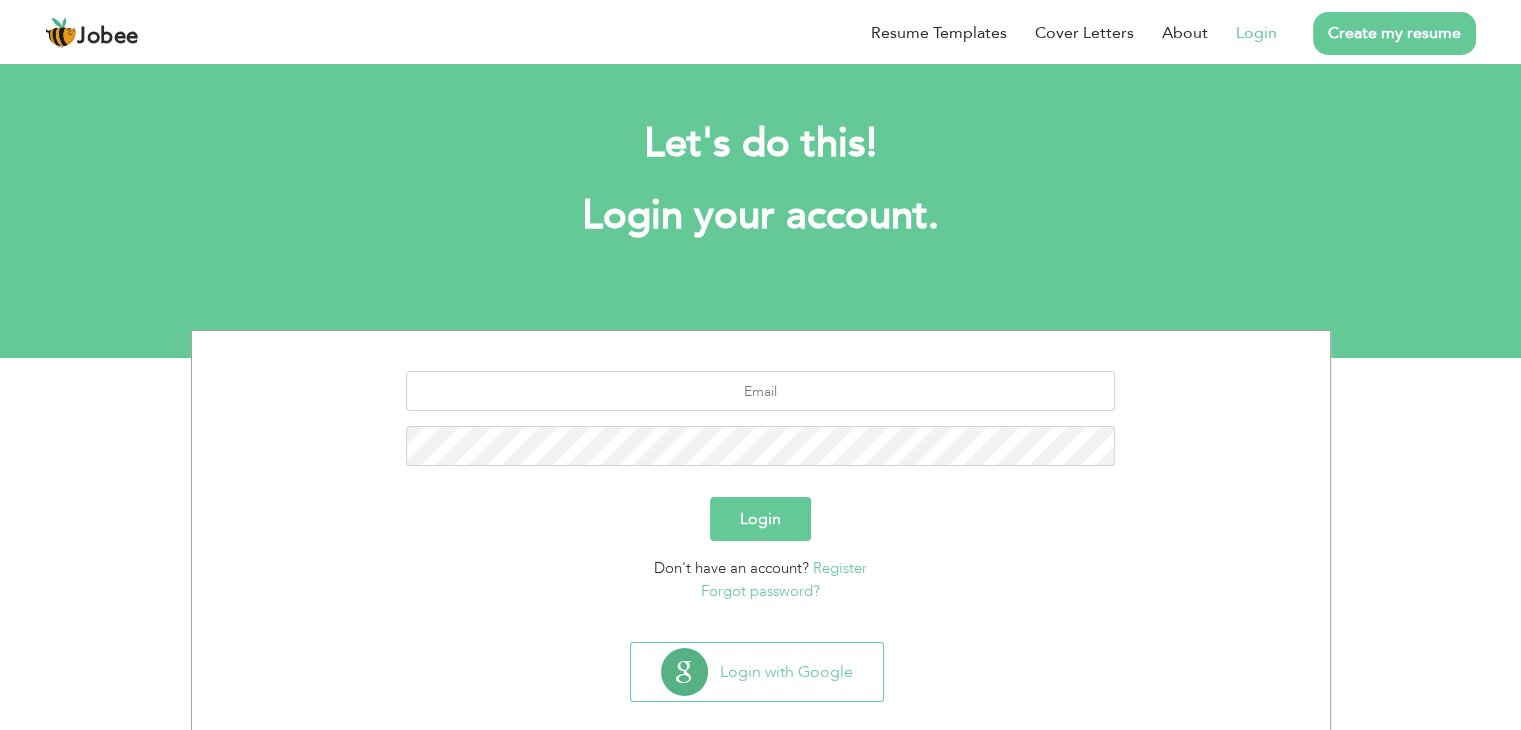 drag, startPoint x: 851, startPoint y: 411, endPoint x: 857, endPoint y: 402, distance: 10.816654 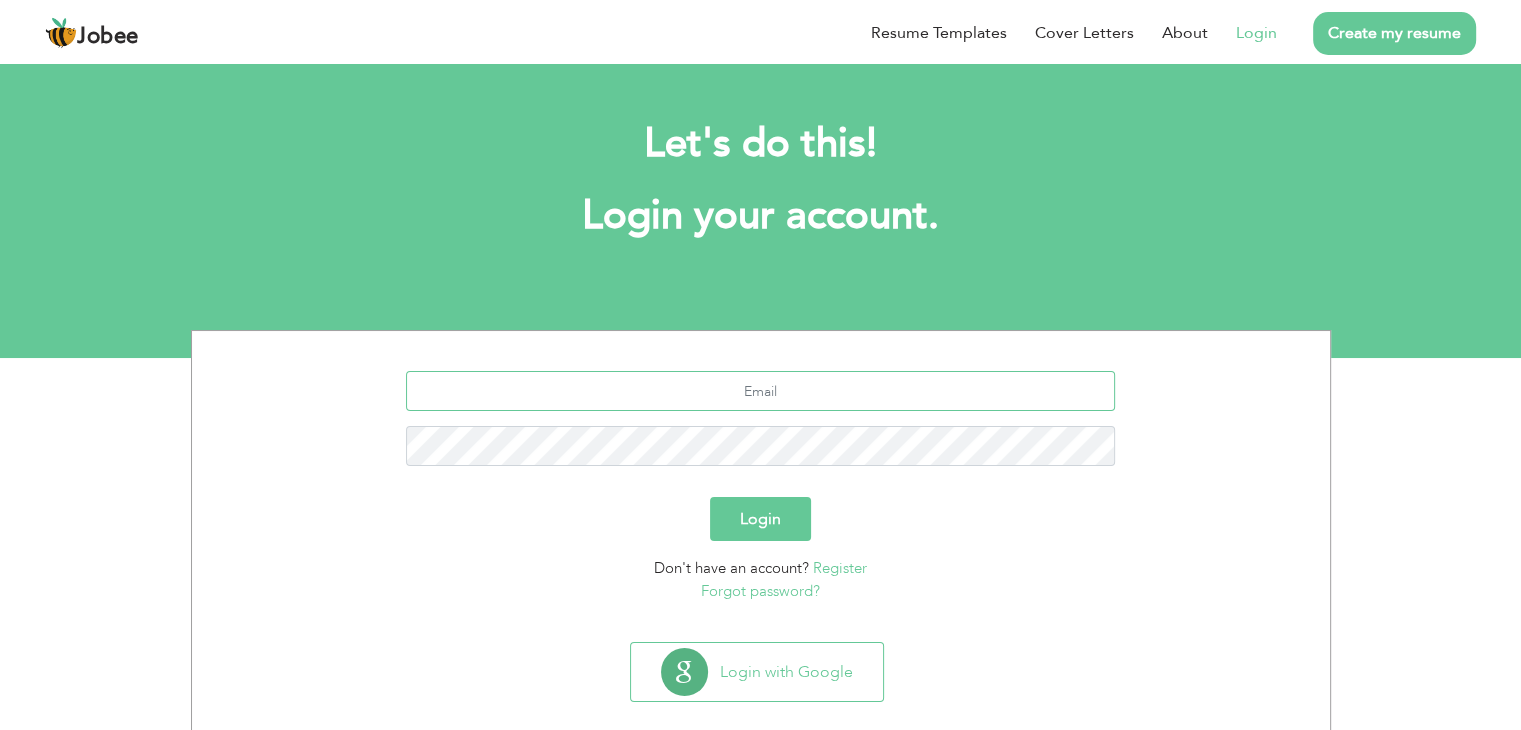 click at bounding box center [760, 391] 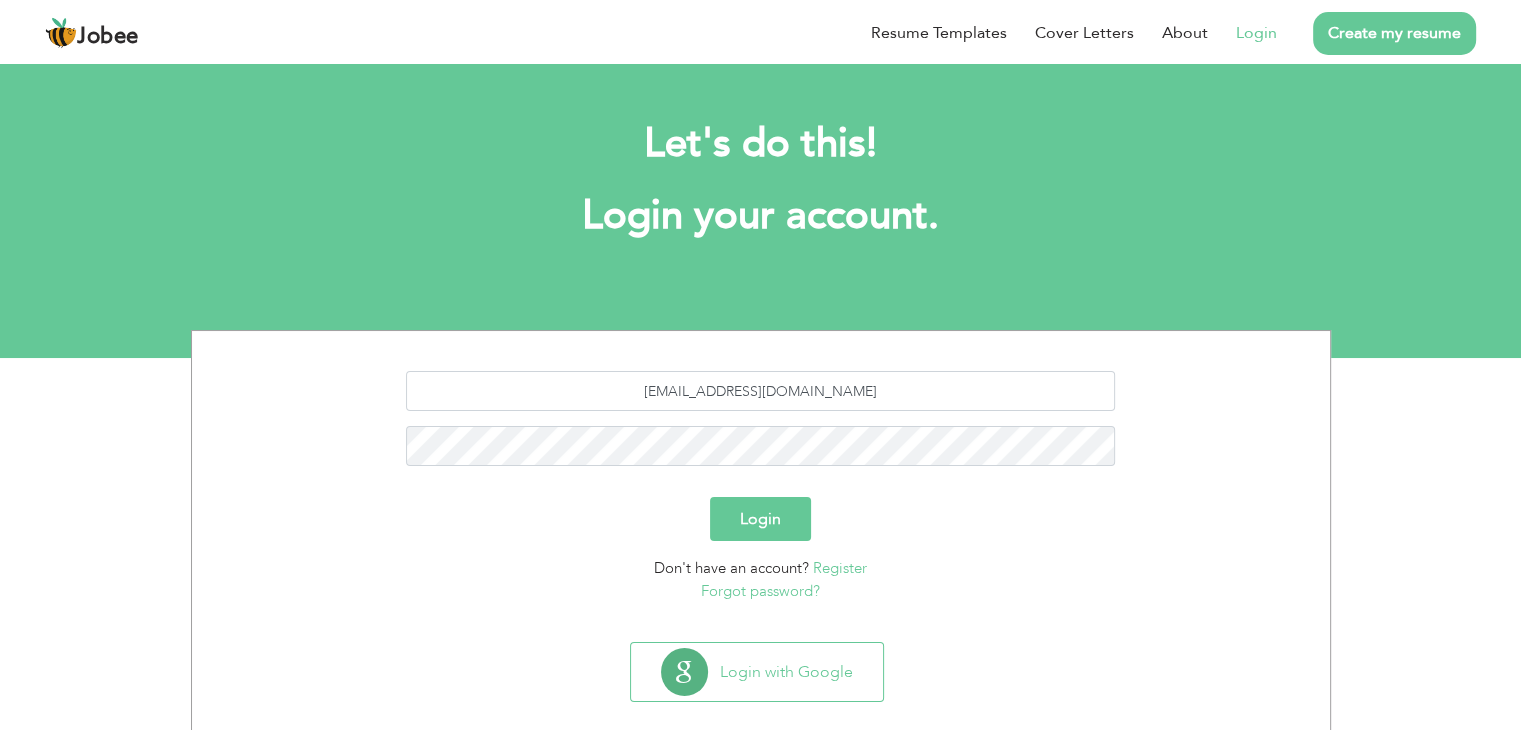 click on "Forgot password?" at bounding box center (760, 591) 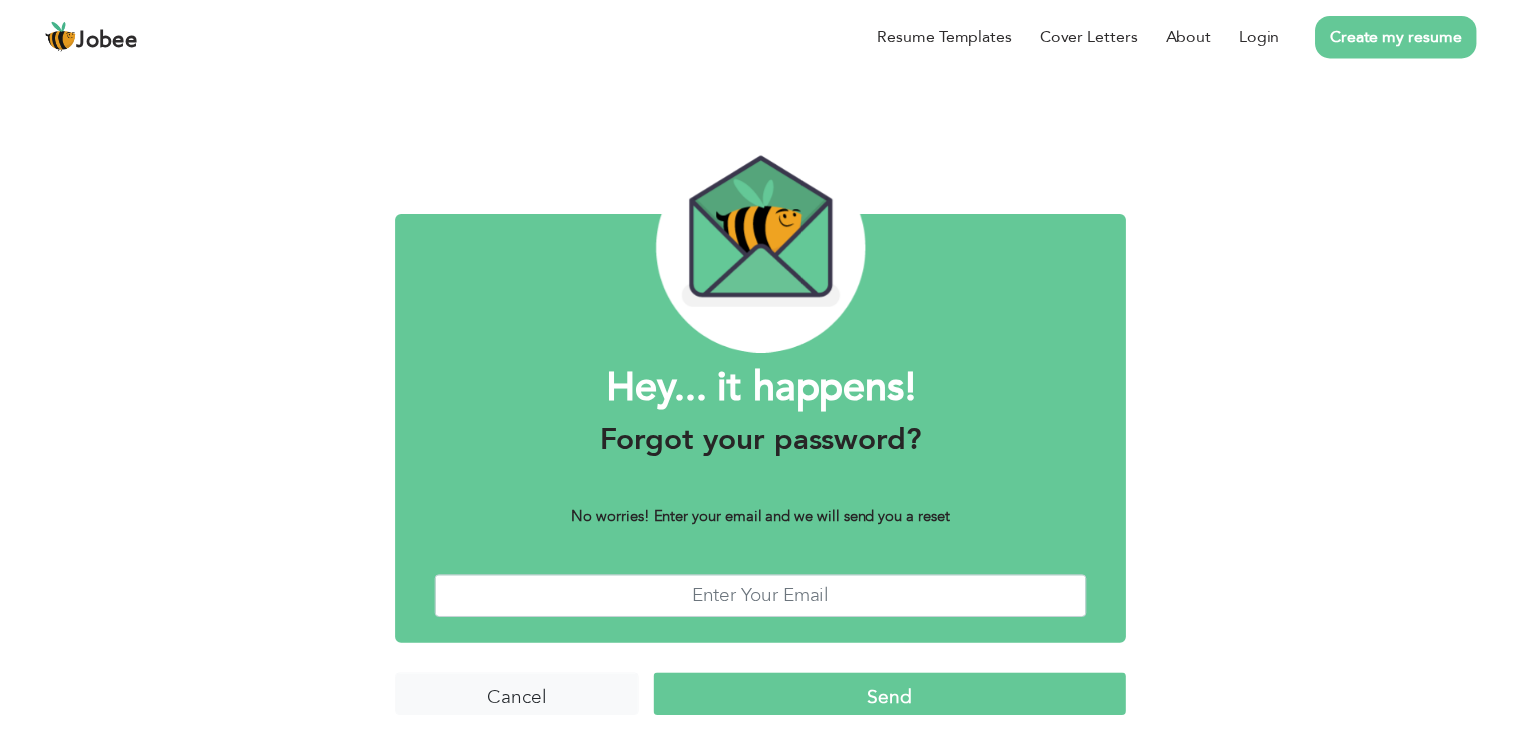 scroll, scrollTop: 0, scrollLeft: 0, axis: both 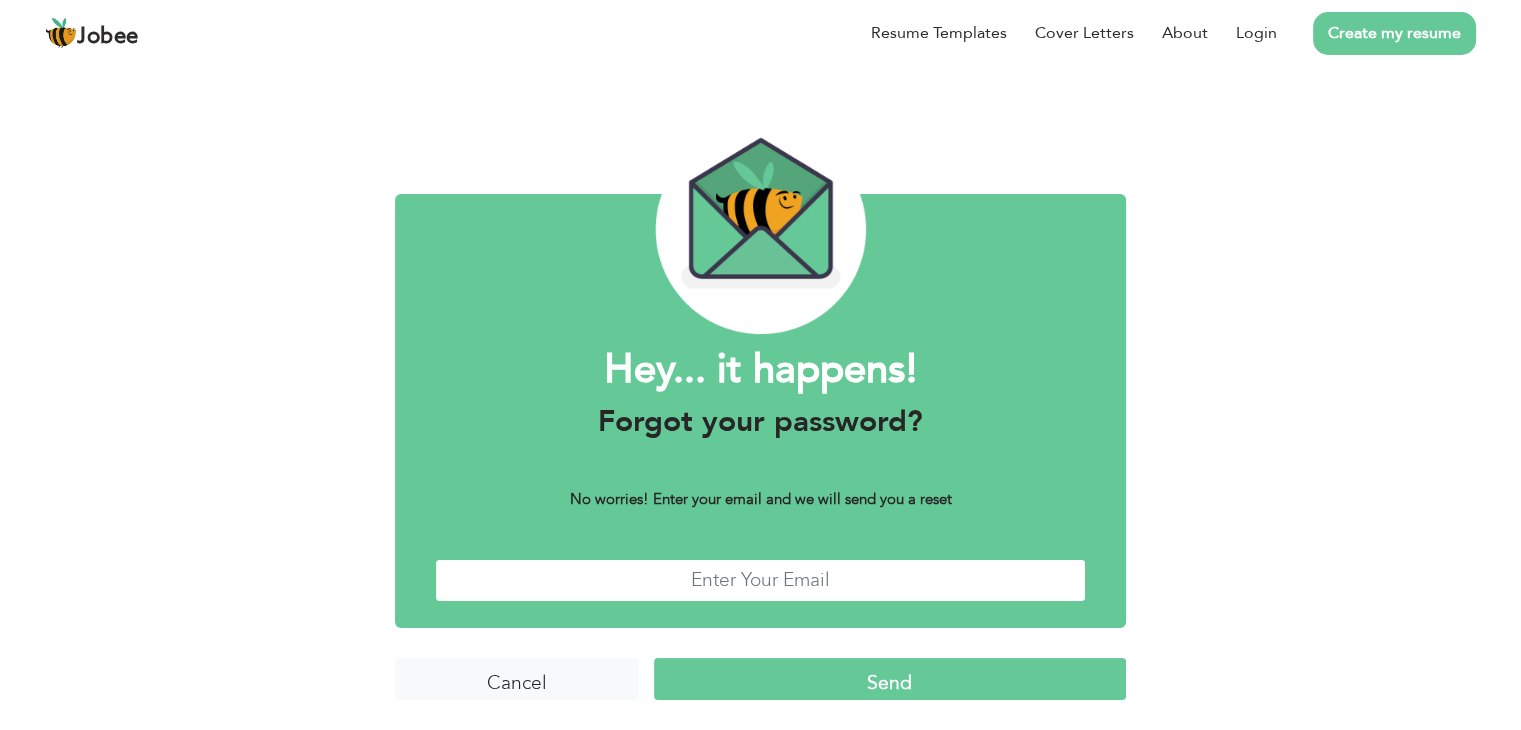 click at bounding box center [760, 580] 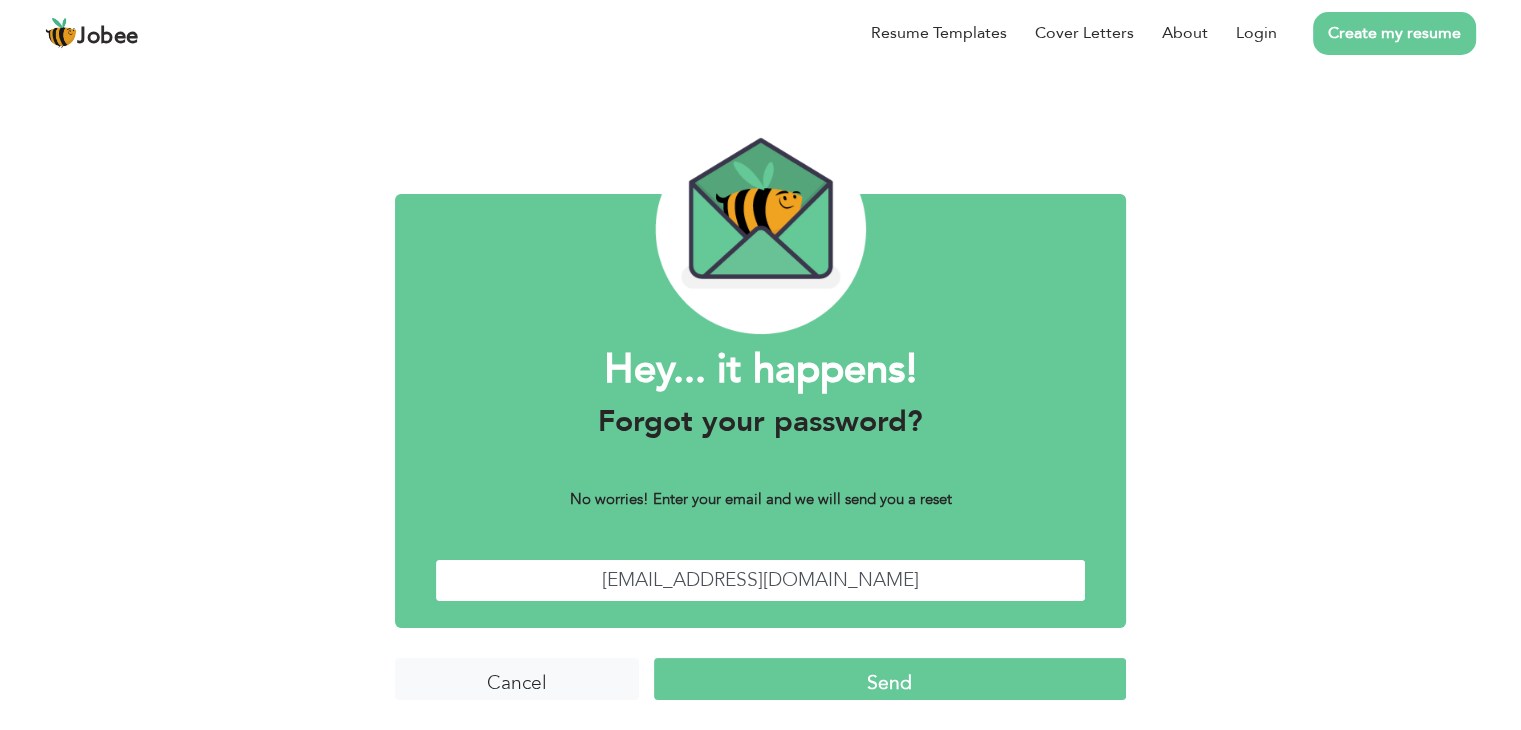 type on "[EMAIL_ADDRESS][DOMAIN_NAME]" 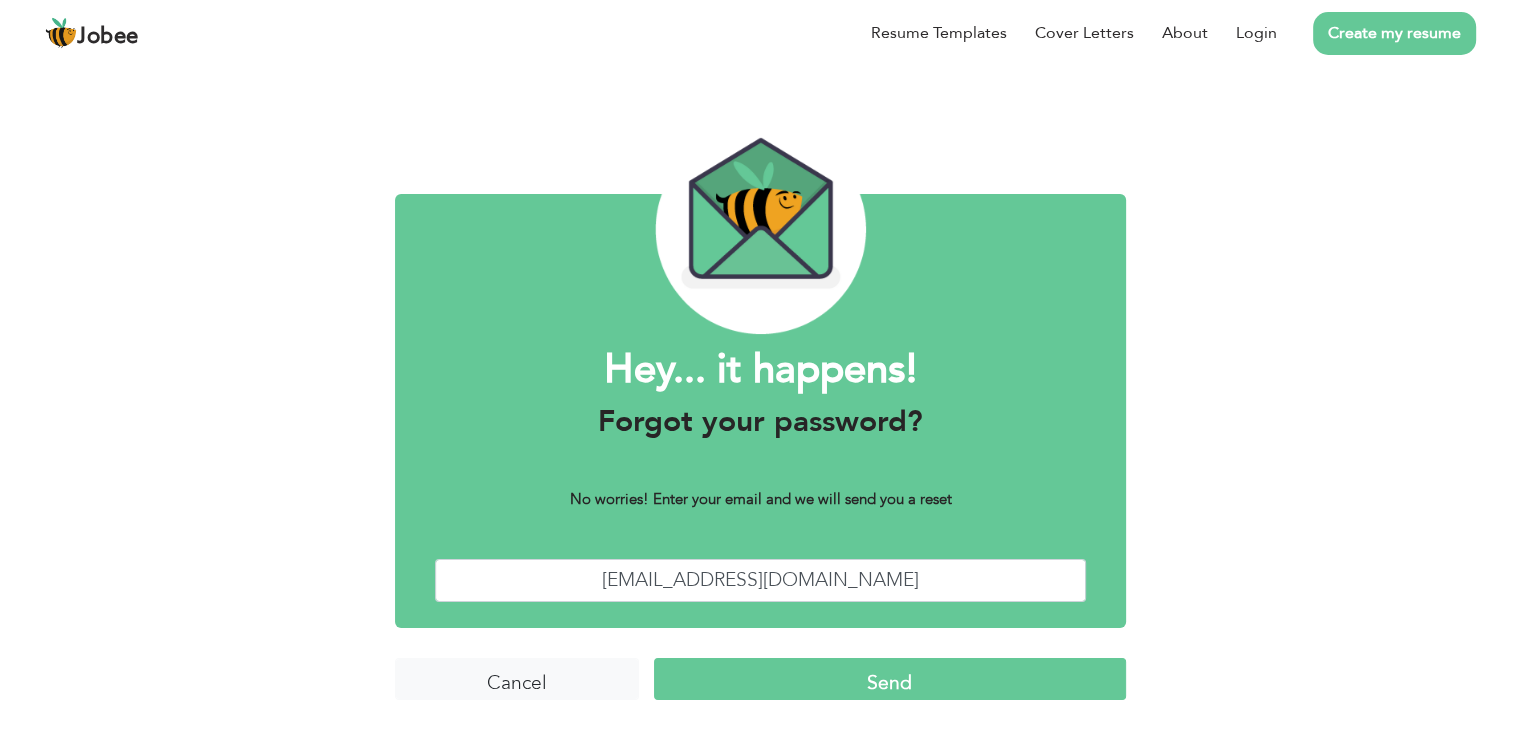 click on "Send" at bounding box center [890, 679] 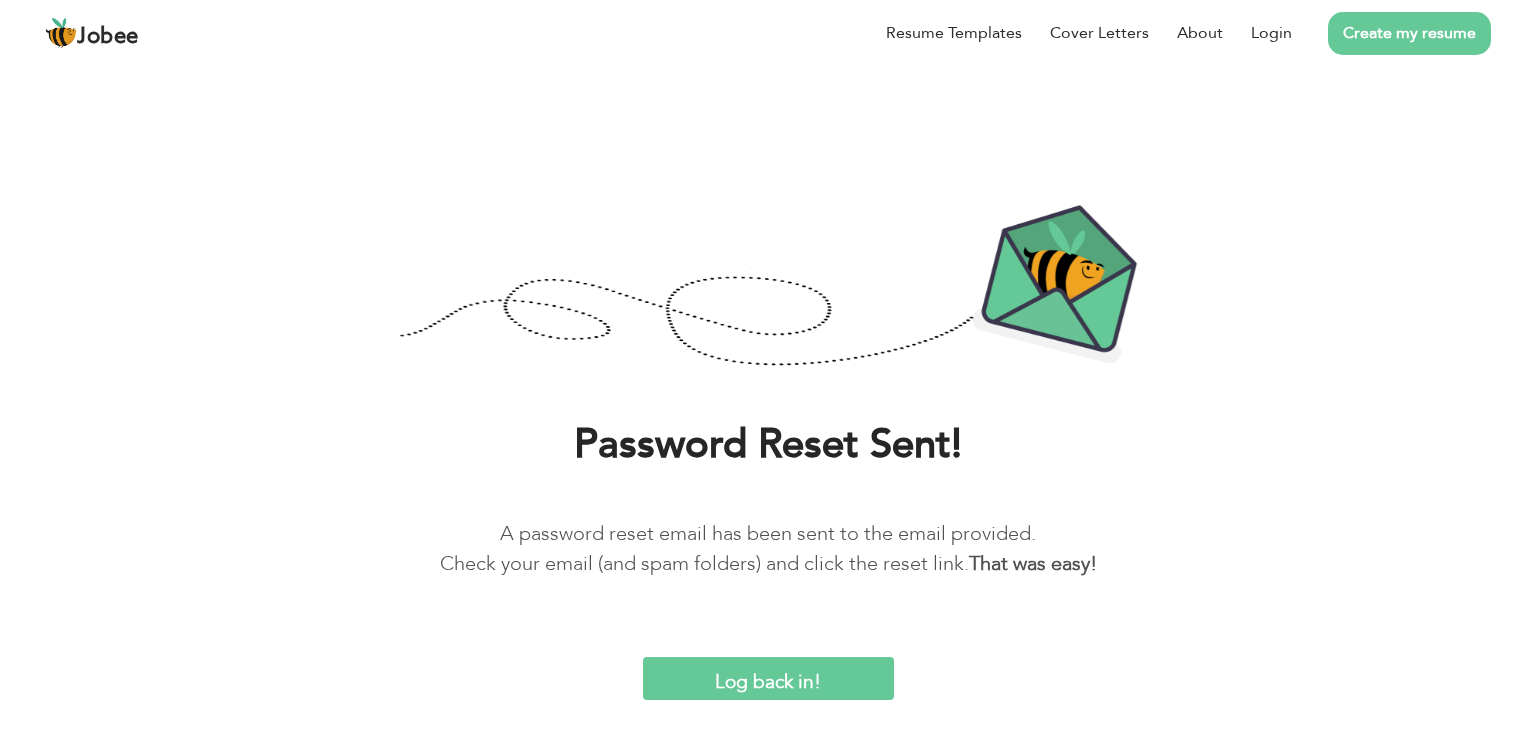 scroll, scrollTop: 0, scrollLeft: 0, axis: both 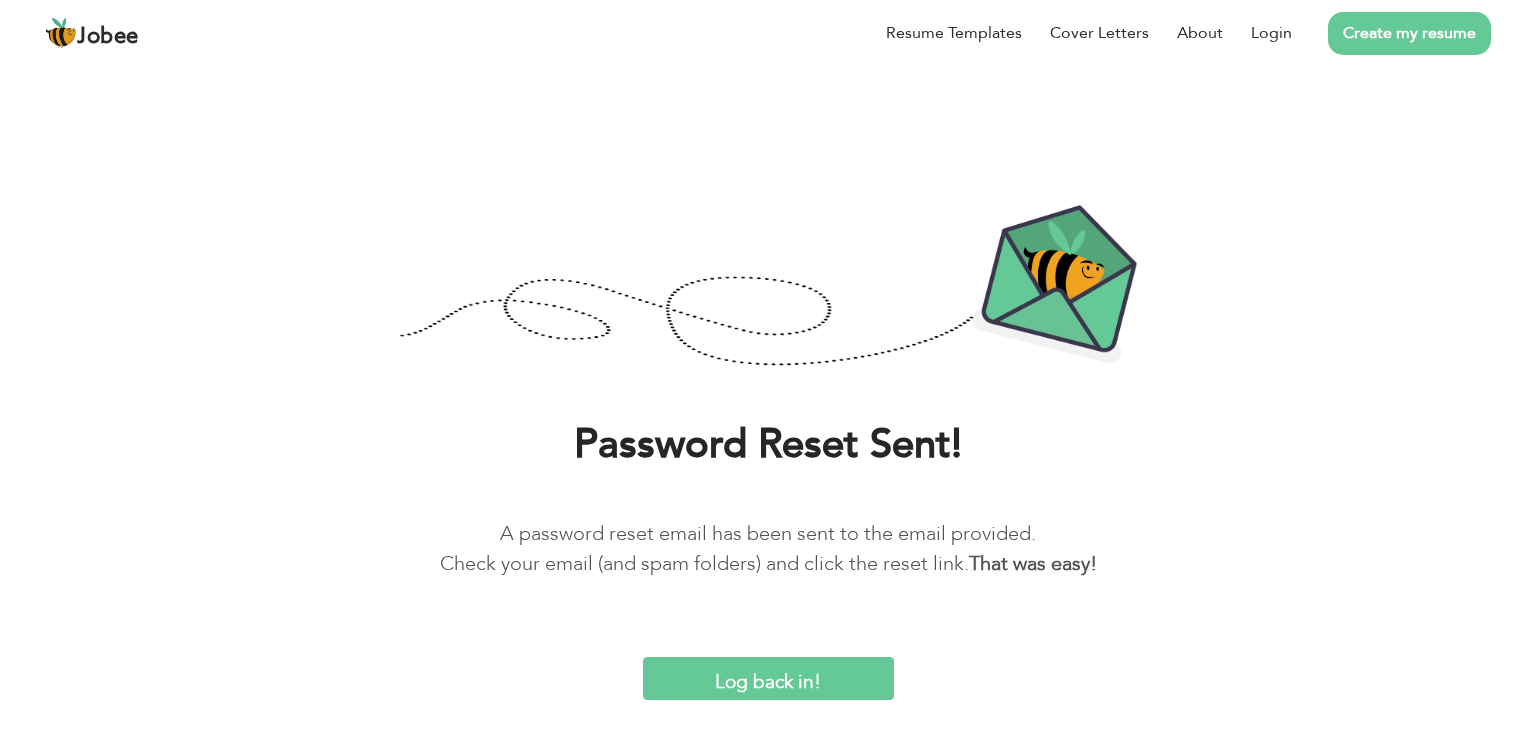 click on "Log back in!" at bounding box center (768, 678) 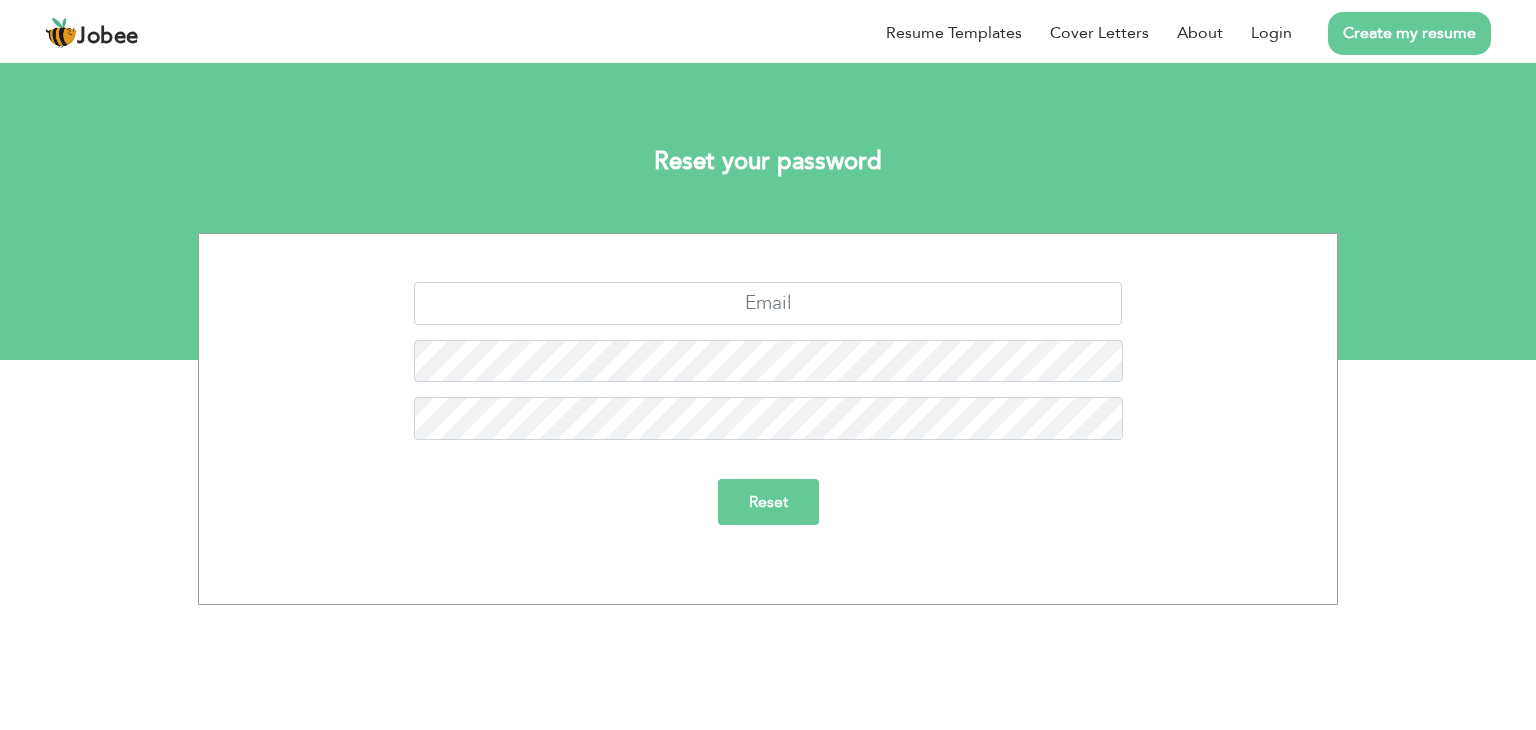 scroll, scrollTop: 0, scrollLeft: 0, axis: both 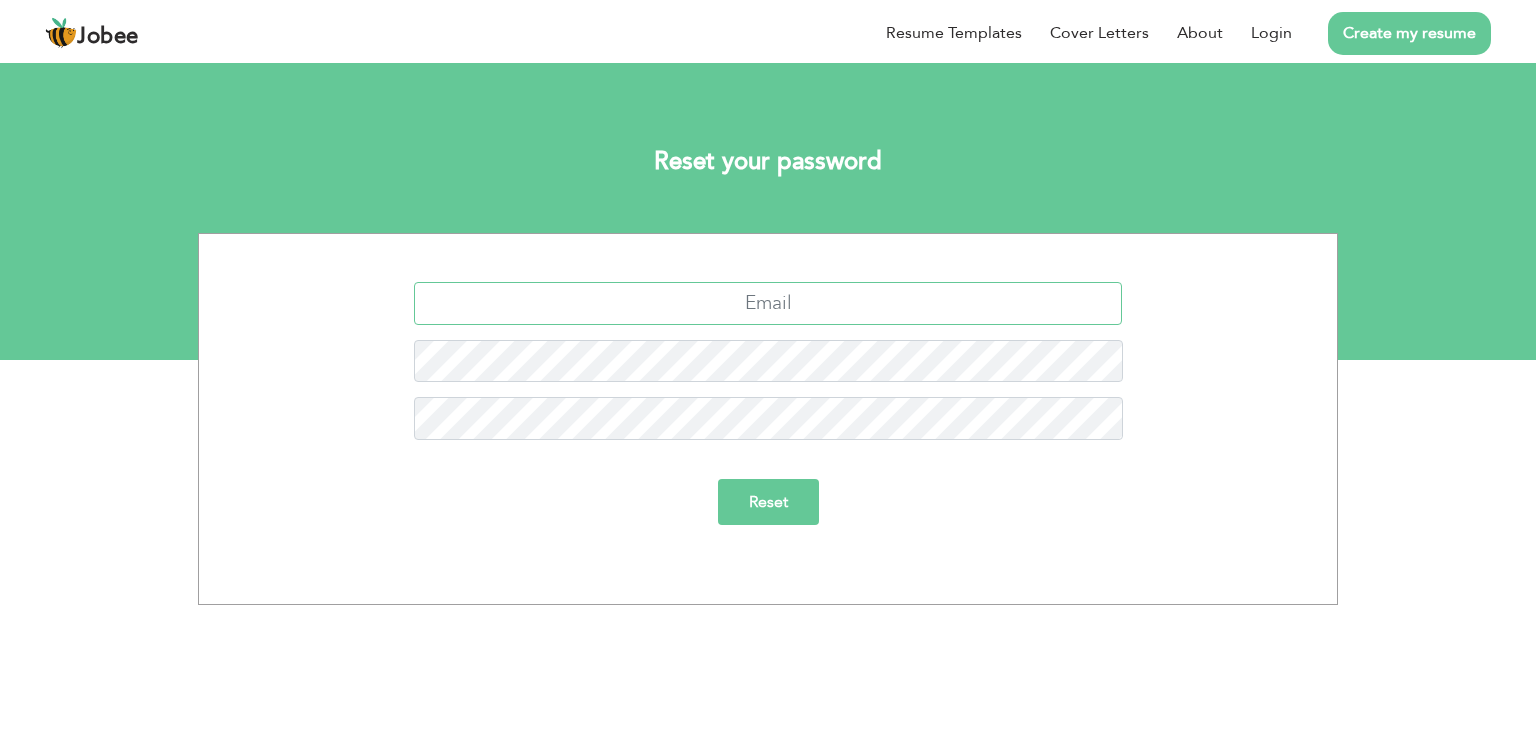 click at bounding box center [768, 303] 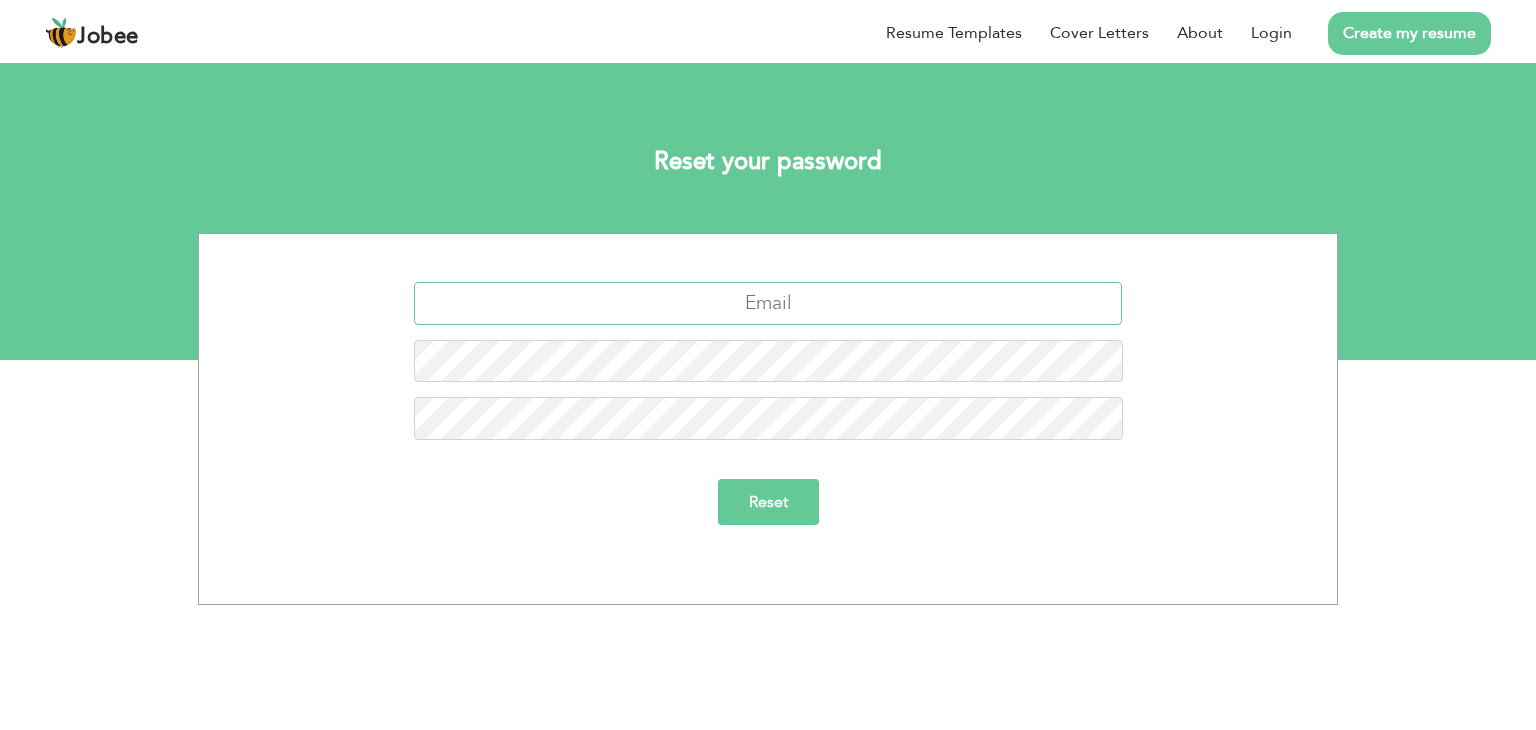 type on "[EMAIL_ADDRESS][DOMAIN_NAME]" 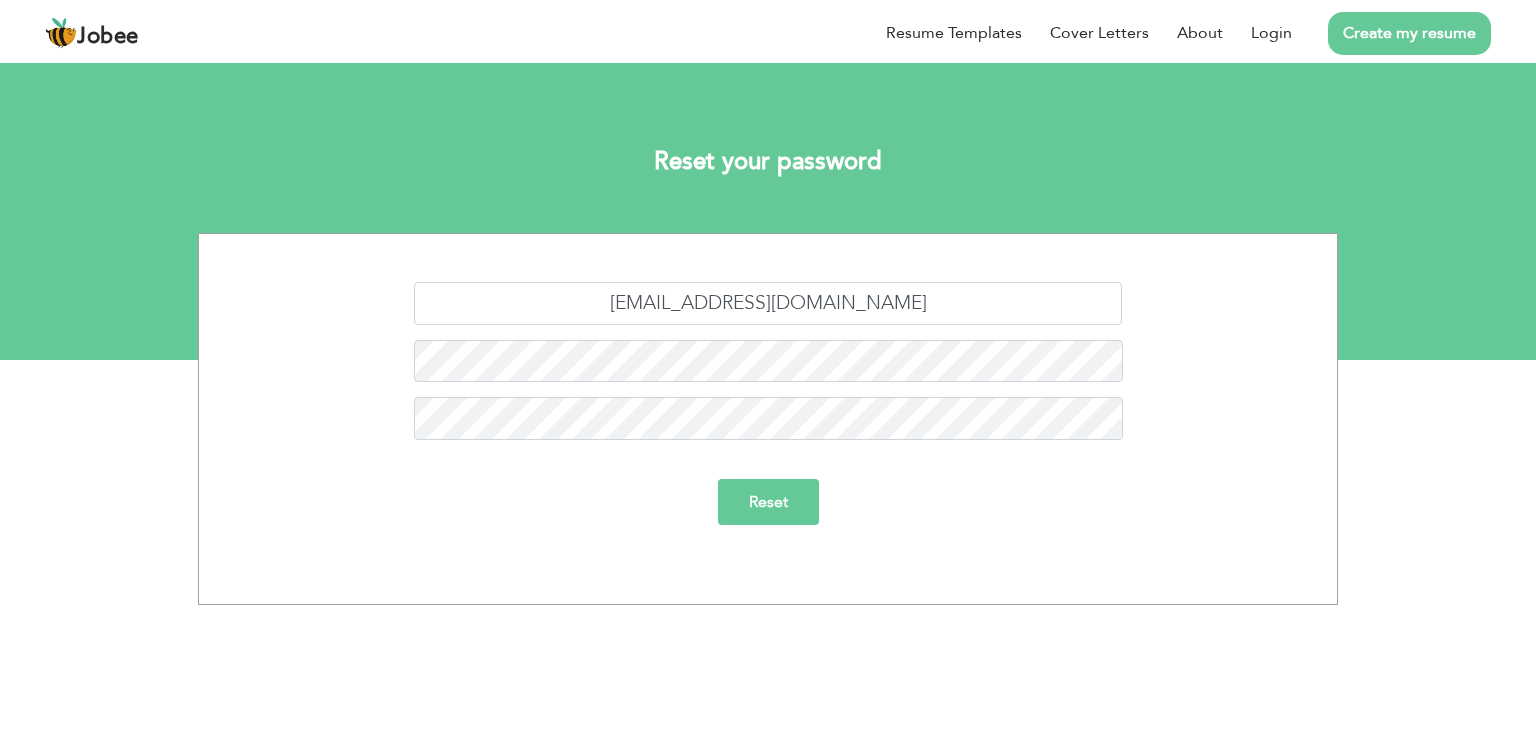 click on "Reset" at bounding box center [768, 502] 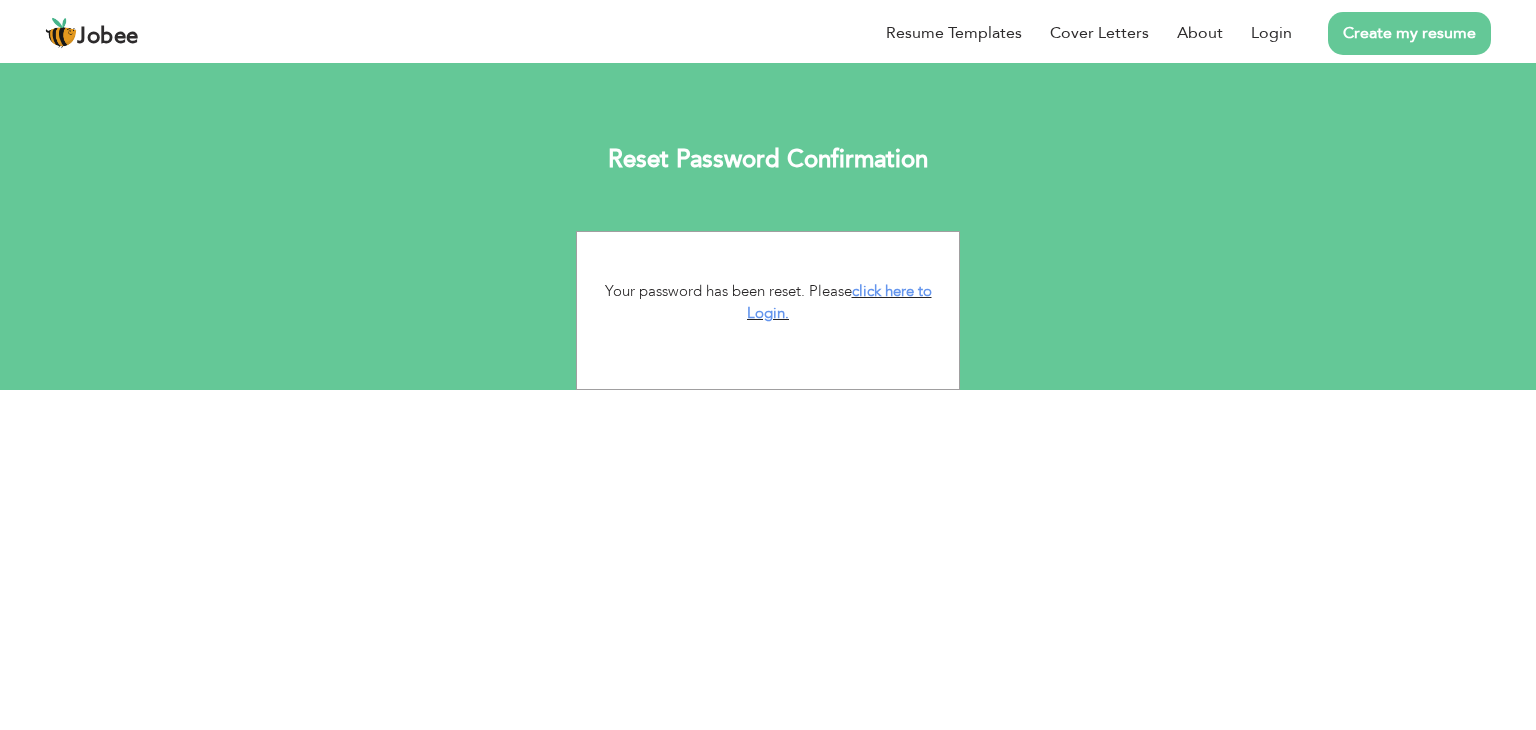 scroll, scrollTop: 0, scrollLeft: 0, axis: both 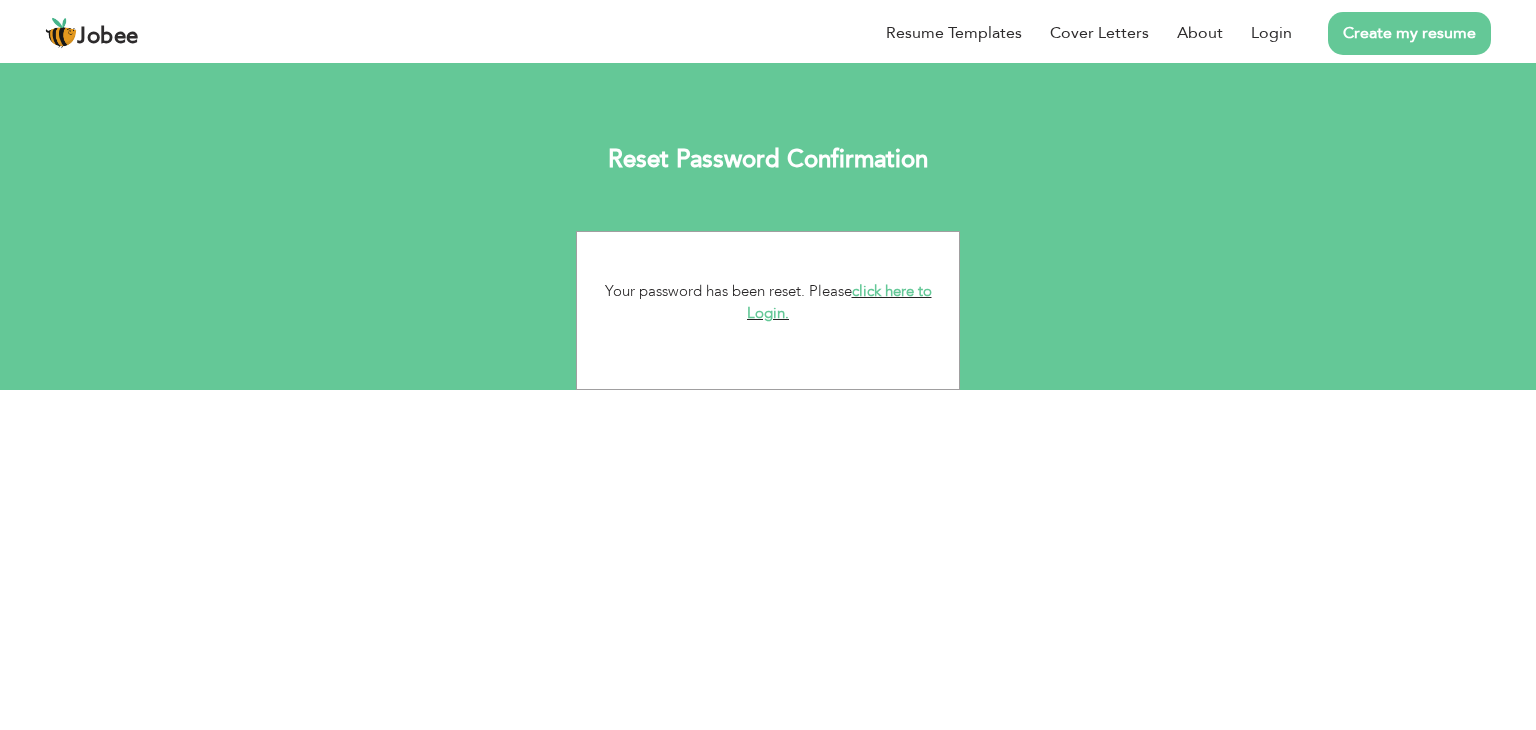 click on "click here to Login." at bounding box center [839, 302] 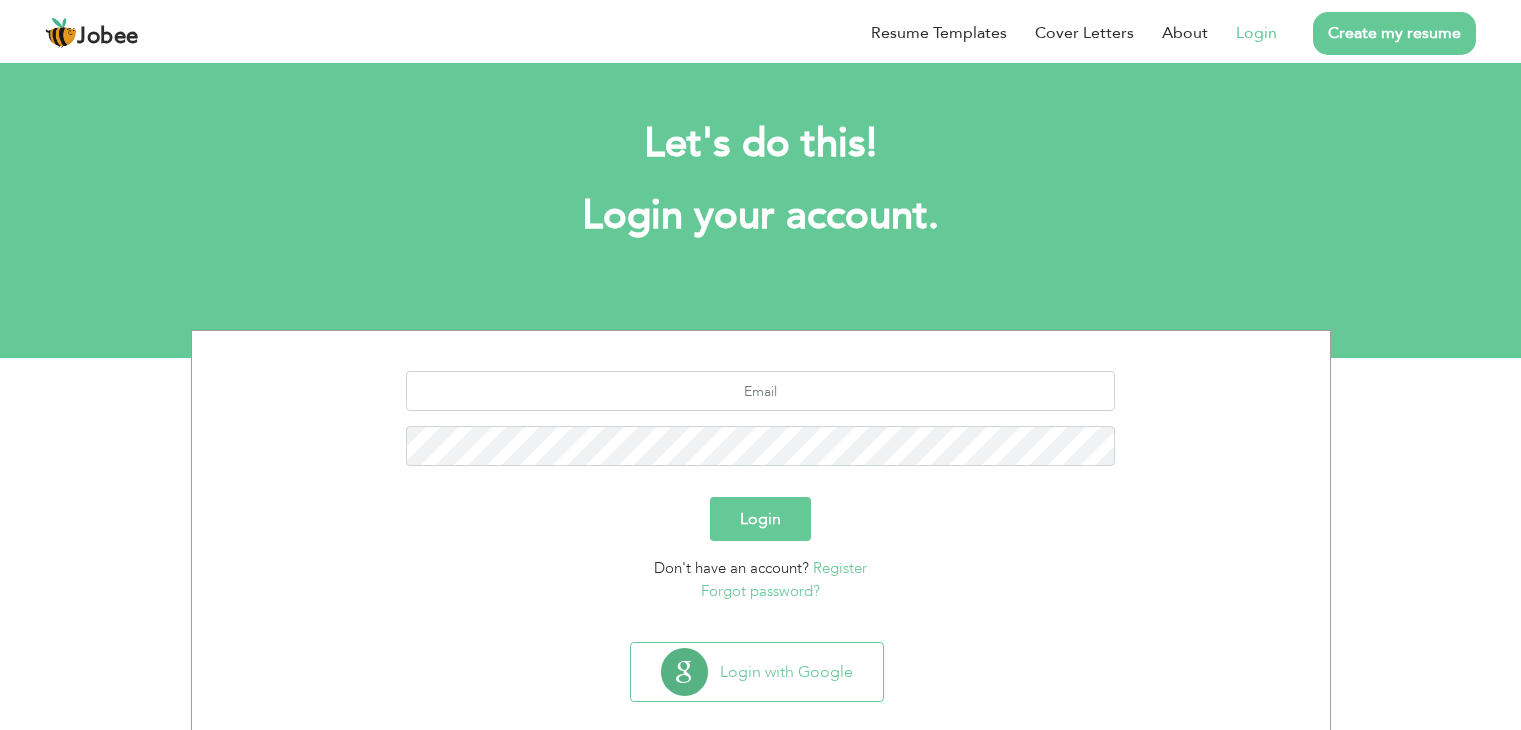 scroll, scrollTop: 0, scrollLeft: 0, axis: both 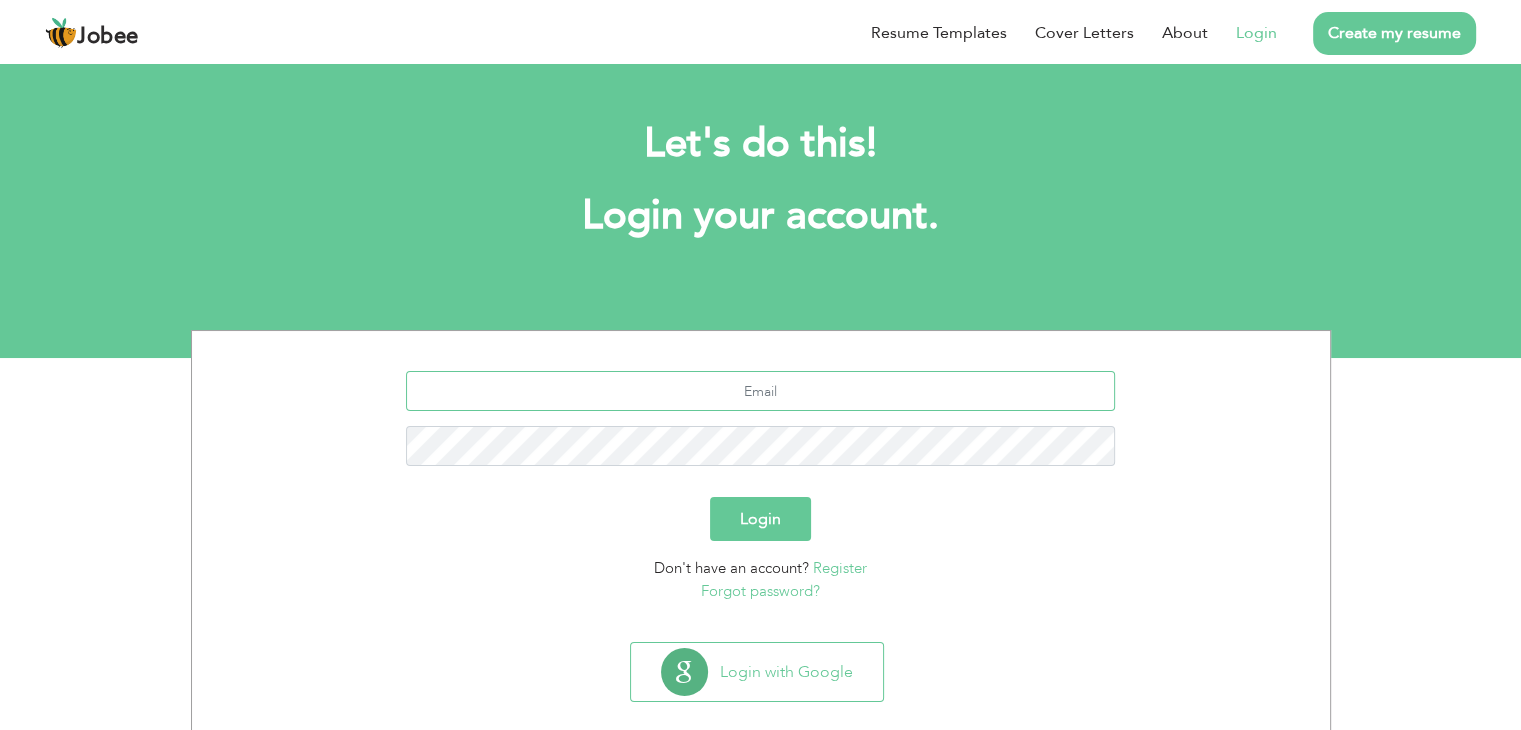 click at bounding box center [760, 391] 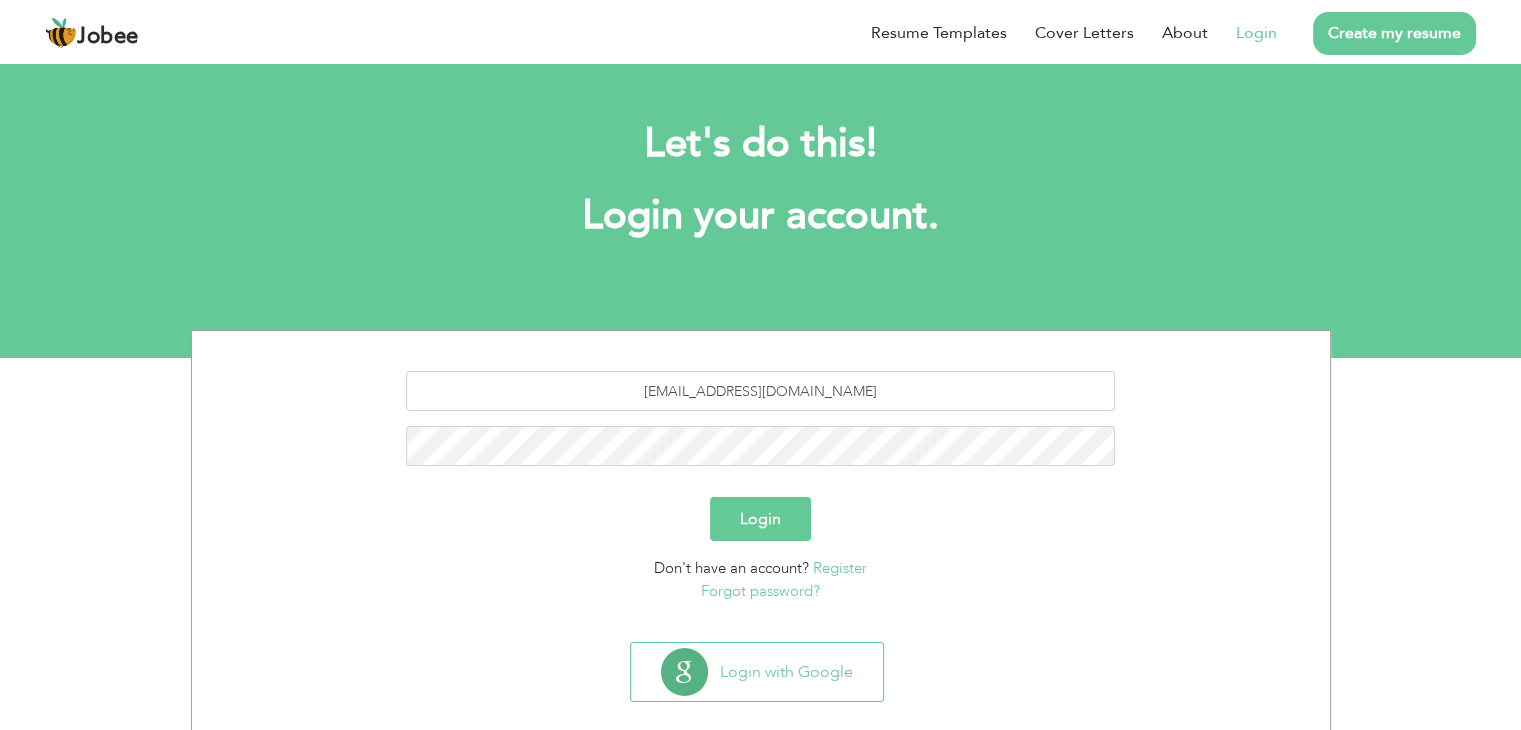 click on "Login" at bounding box center [760, 519] 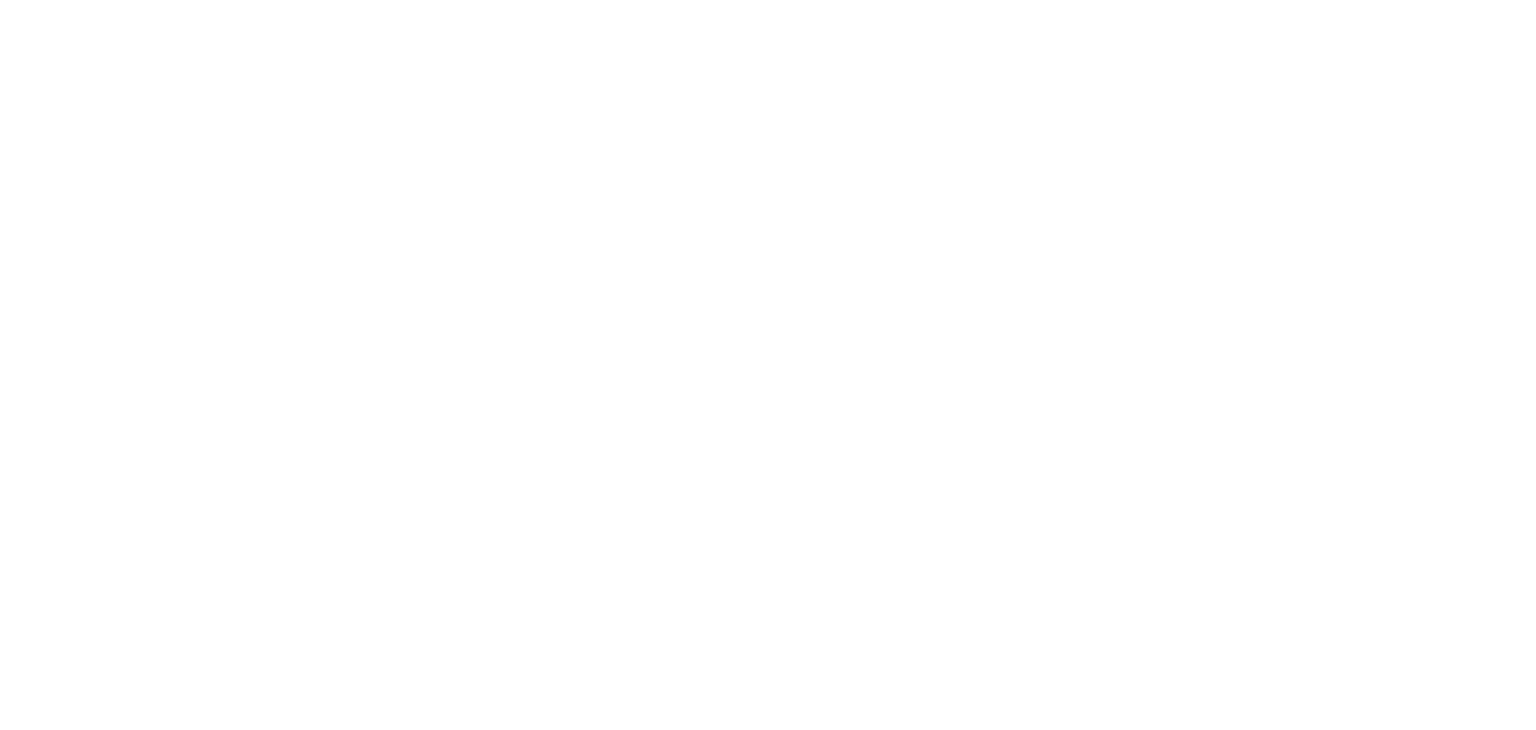 scroll, scrollTop: 0, scrollLeft: 0, axis: both 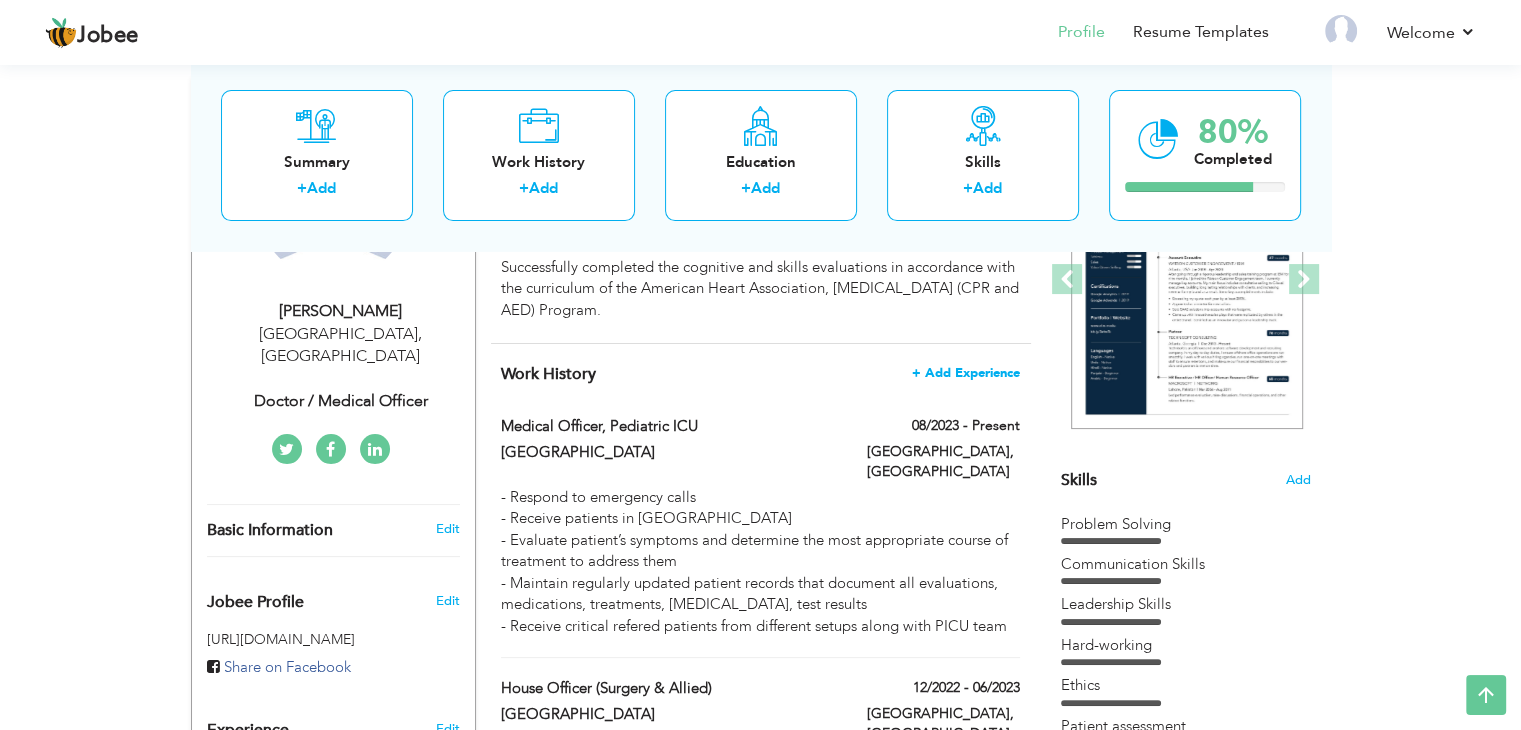click on "+ Add Experience" at bounding box center (966, 373) 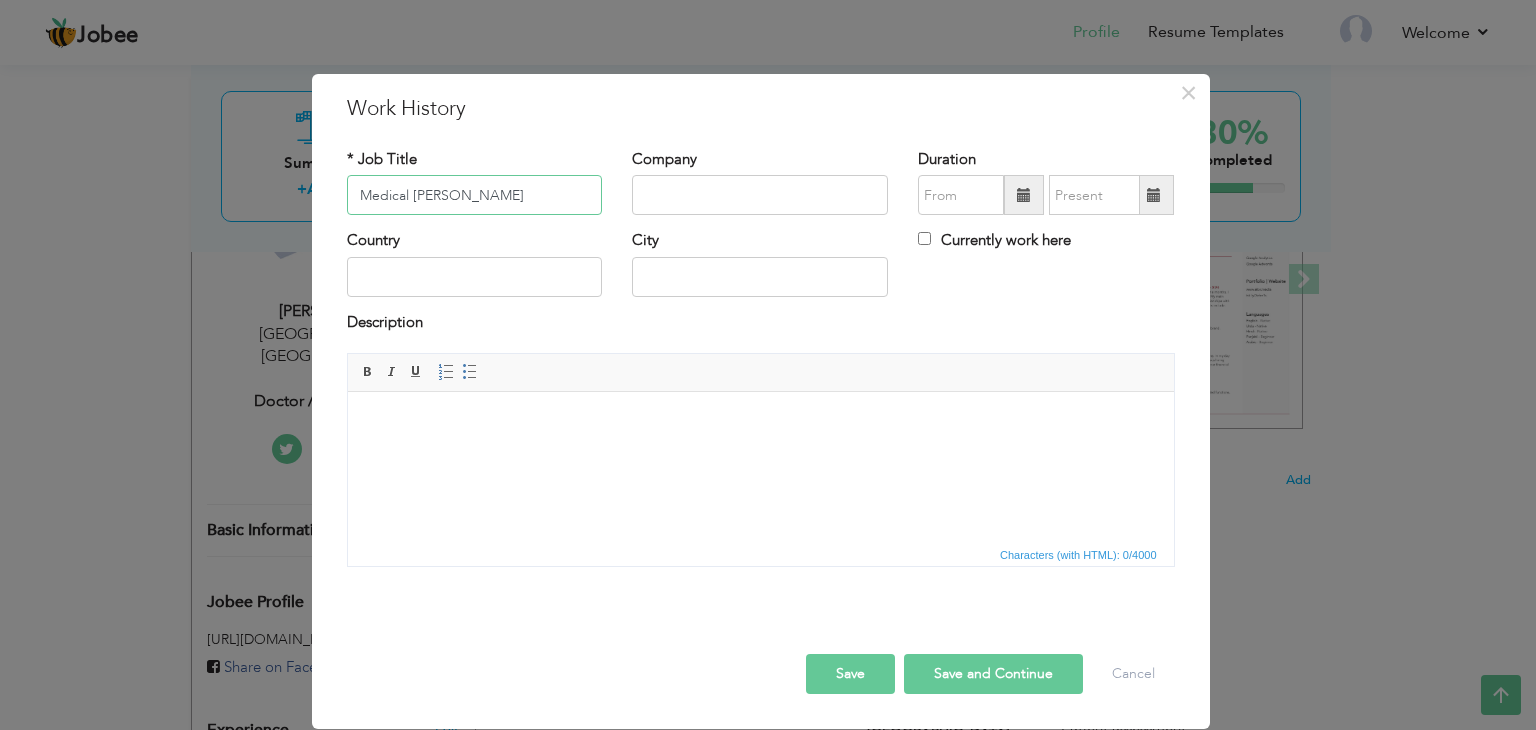 type on "Medical [PERSON_NAME]" 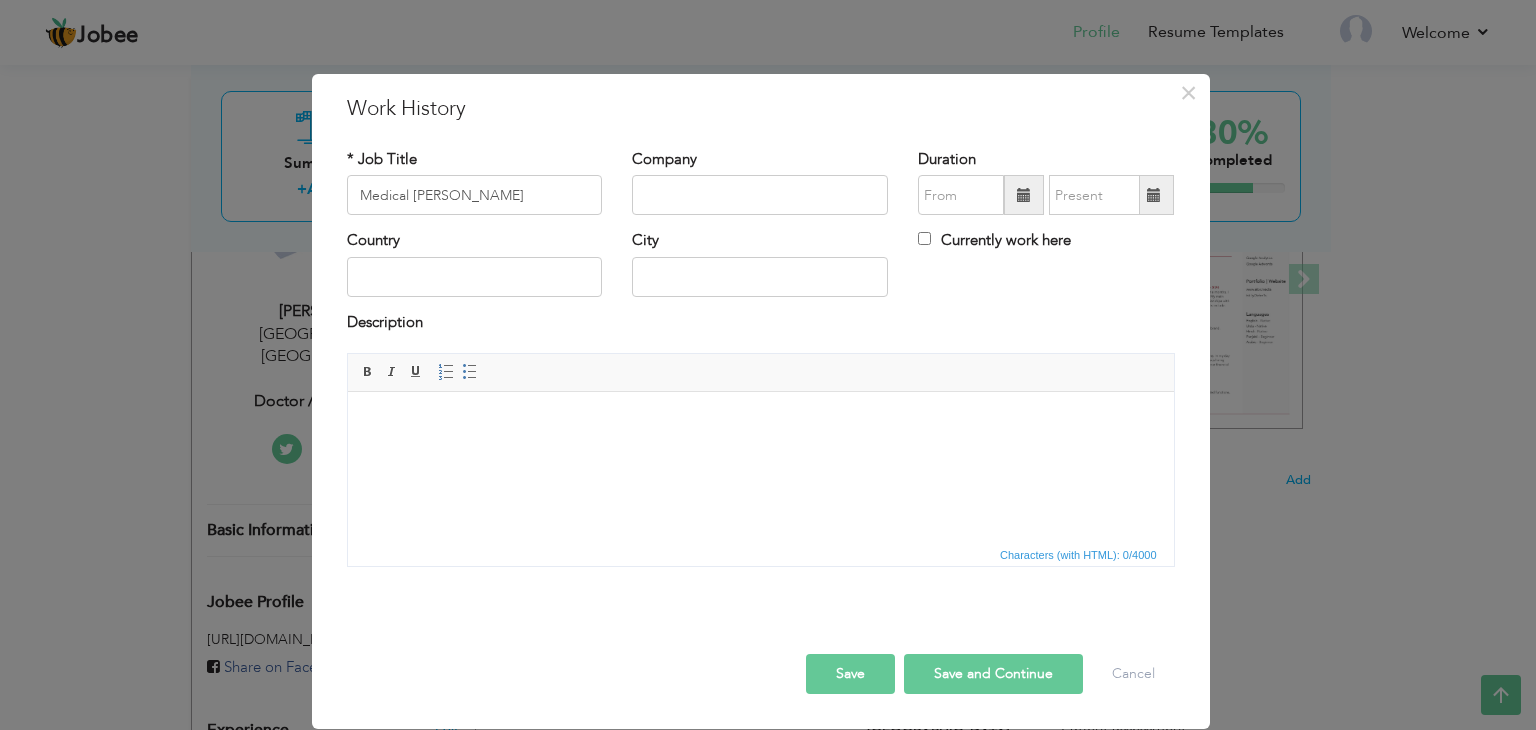 click on "Company" at bounding box center (760, 189) 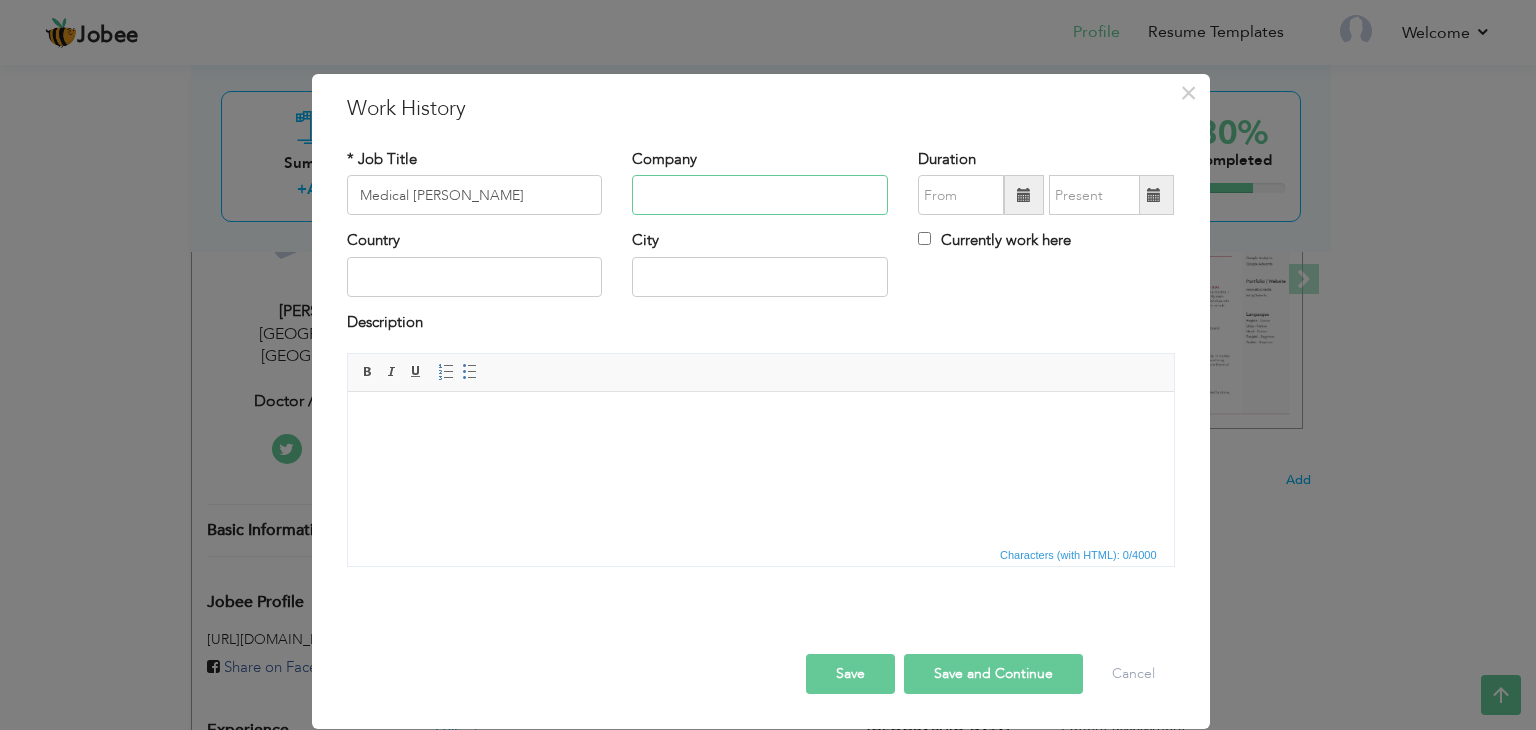 click at bounding box center (760, 195) 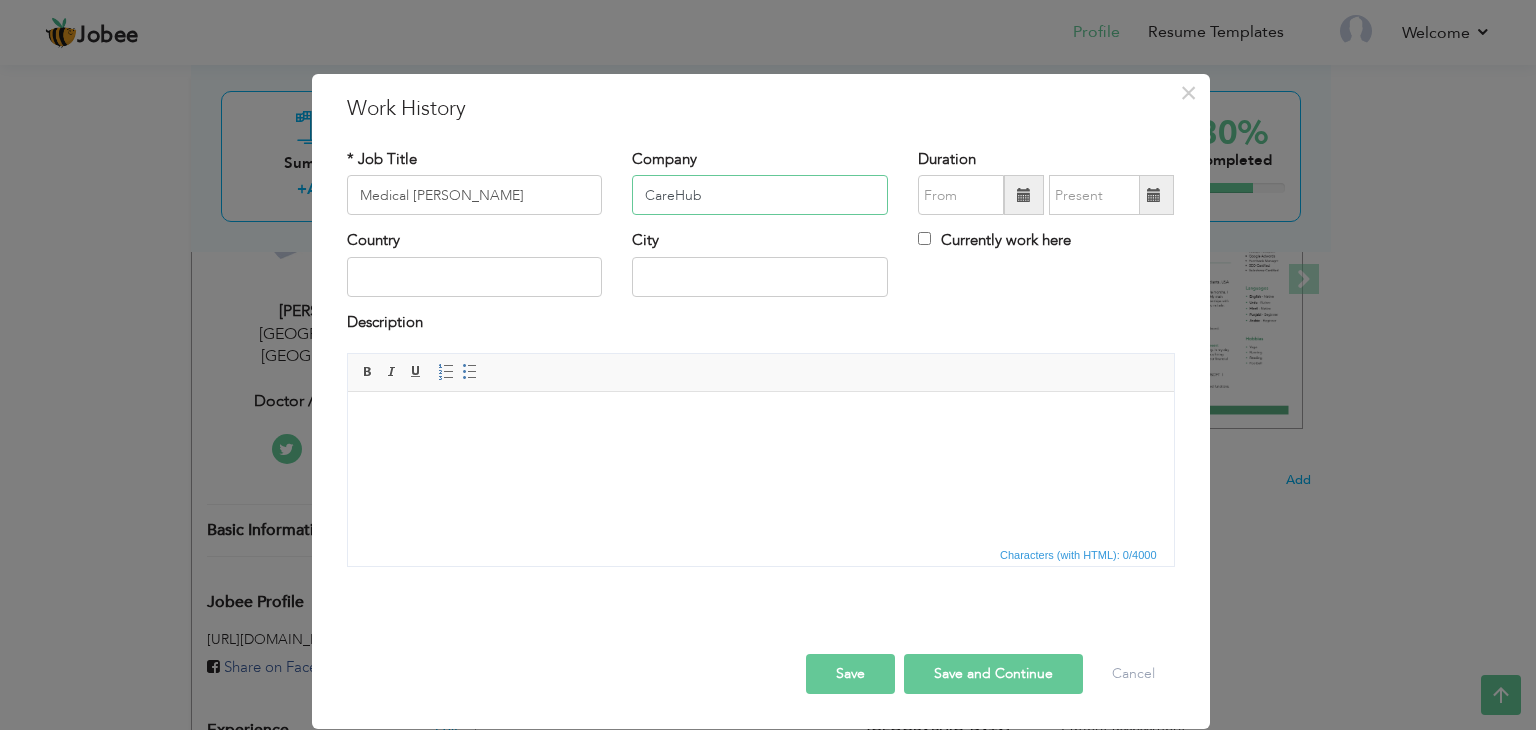 type on "CareHub" 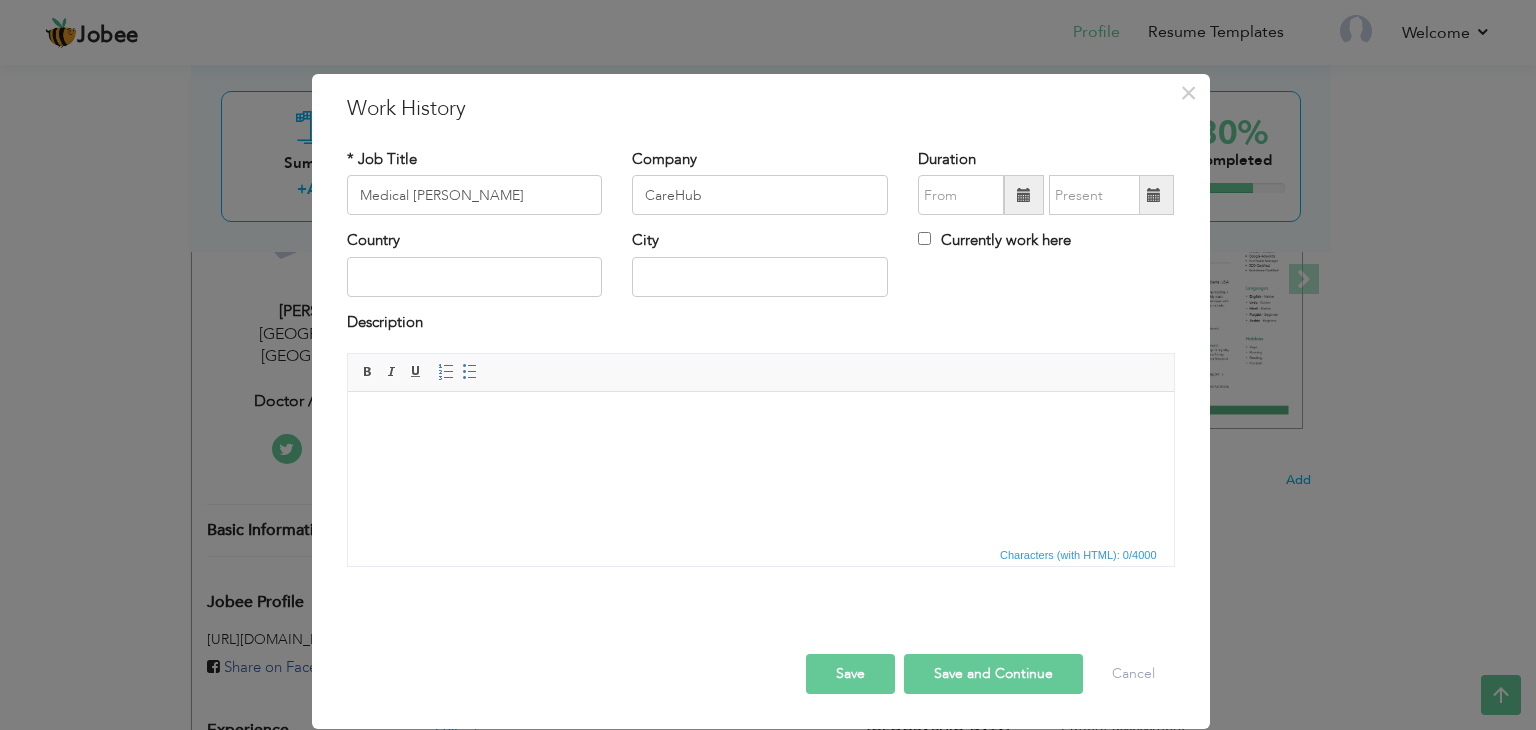 click at bounding box center [1024, 195] 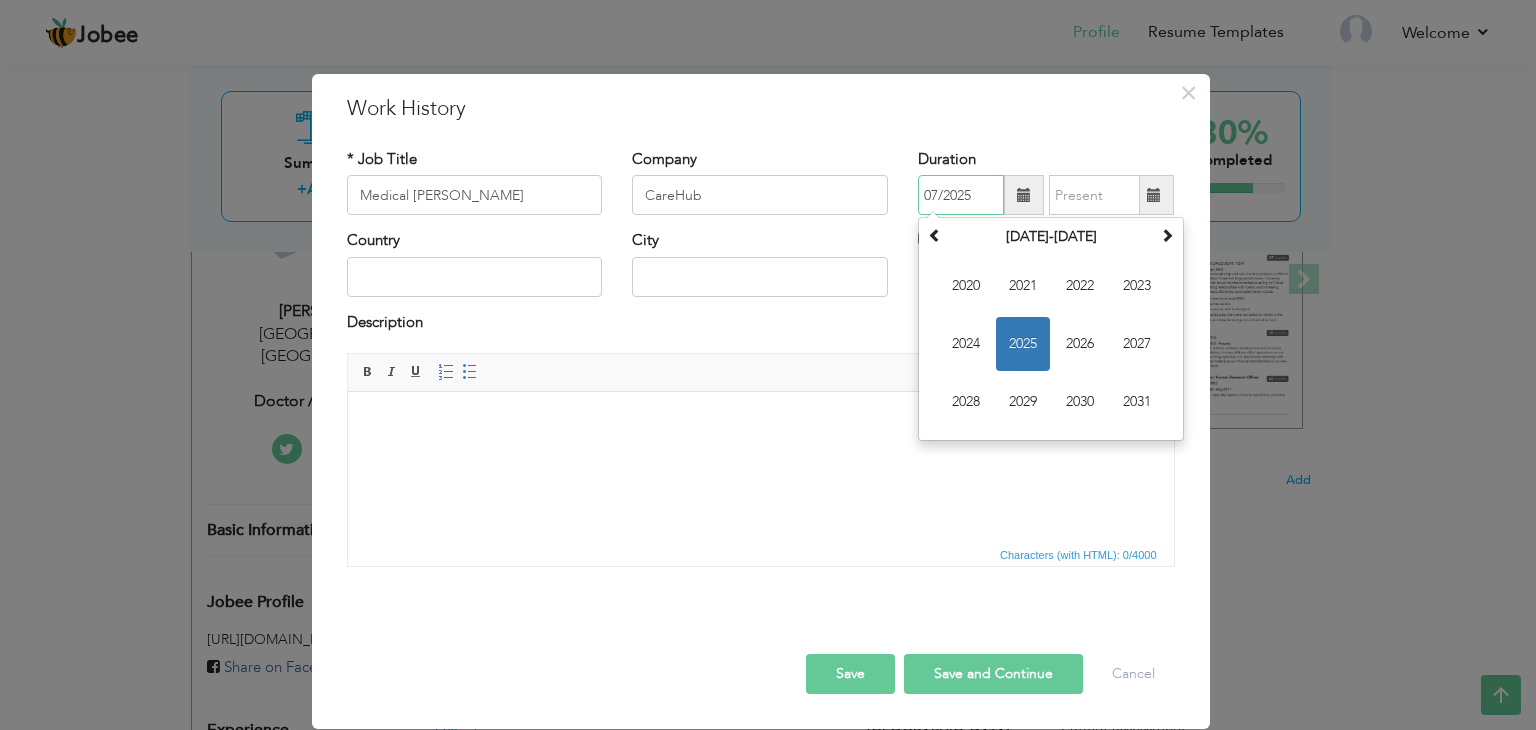 click on "2025" at bounding box center [1023, 344] 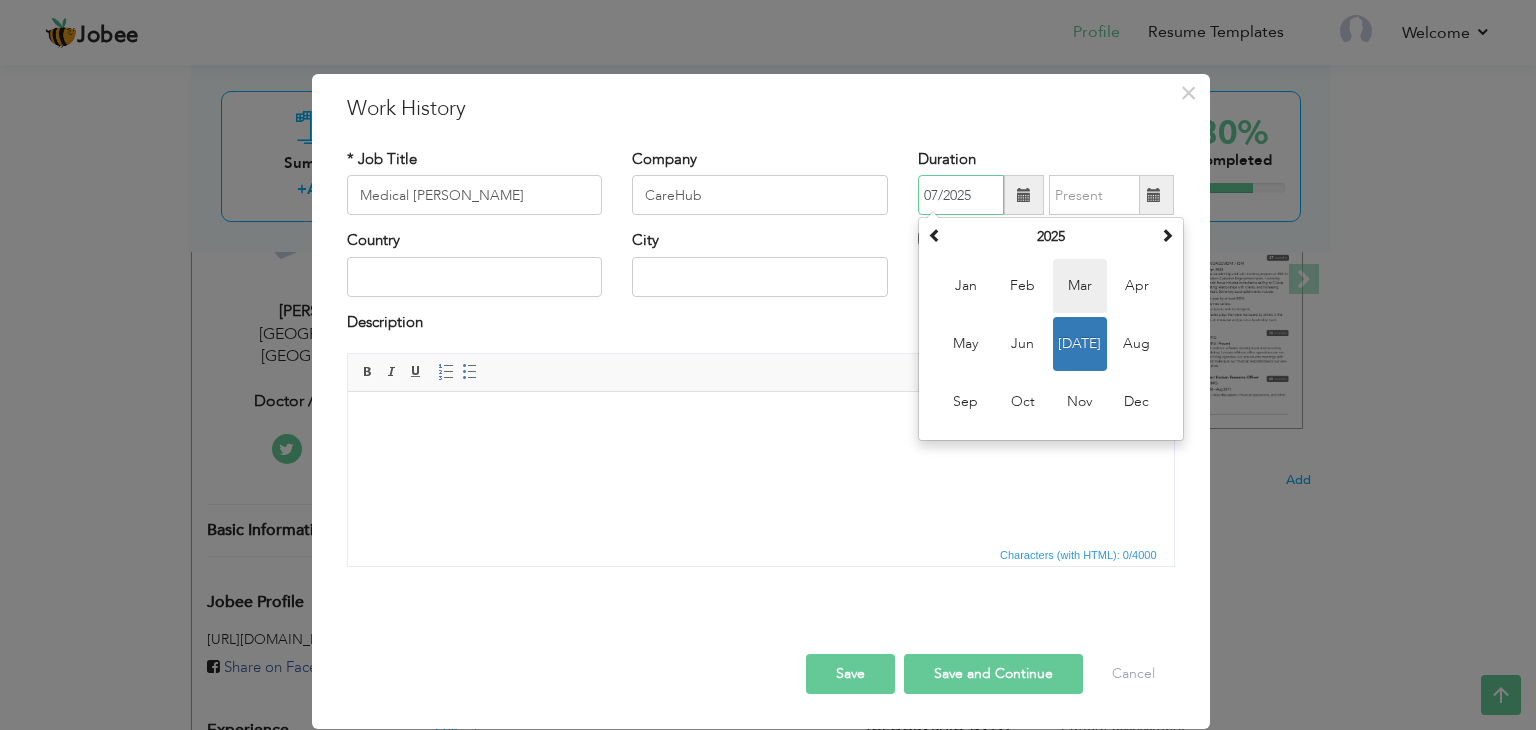 click on "Mar" at bounding box center [1080, 286] 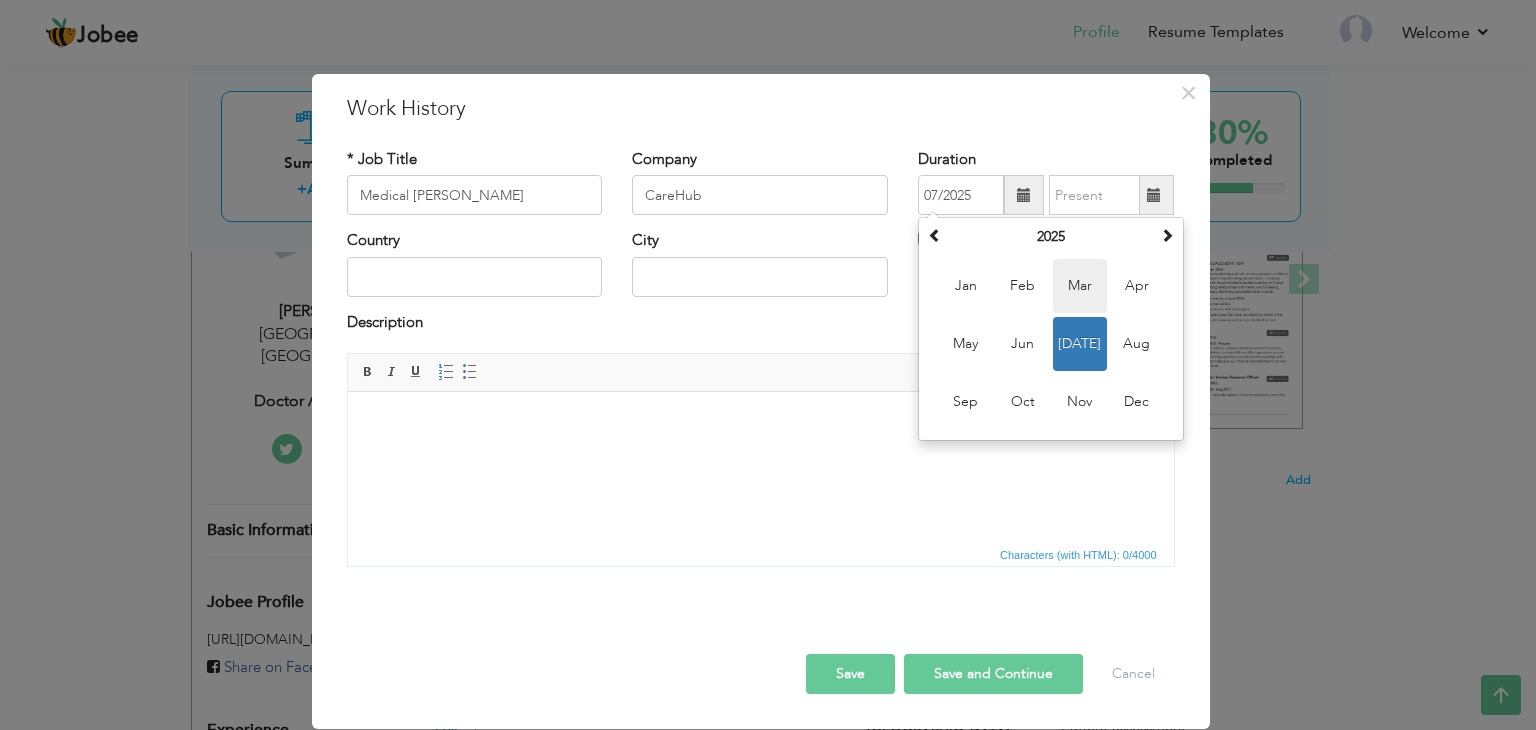 type on "03/2025" 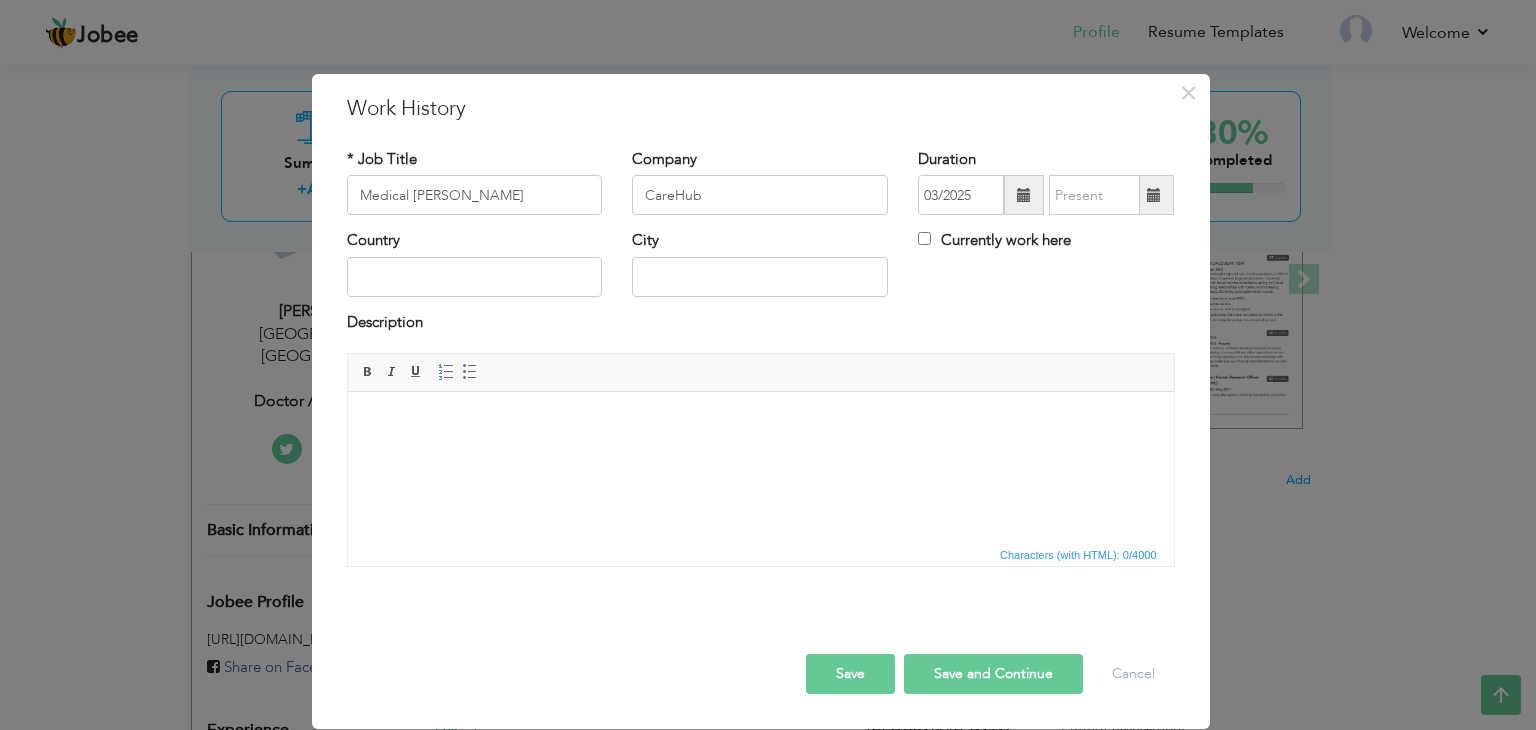 click at bounding box center (1154, 195) 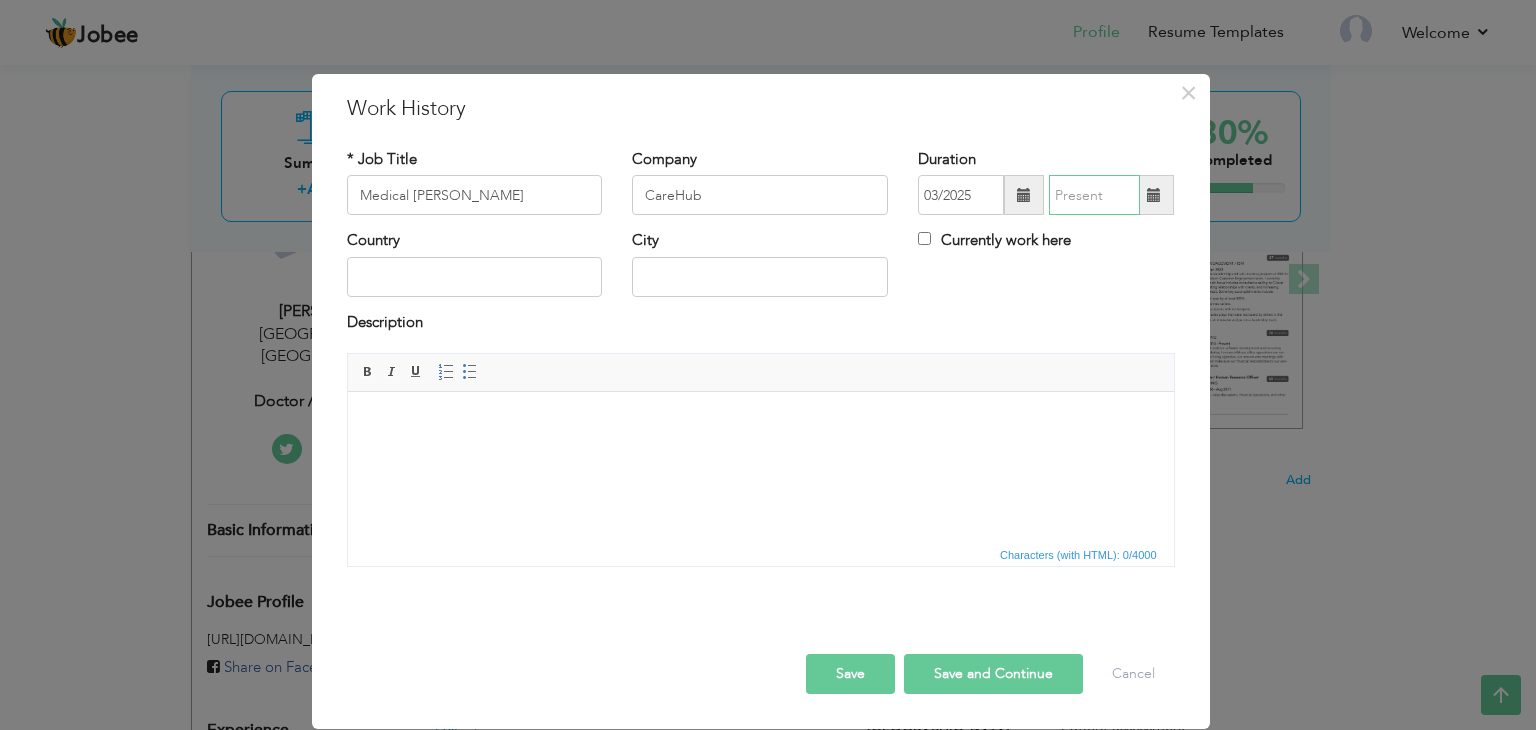 type on "07/2025" 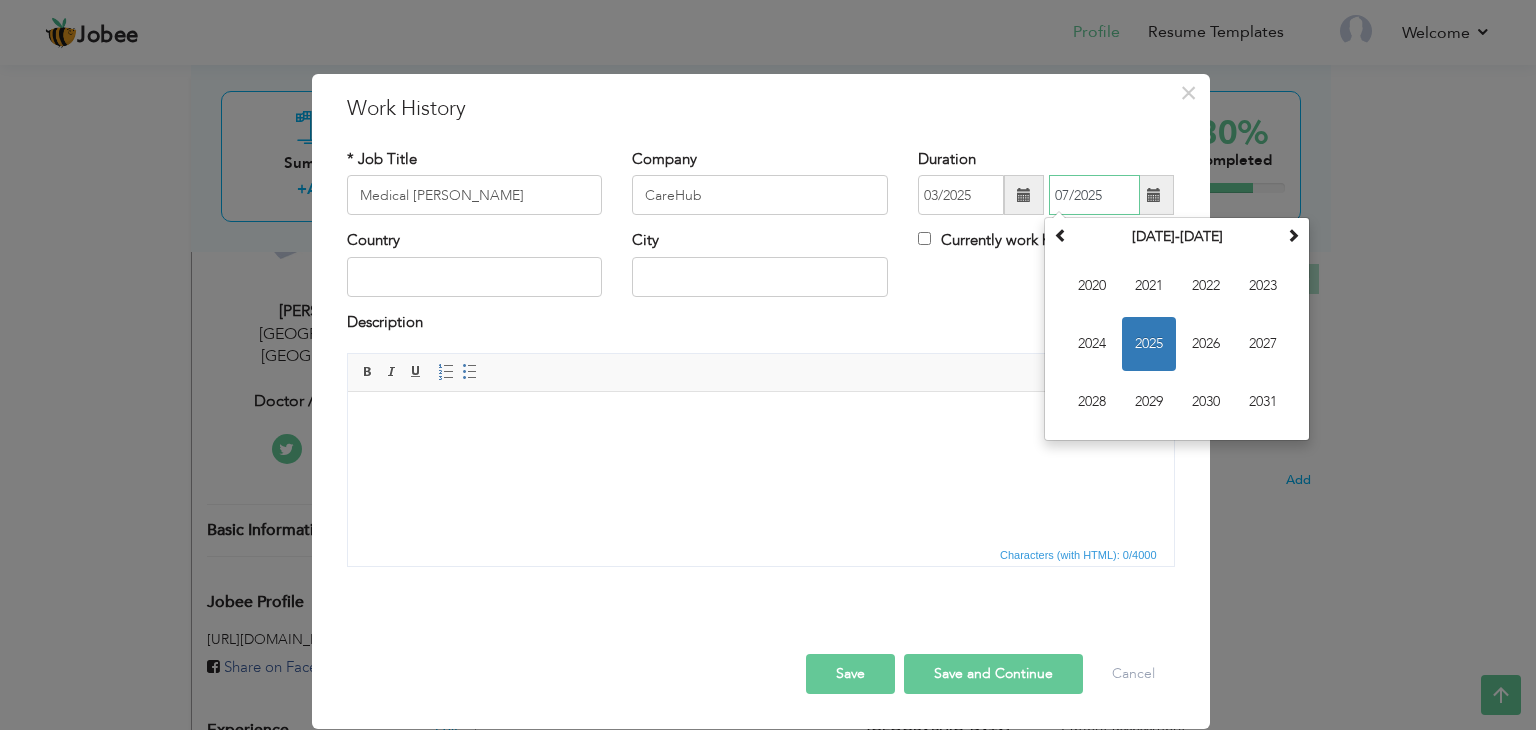 click on "2025" at bounding box center (1149, 344) 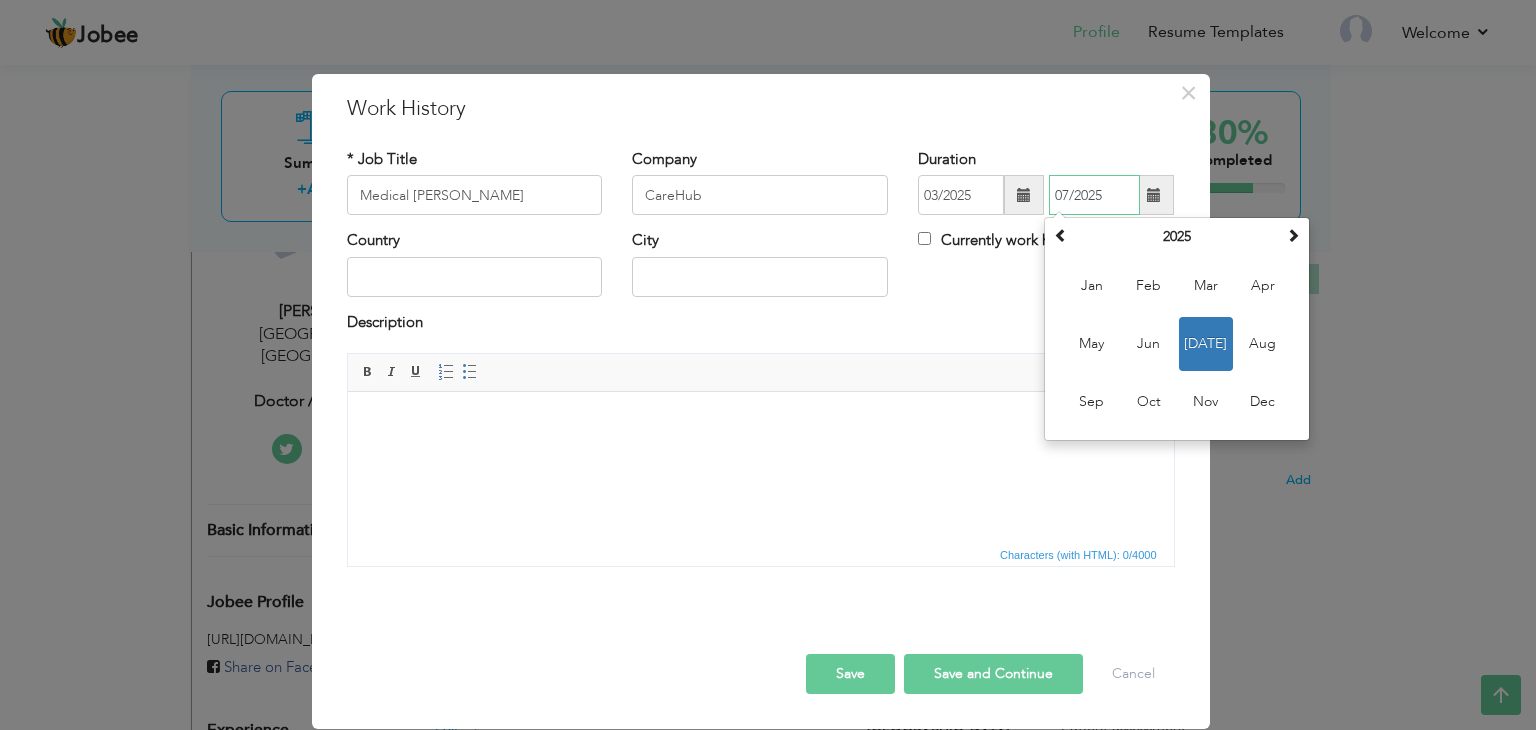 click on "Jul" at bounding box center [1206, 344] 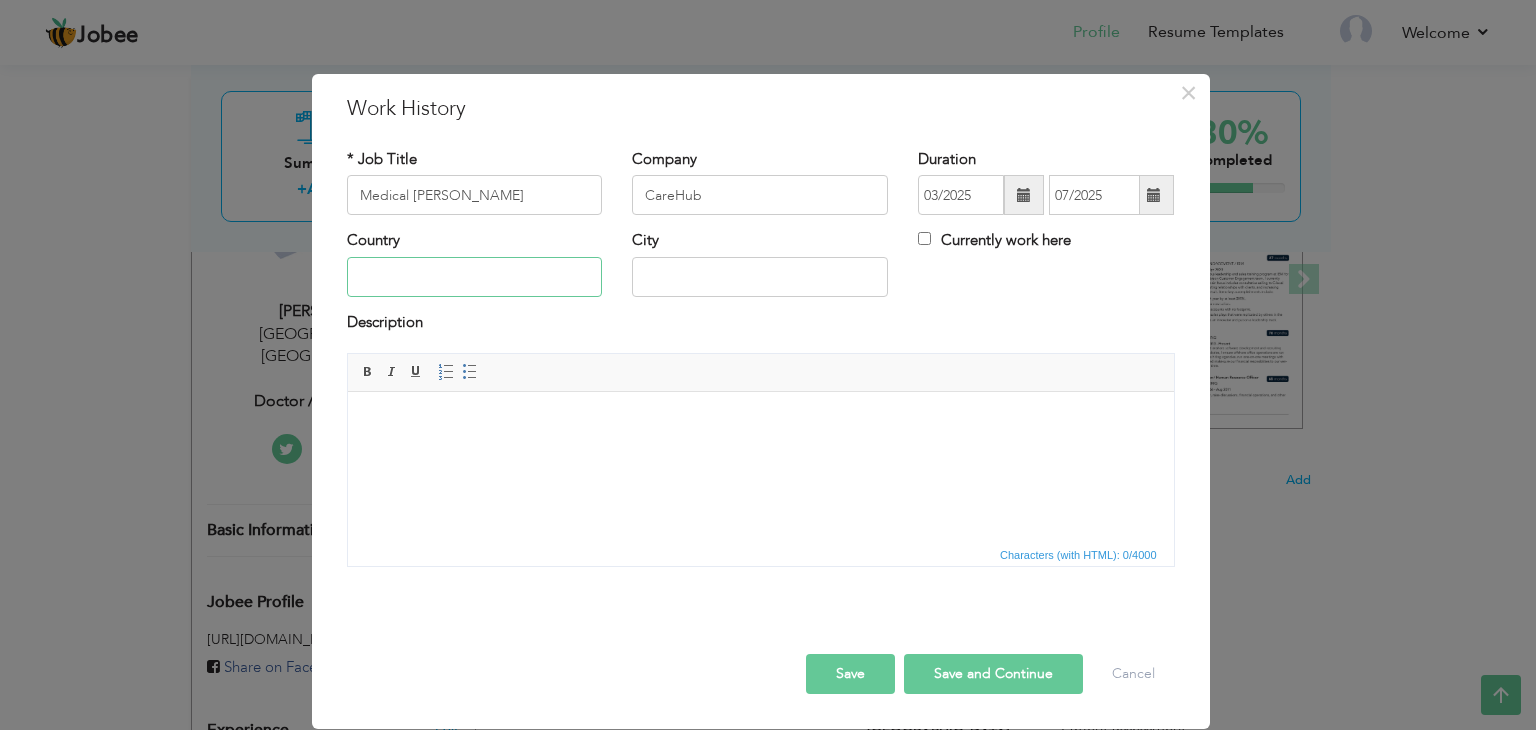 click at bounding box center (475, 277) 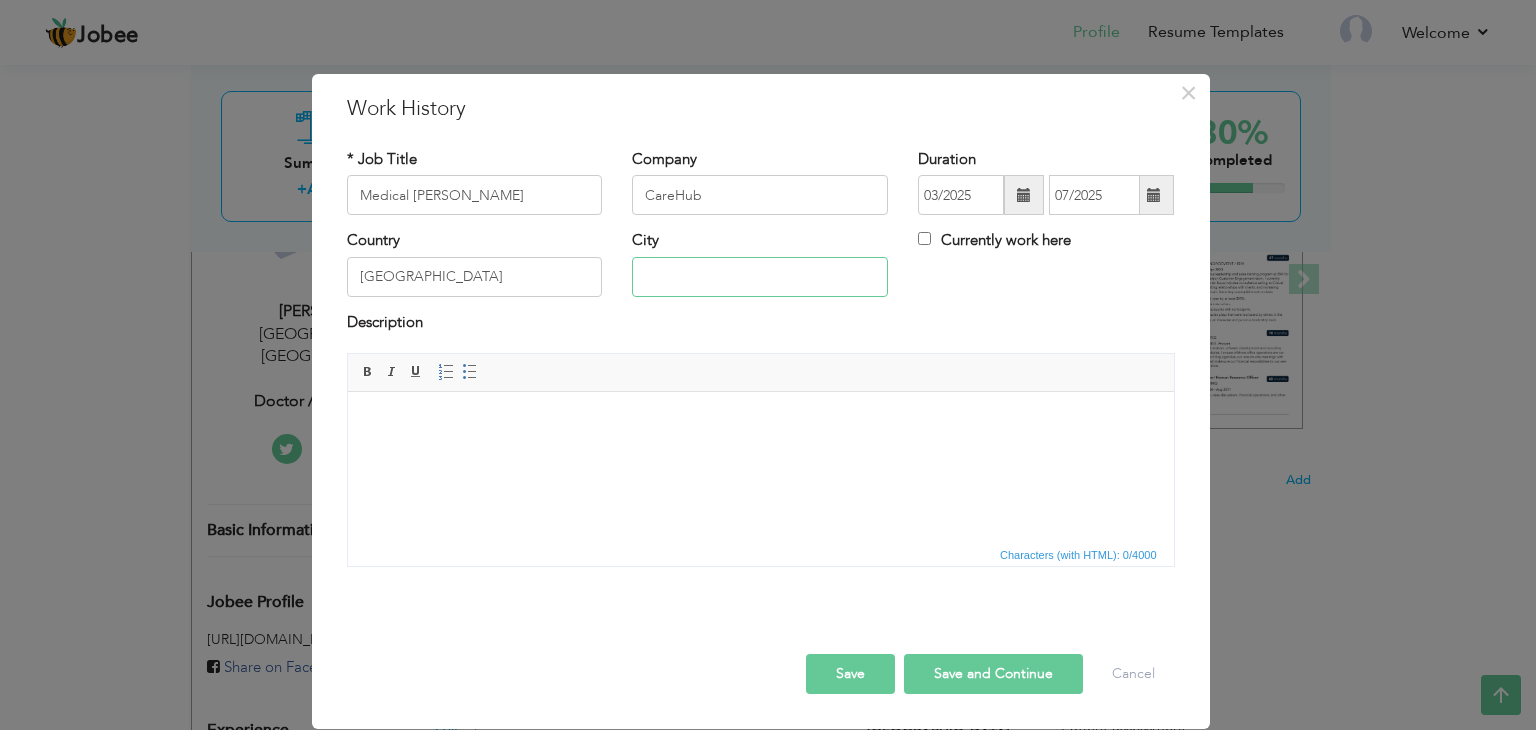 type on "[GEOGRAPHIC_DATA]" 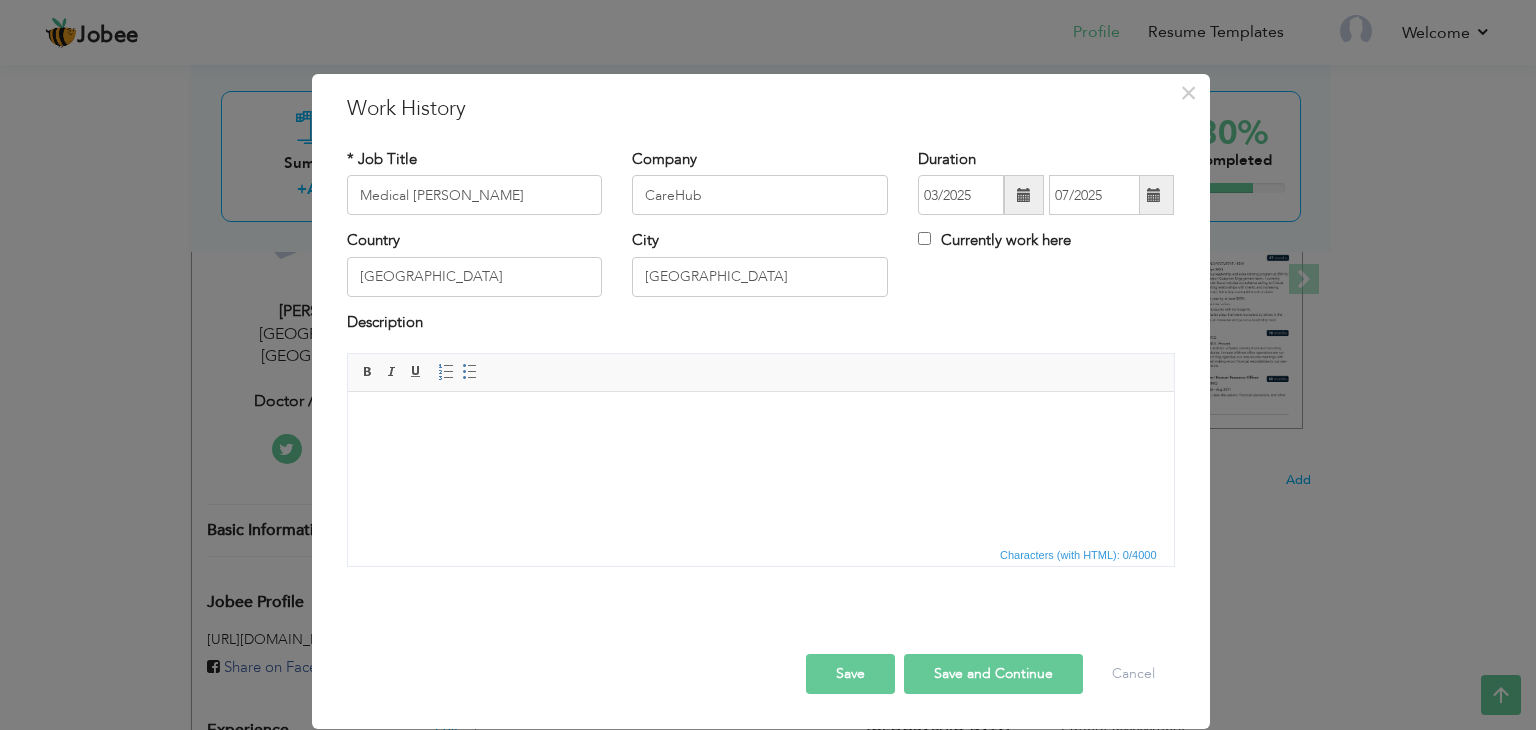 click at bounding box center [760, 422] 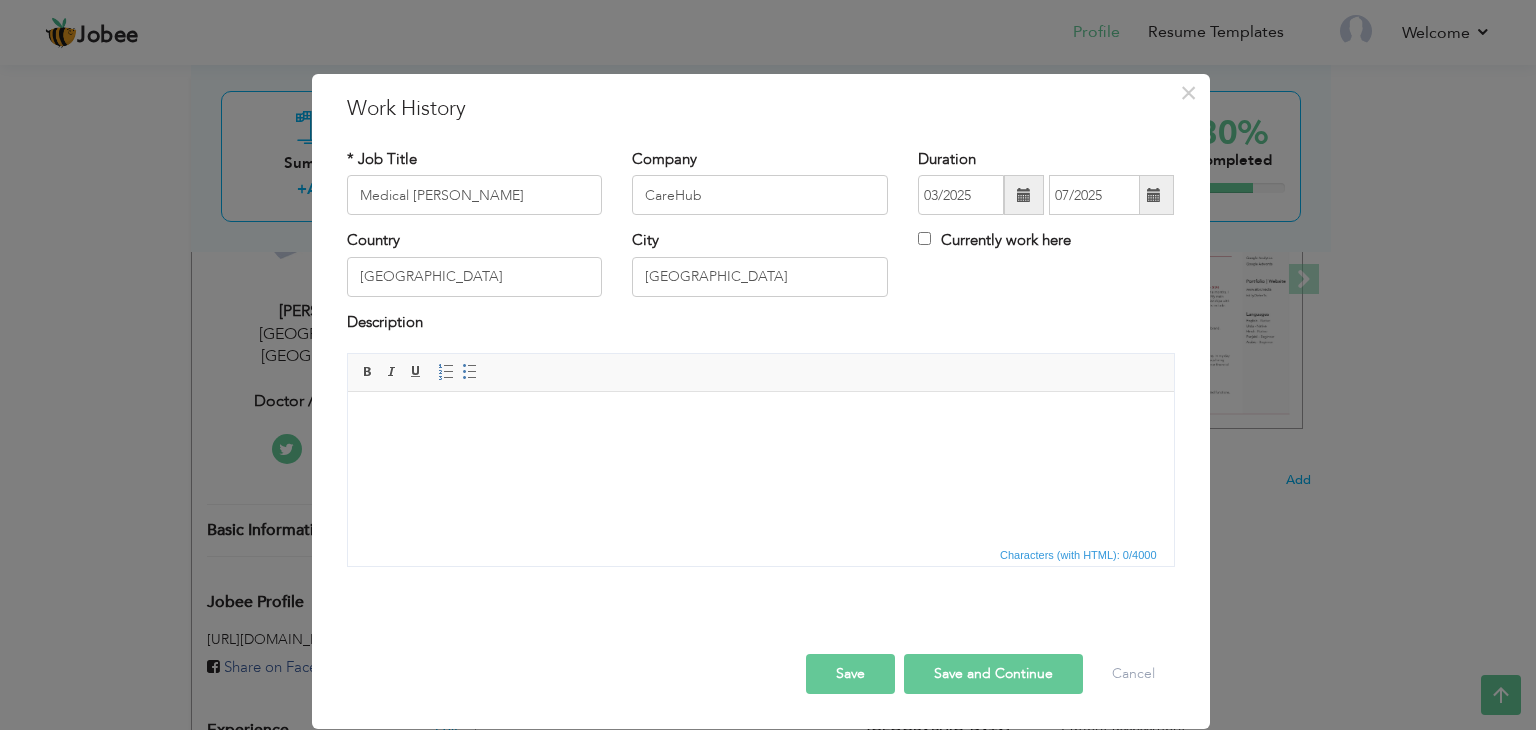 click at bounding box center (760, 422) 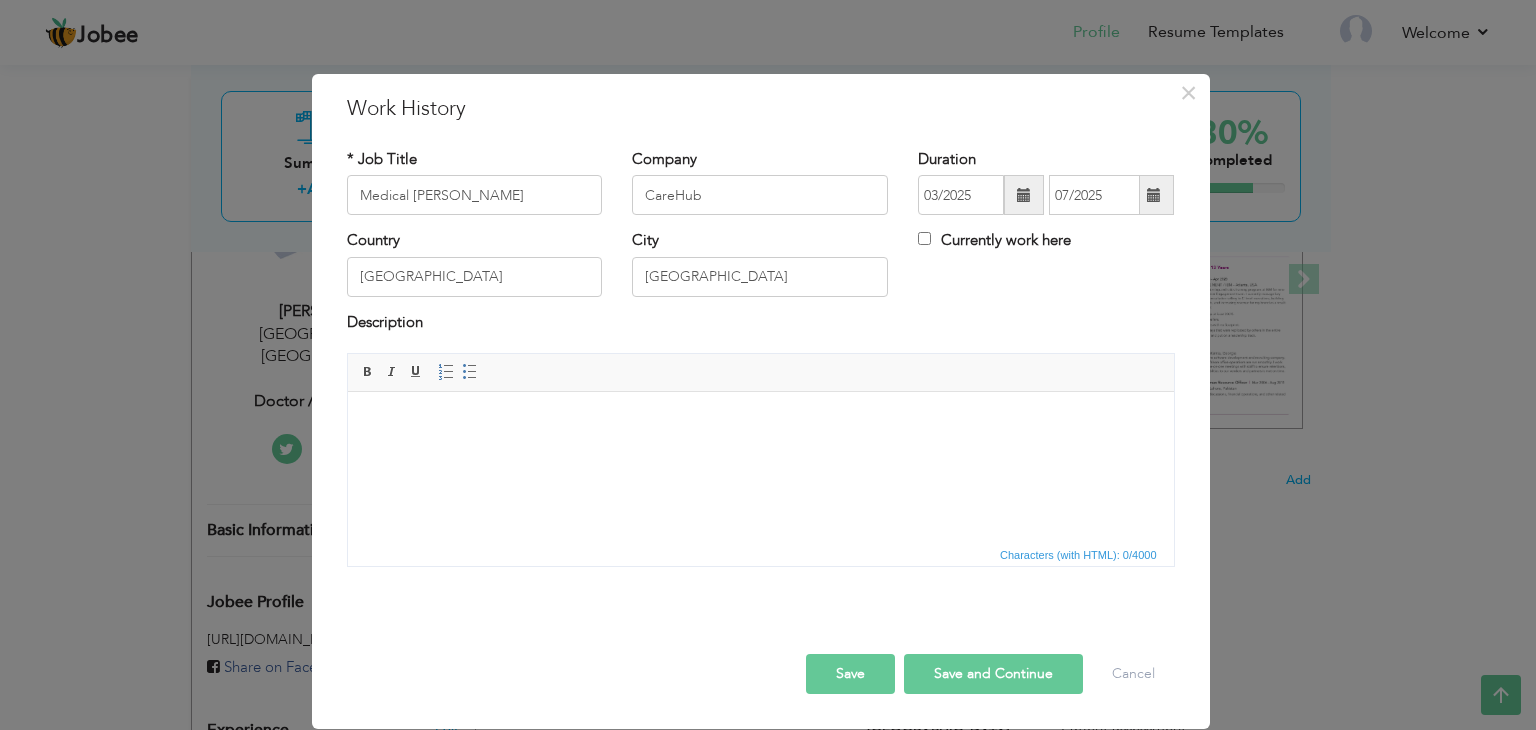 type 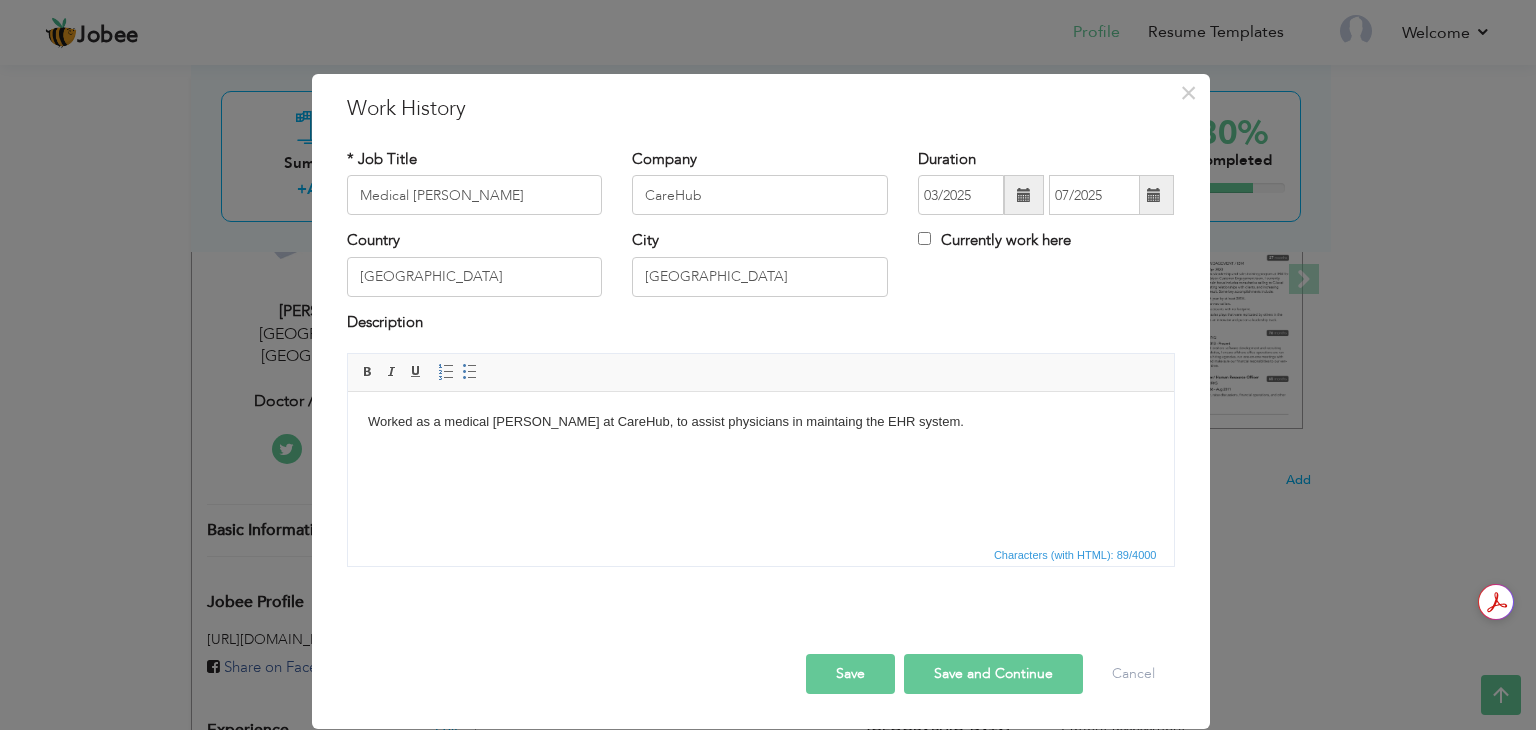 click on "Save" at bounding box center (850, 674) 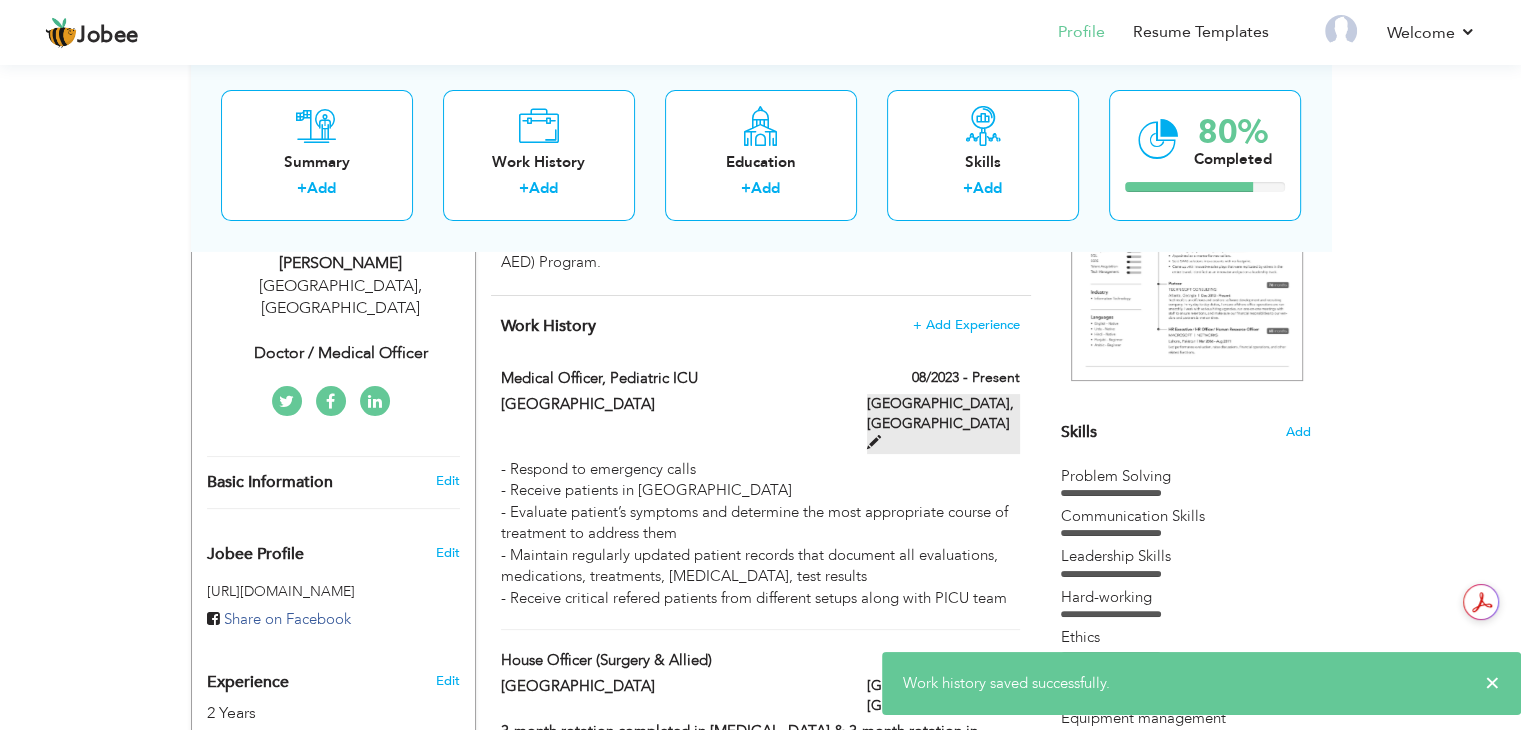 scroll, scrollTop: 300, scrollLeft: 0, axis: vertical 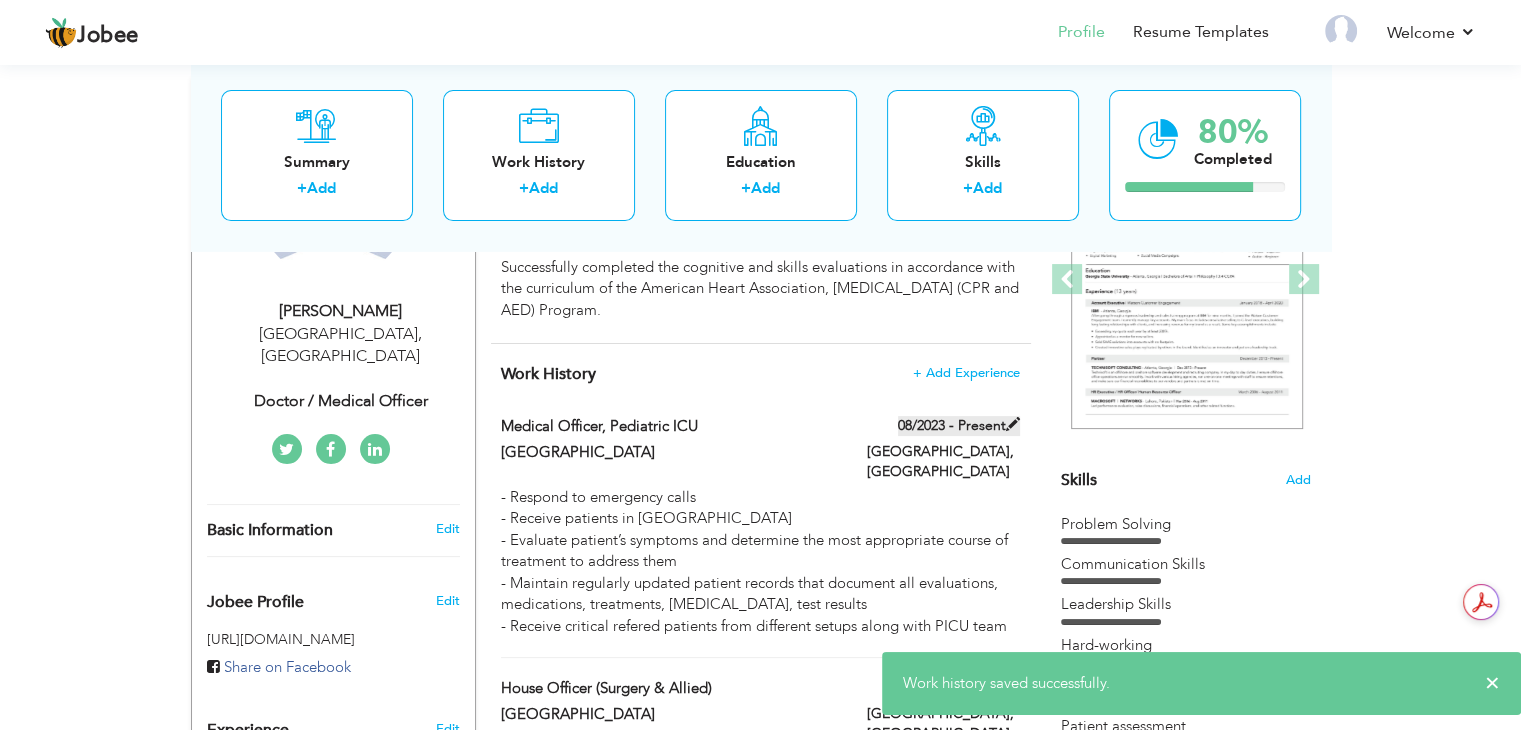 click on "08/2023 - Present" at bounding box center (959, 426) 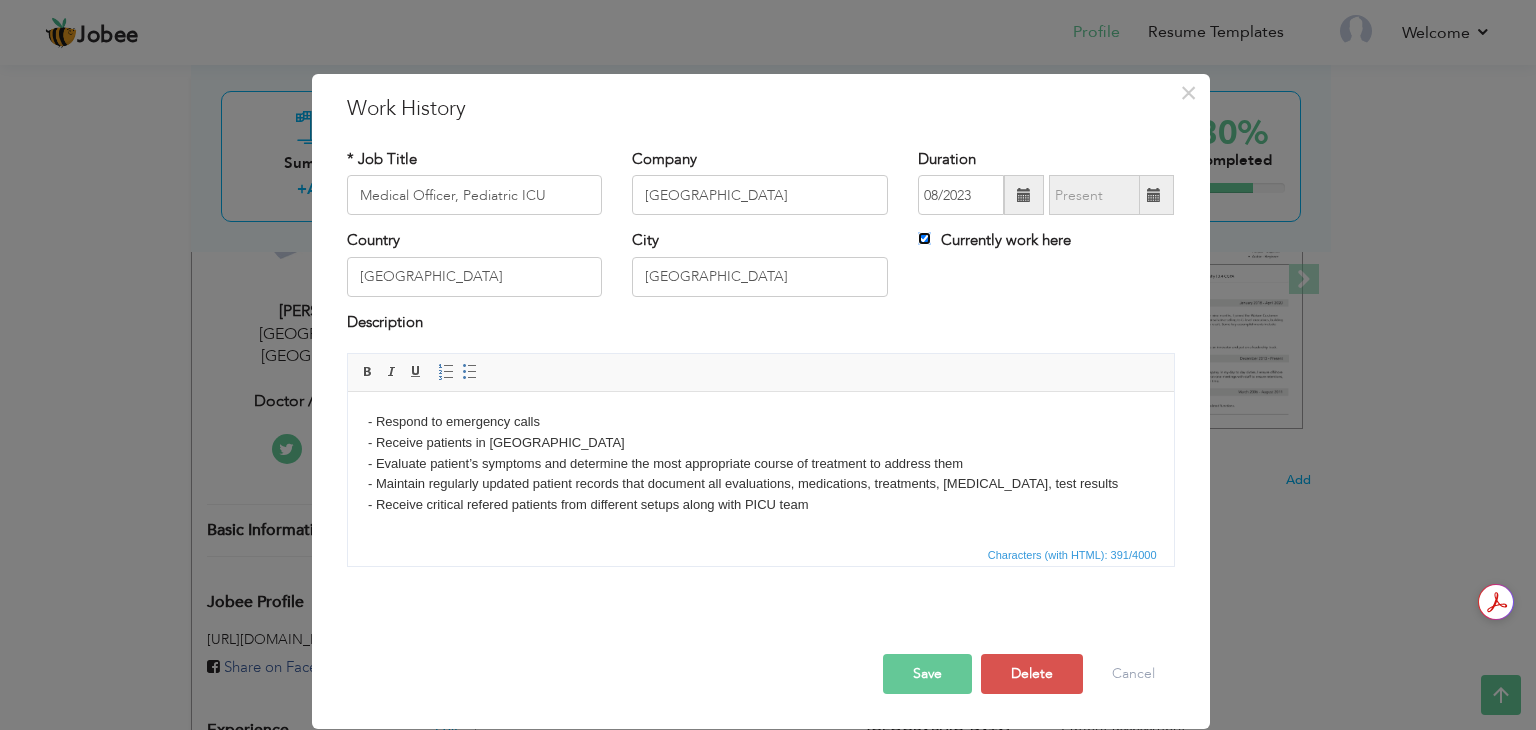 click on "Currently work here" at bounding box center (924, 238) 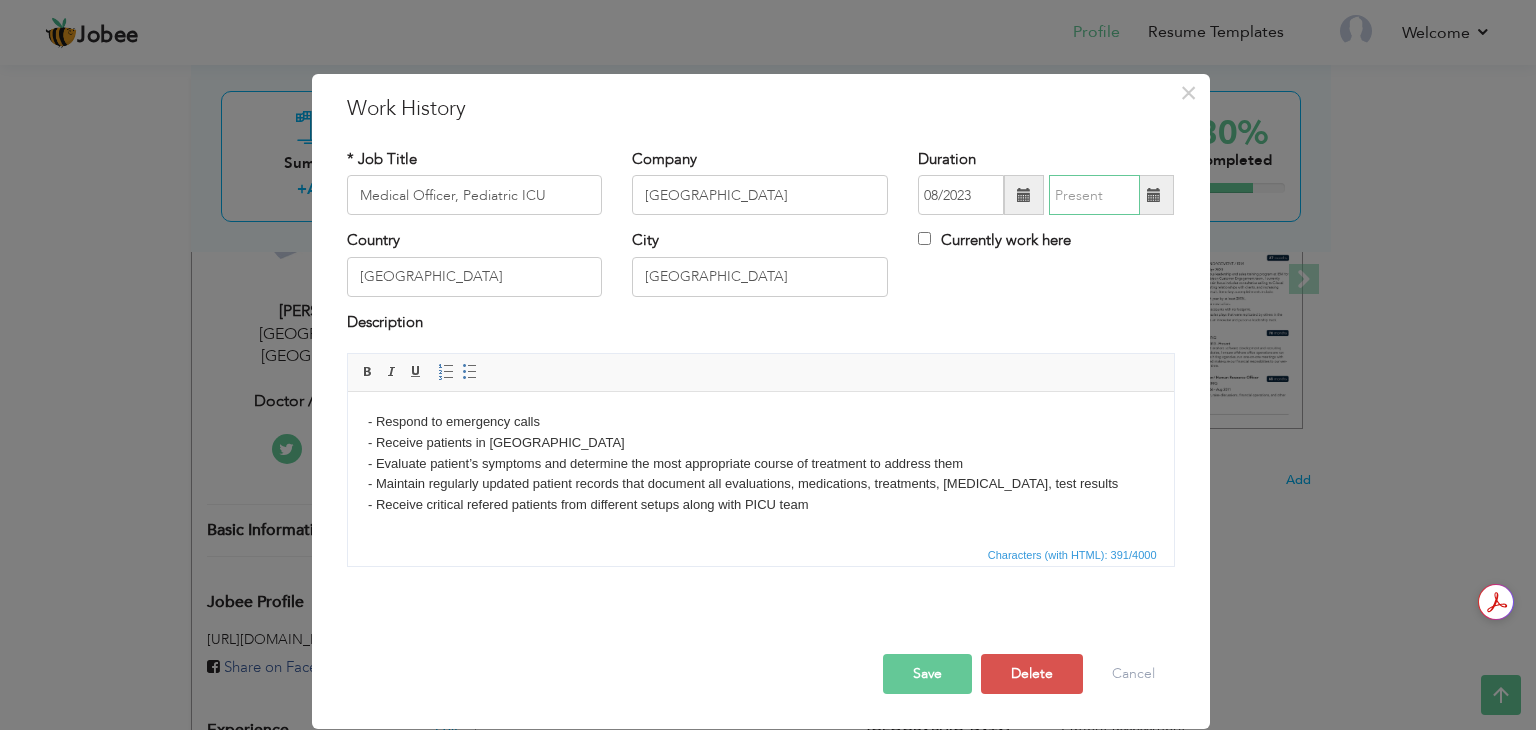 click at bounding box center (1094, 195) 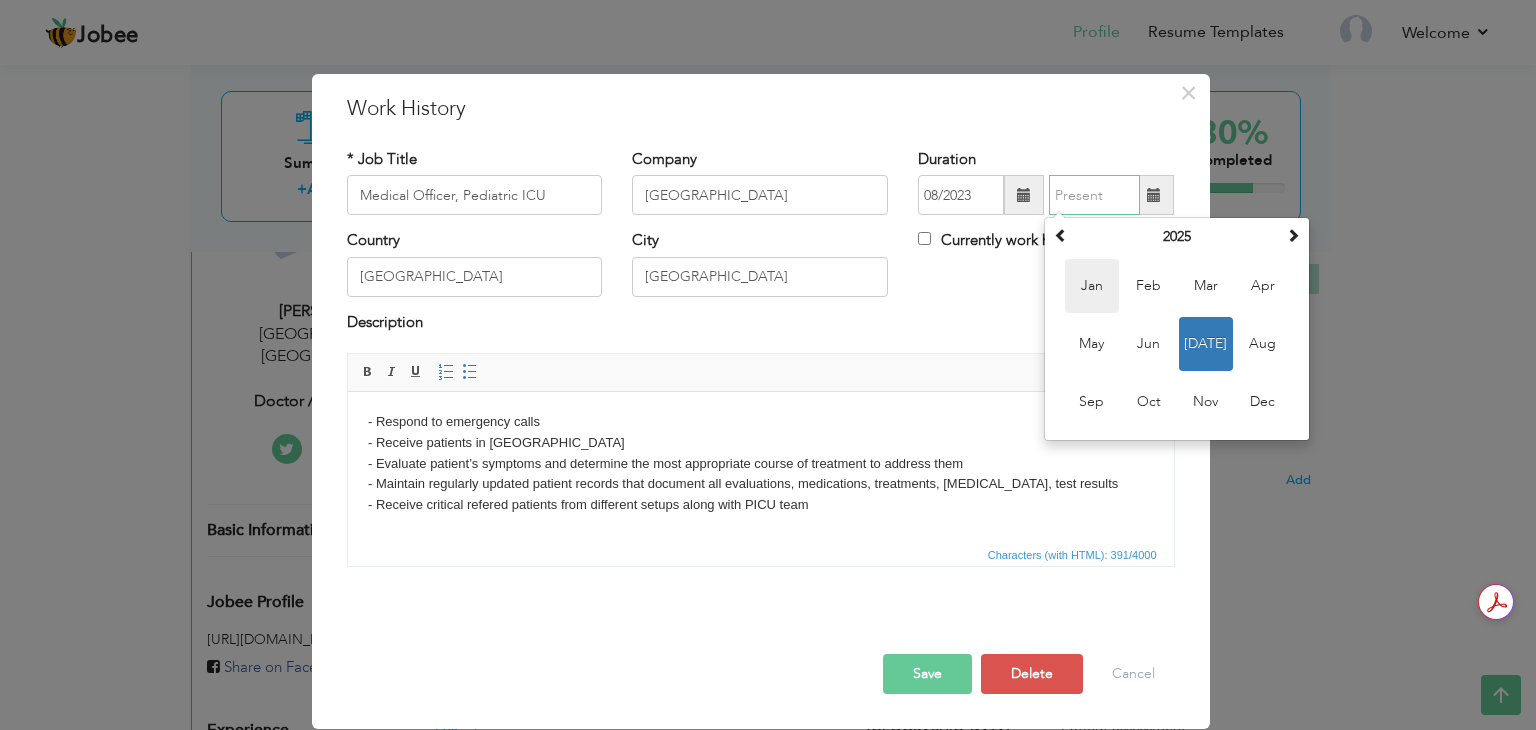 click on "Jan" at bounding box center [1092, 286] 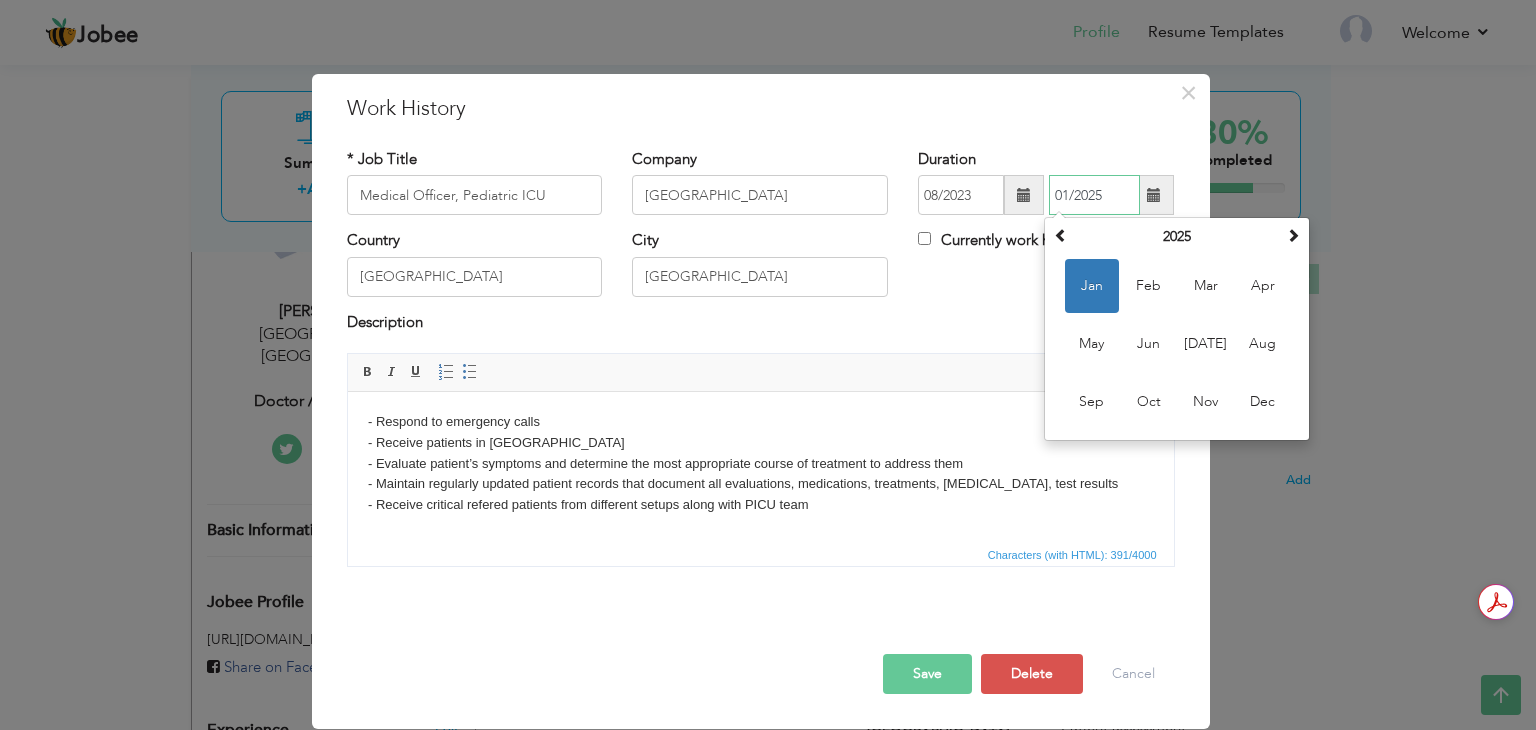 click on "01/2025" at bounding box center [1094, 195] 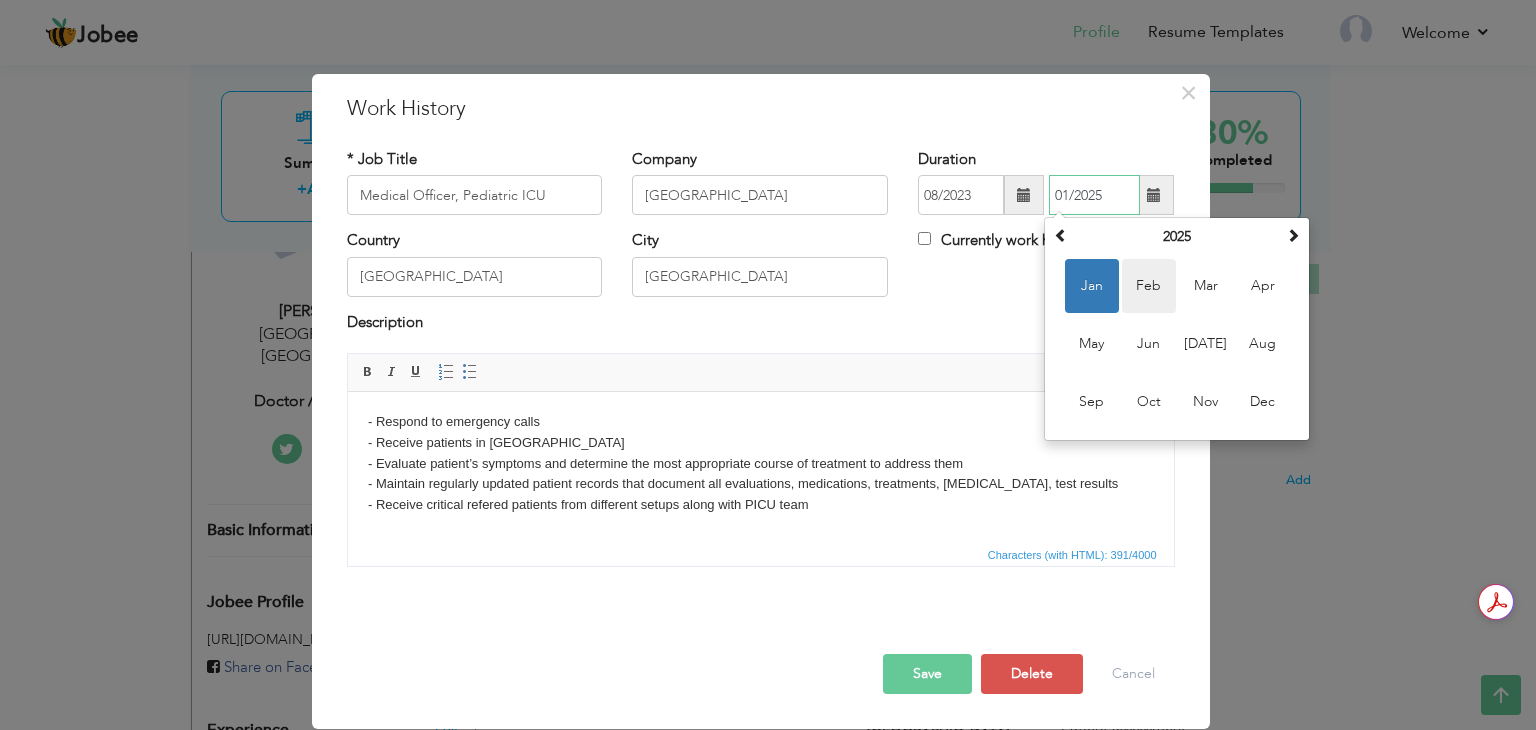 click on "Feb" at bounding box center (1149, 286) 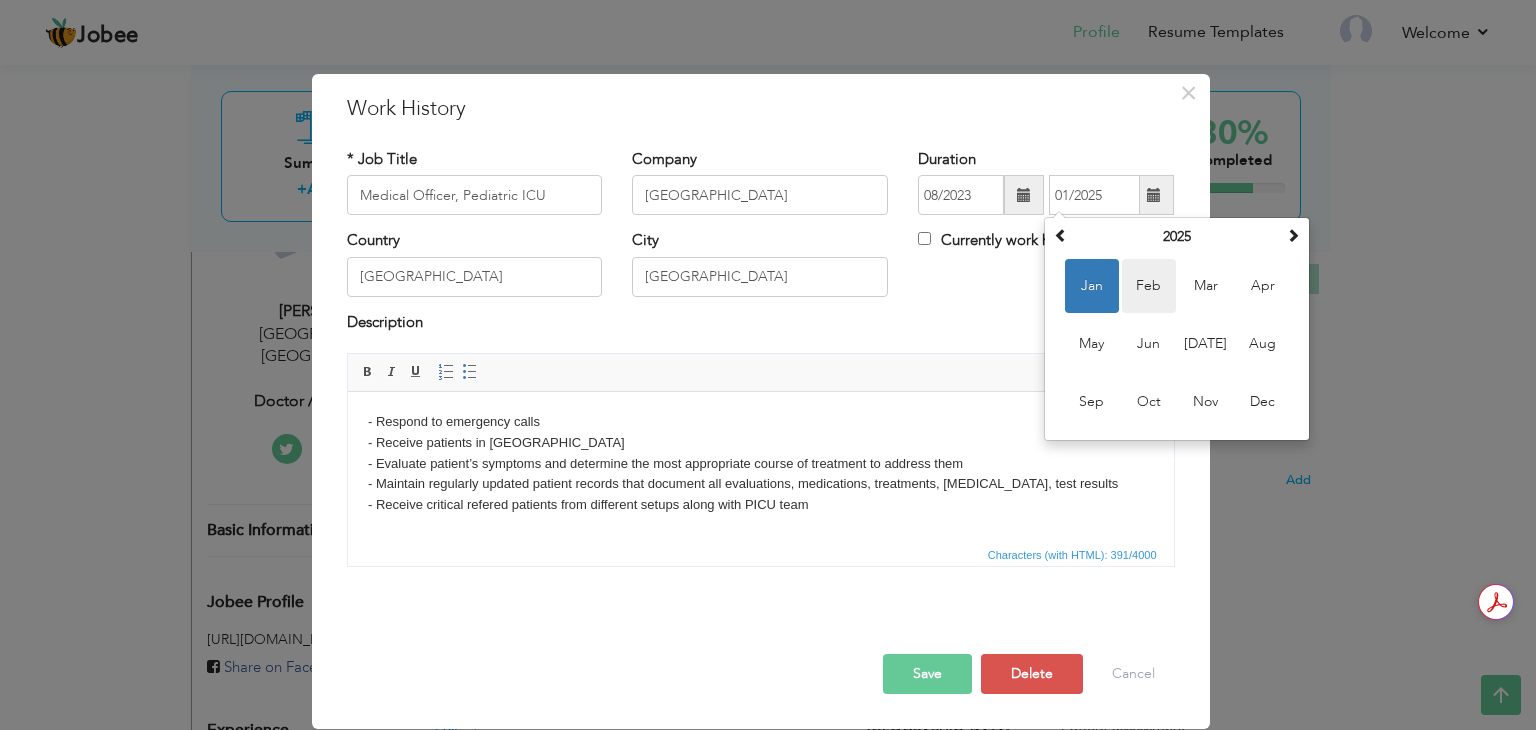 type on "02/2025" 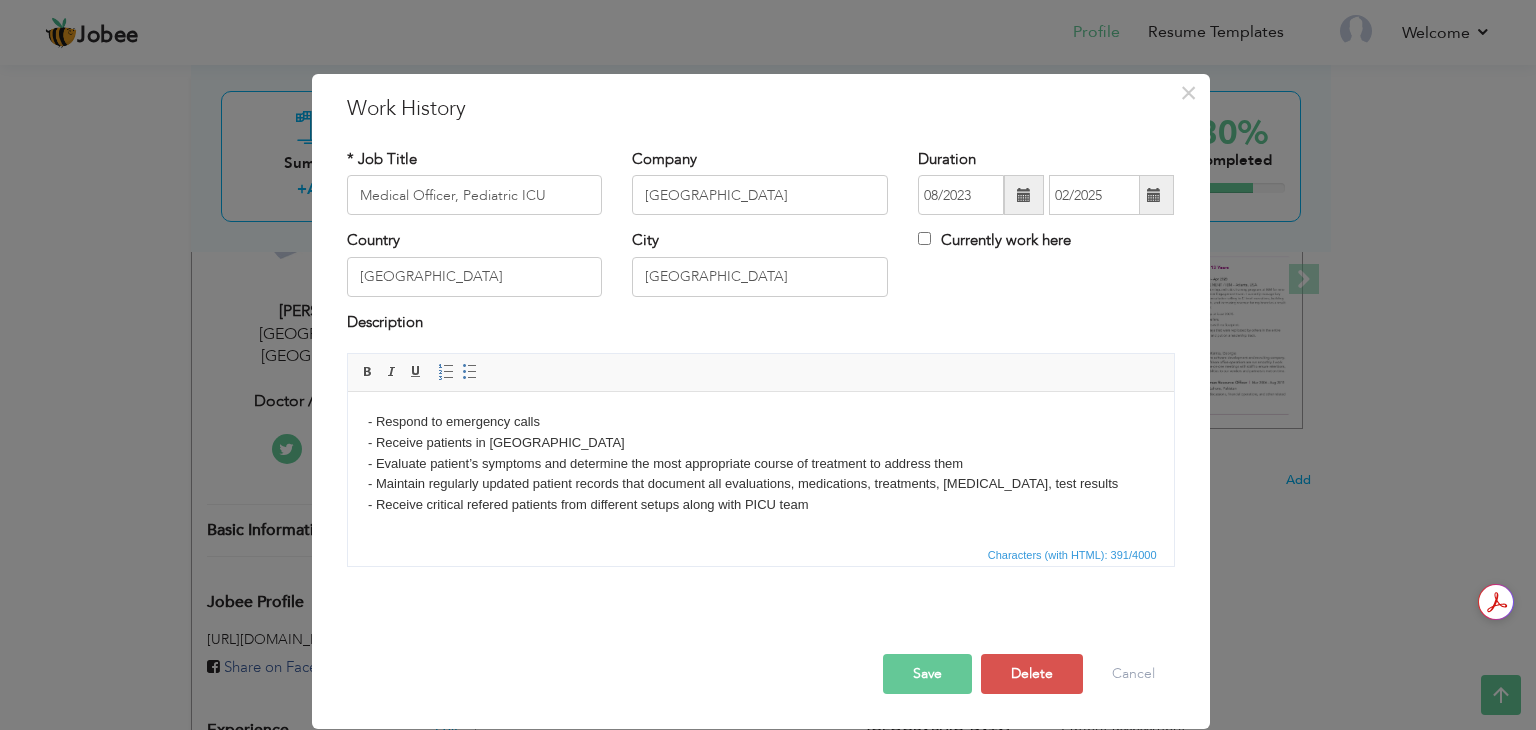 click on "Save" at bounding box center [927, 674] 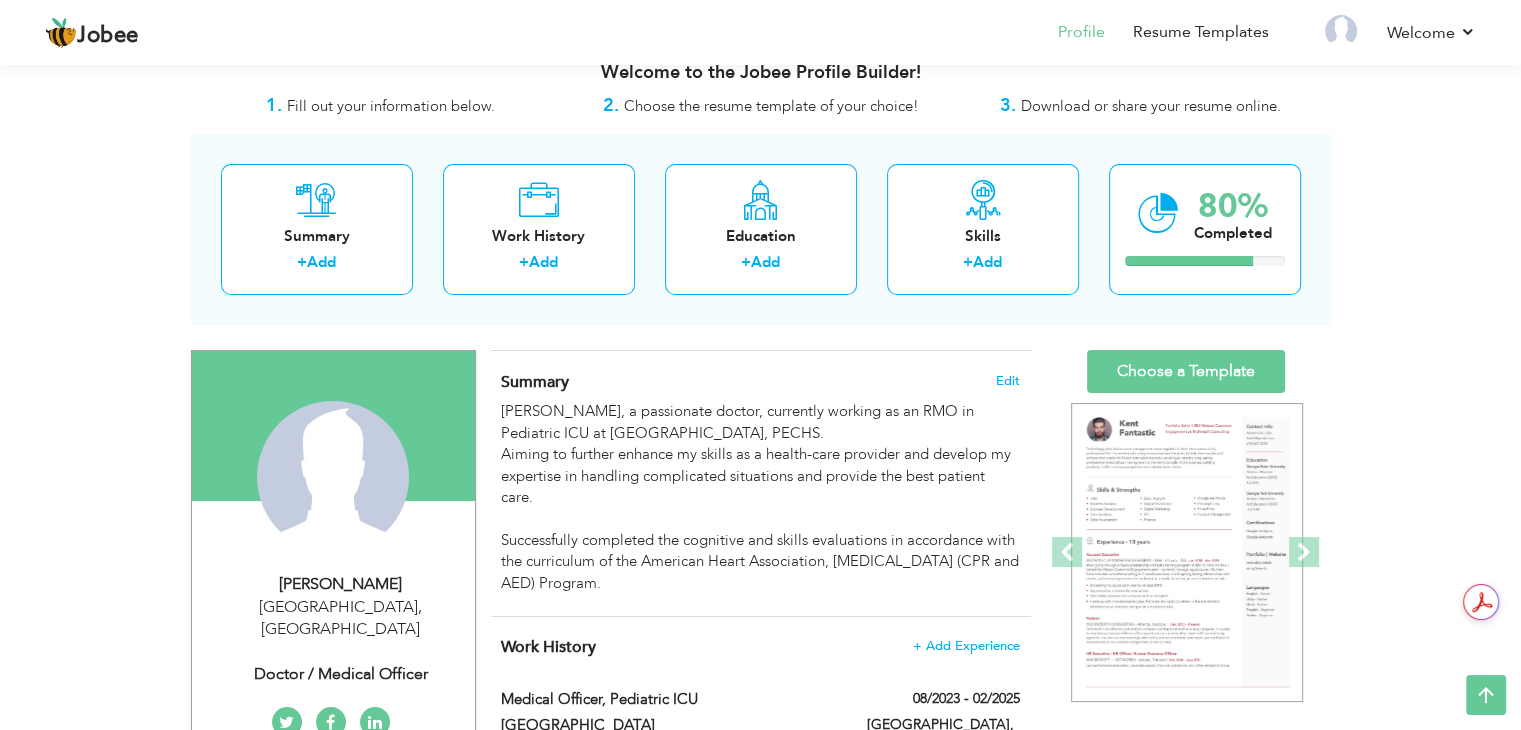 scroll, scrollTop: 0, scrollLeft: 0, axis: both 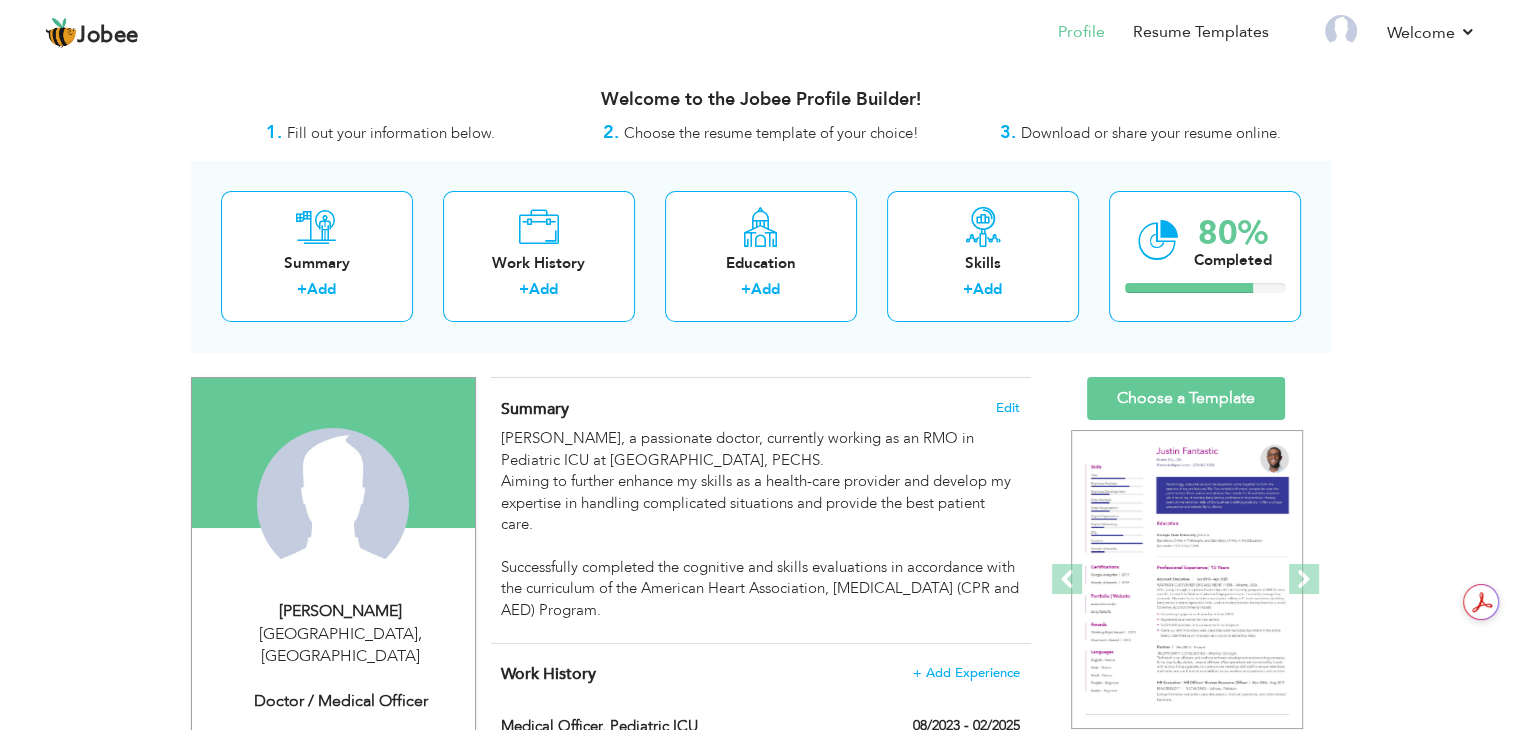 click on "Change
Remove
Dr. Mahnoor Ahmed
Karachi ,   Pakistan
Doctor / Medical Officer" at bounding box center (761, 1165) 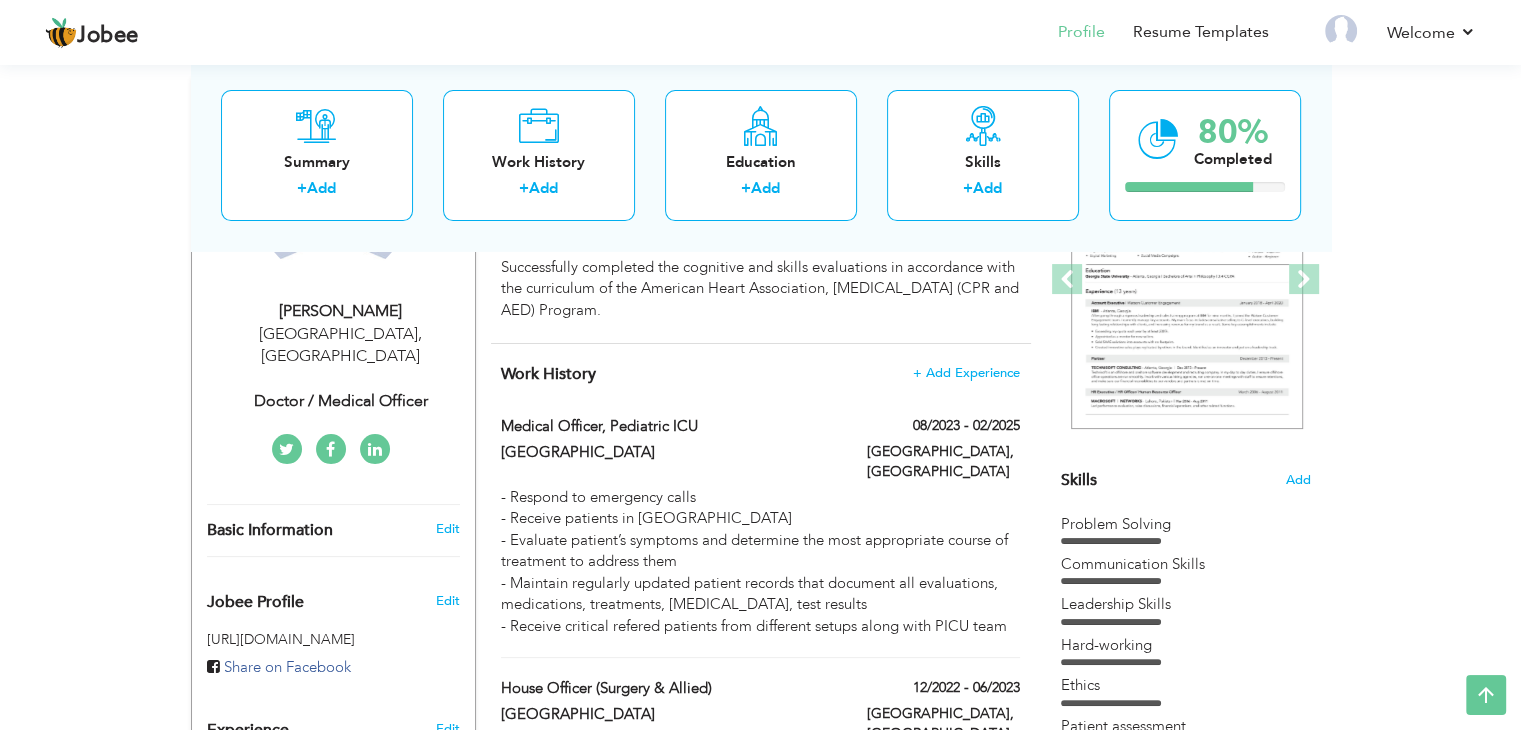 scroll, scrollTop: 0, scrollLeft: 0, axis: both 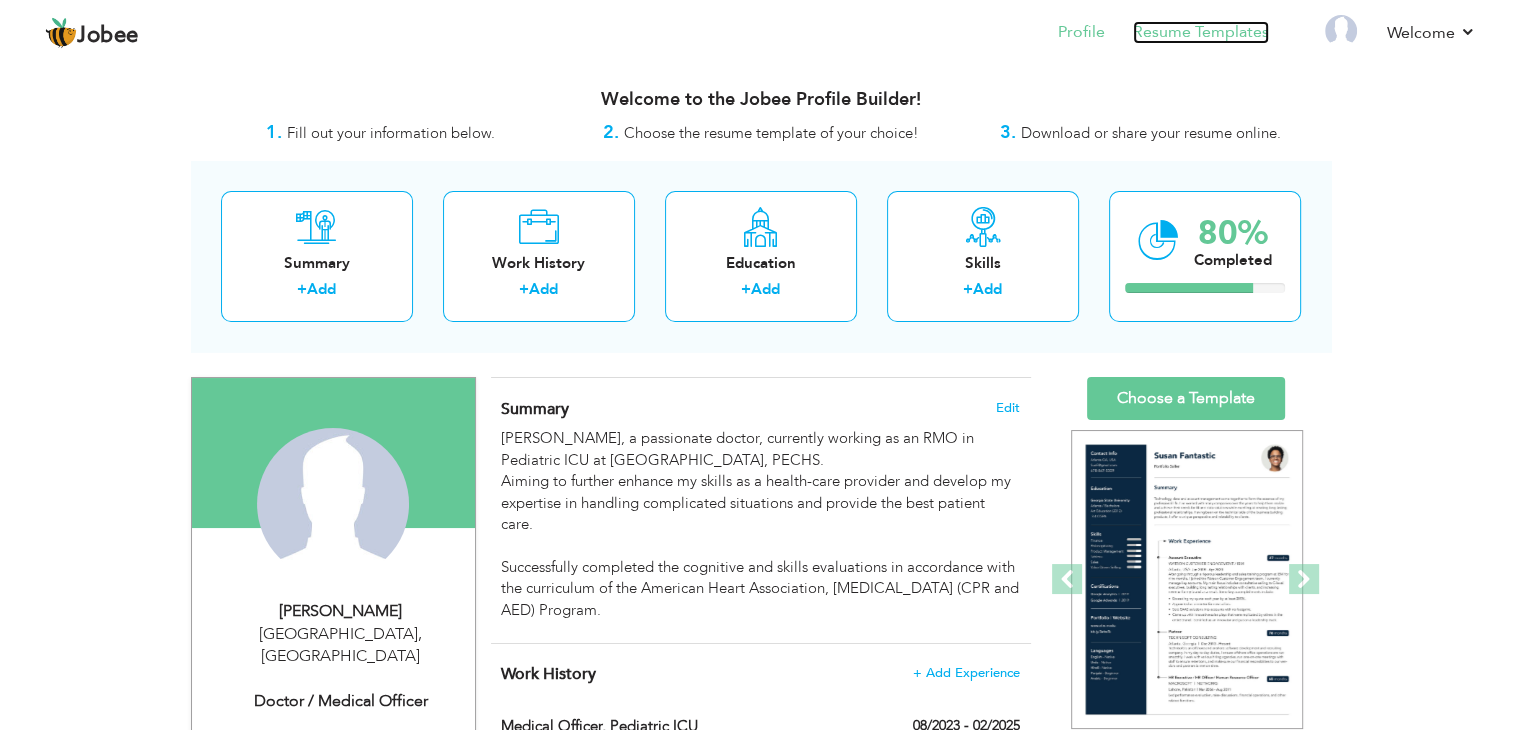 click on "Resume Templates" at bounding box center (1201, 32) 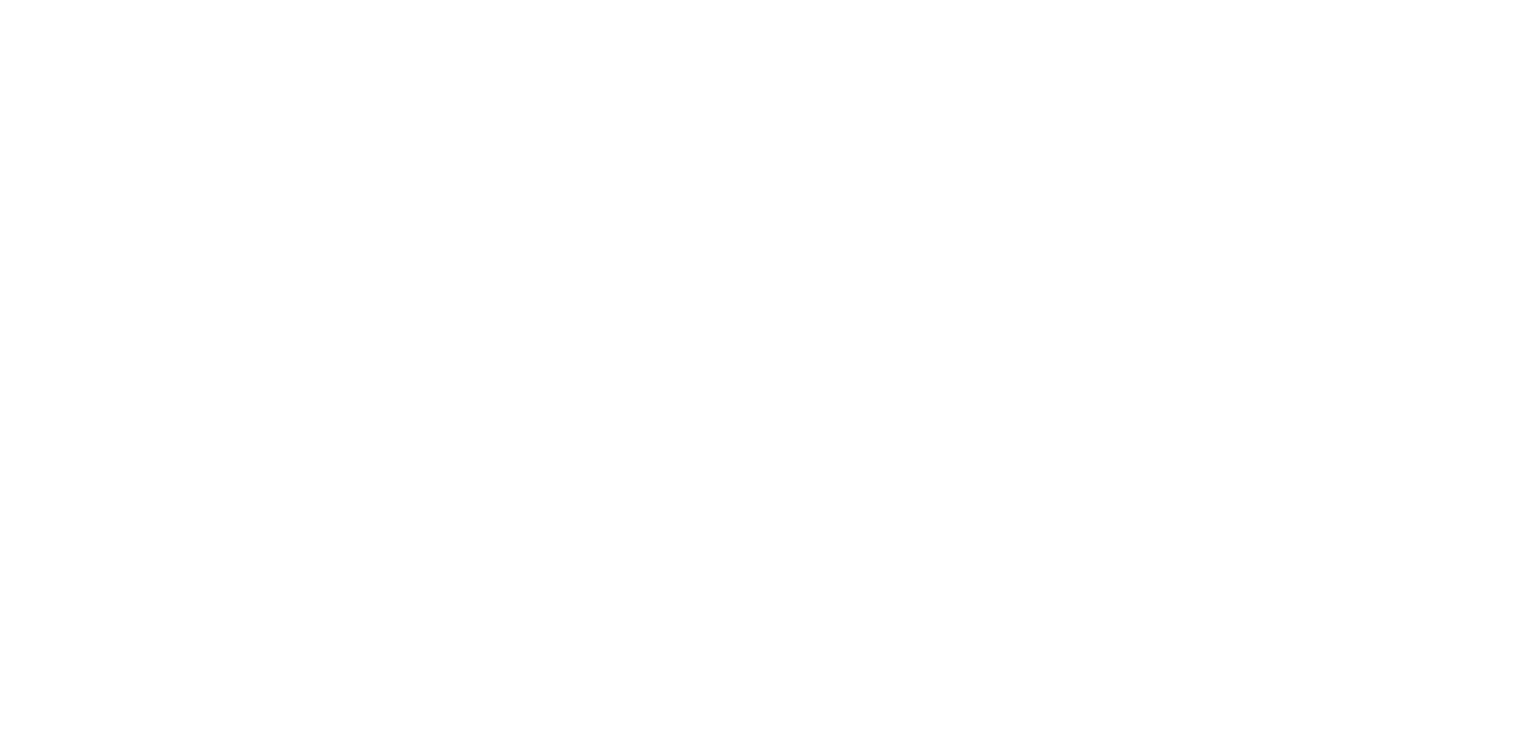 scroll, scrollTop: 0, scrollLeft: 0, axis: both 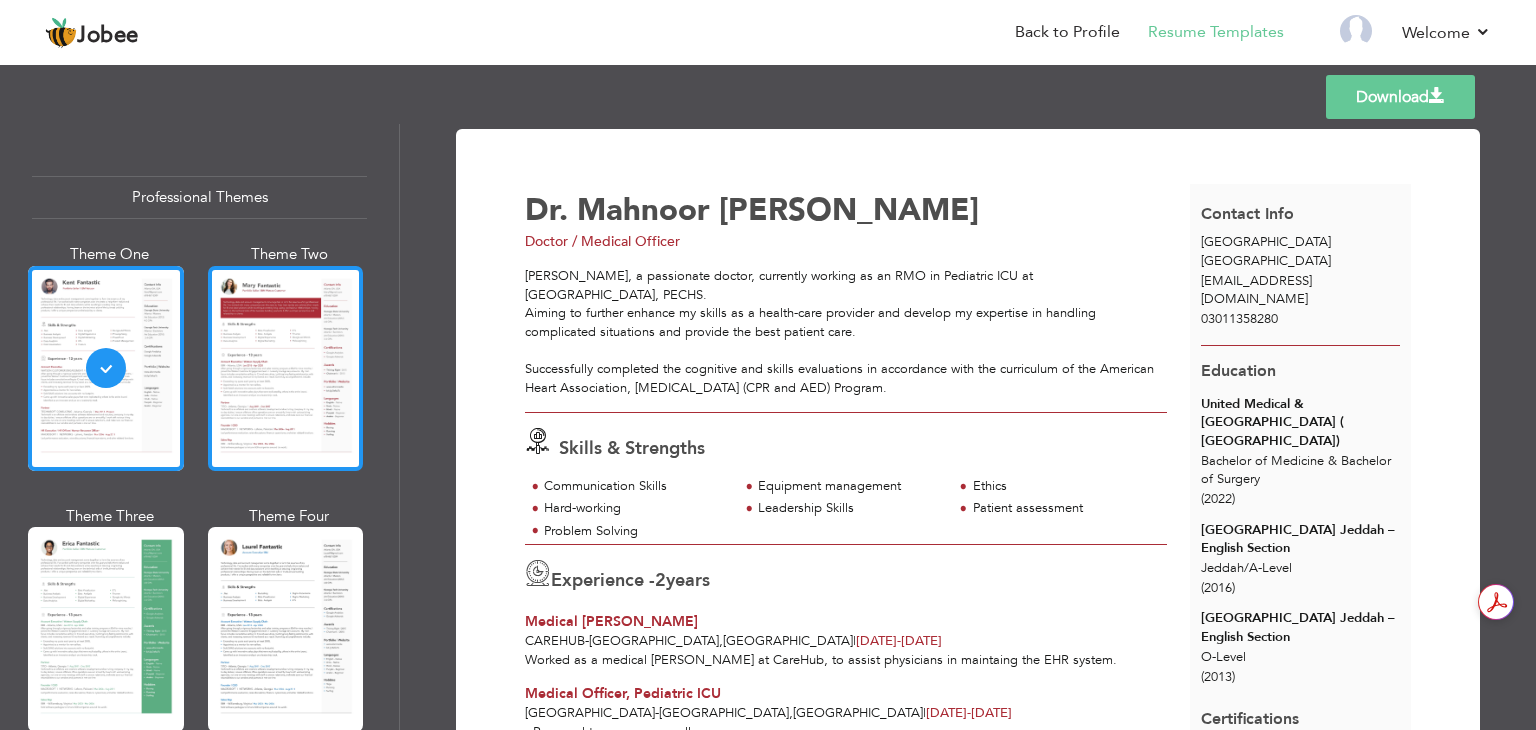 click at bounding box center [286, 368] 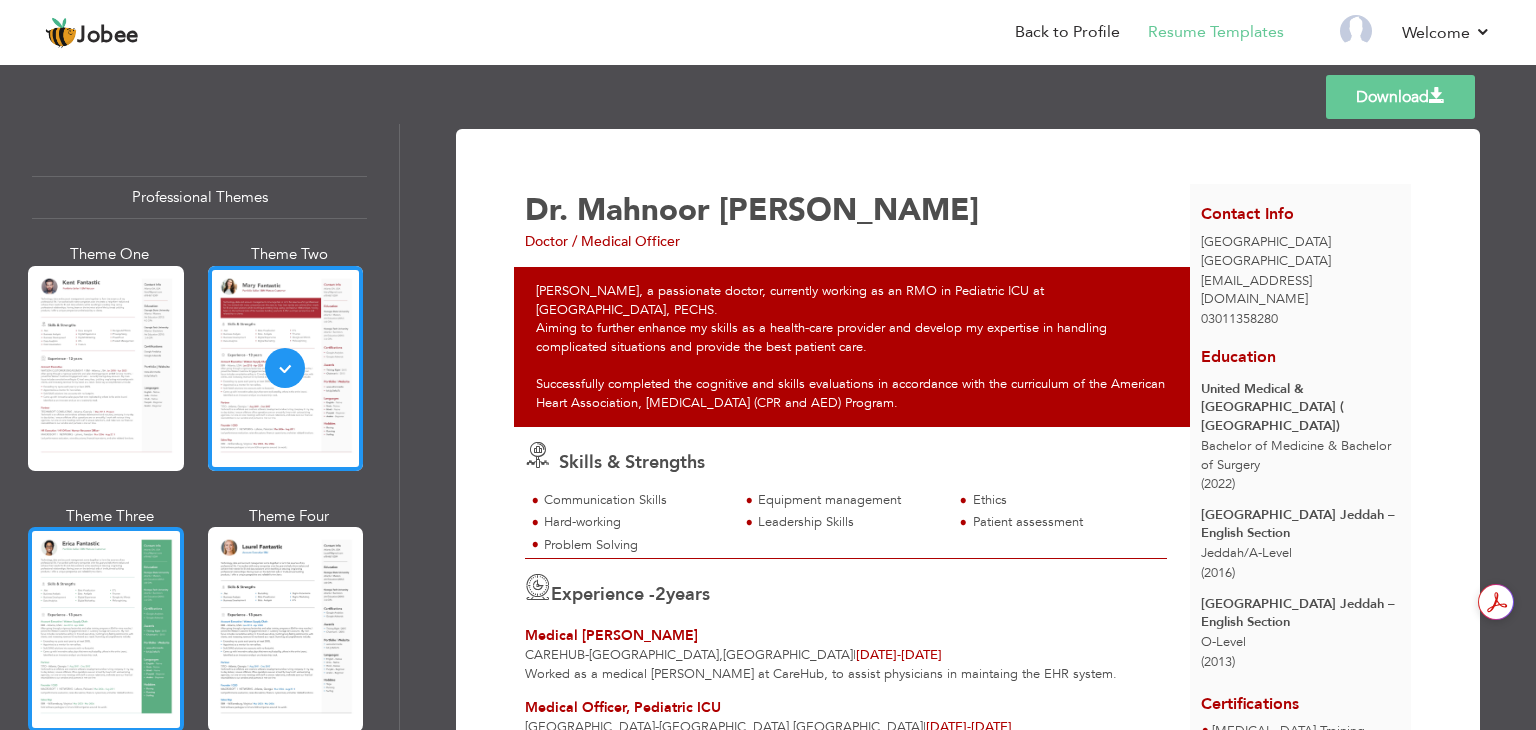 click at bounding box center [106, 629] 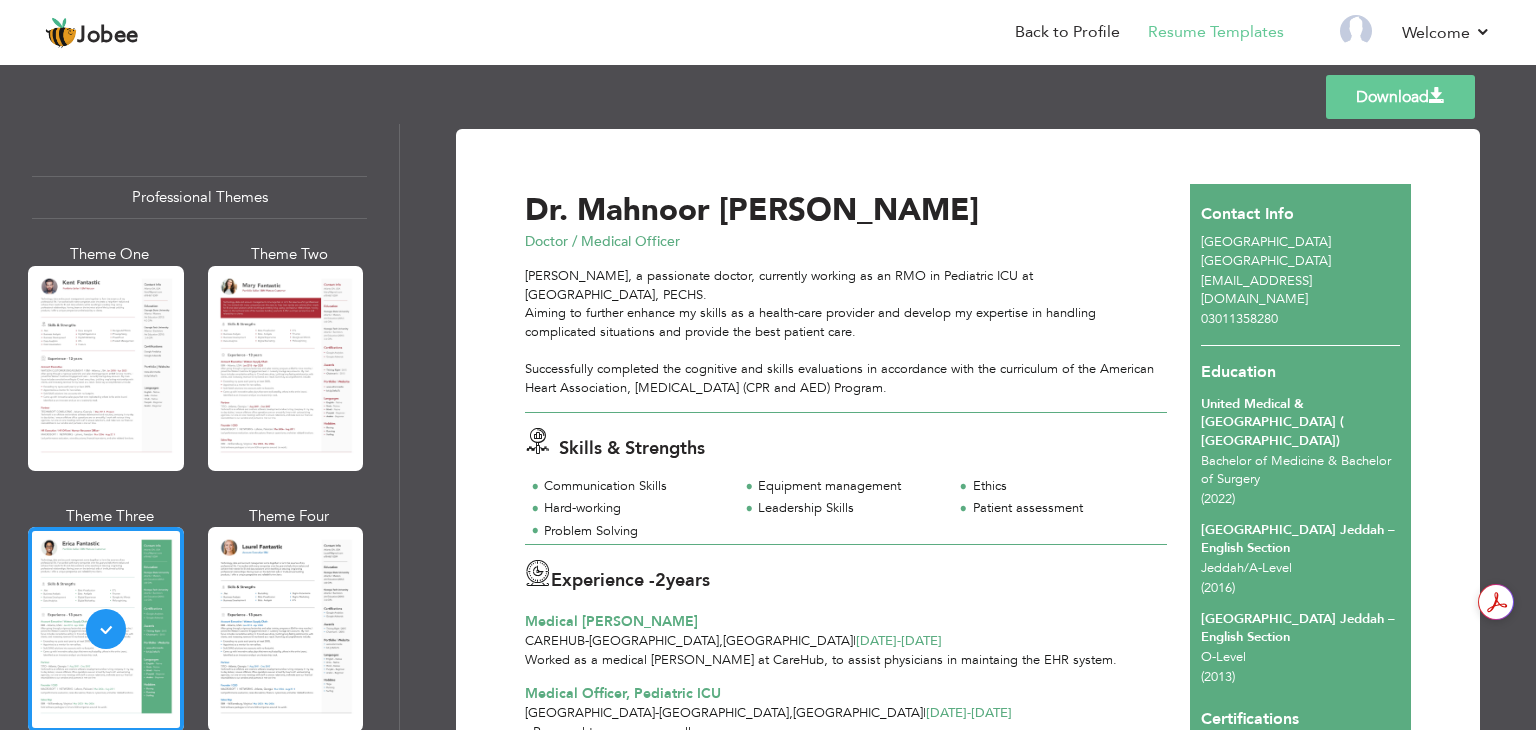 scroll, scrollTop: 100, scrollLeft: 0, axis: vertical 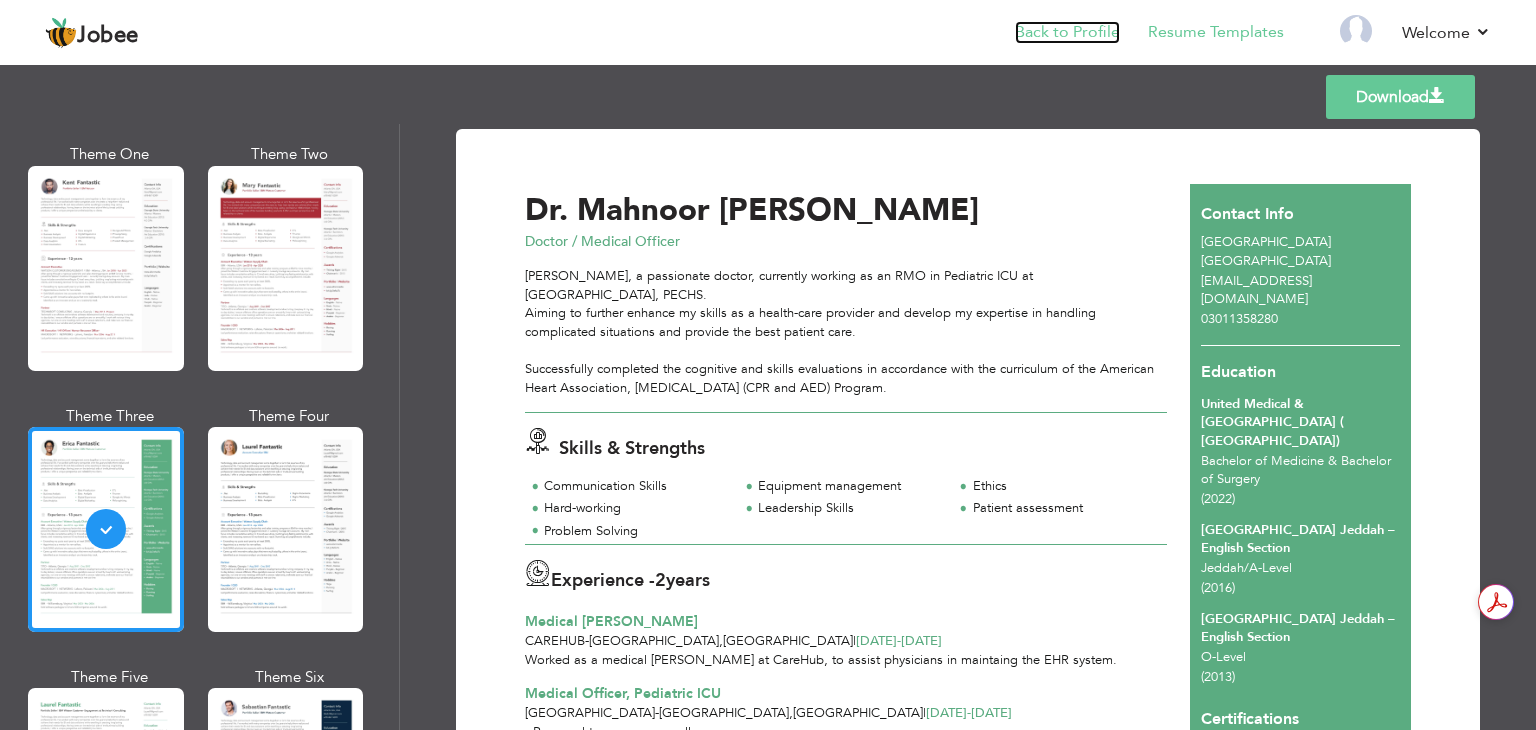 click on "Back to Profile" at bounding box center (1067, 32) 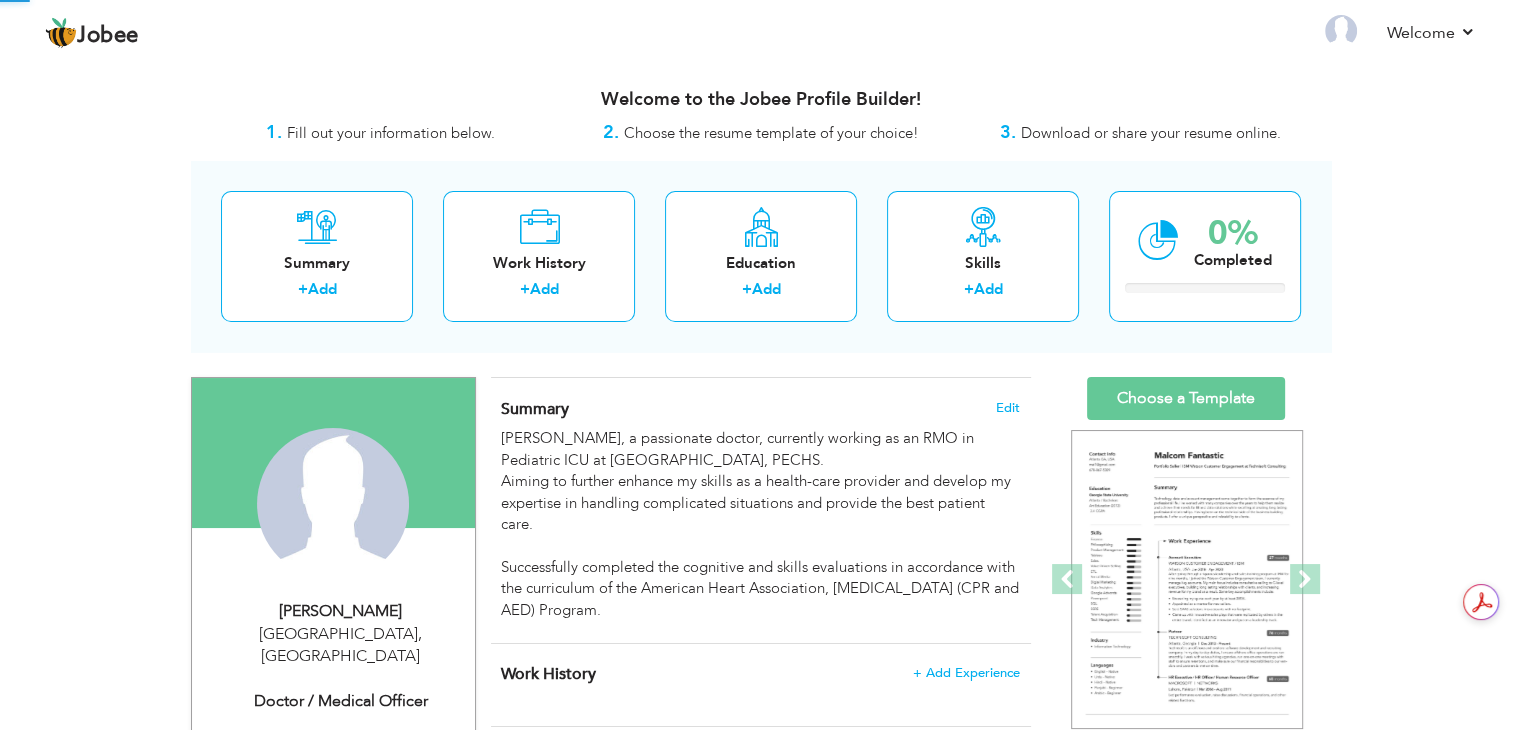 scroll, scrollTop: 0, scrollLeft: 0, axis: both 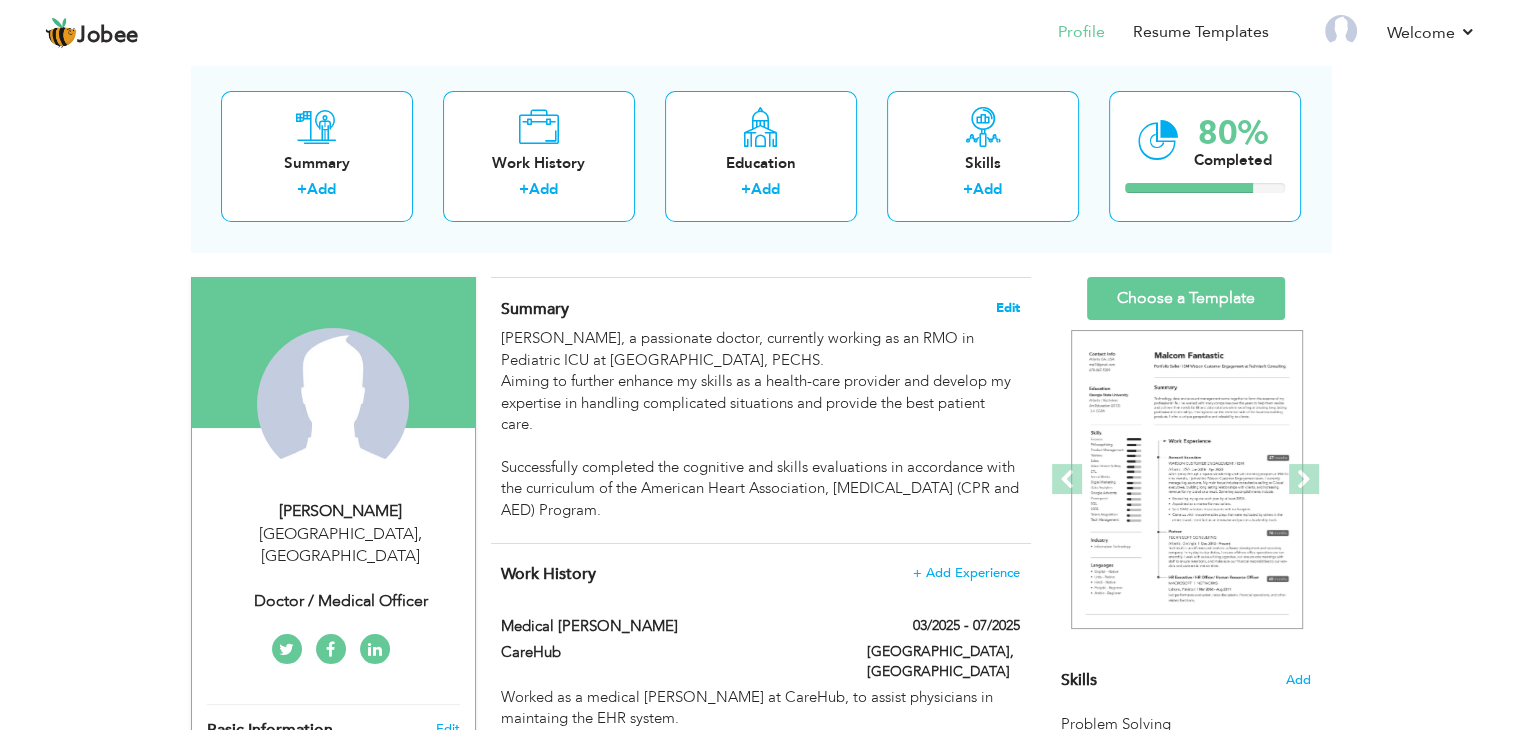 click on "Edit" at bounding box center [1008, 308] 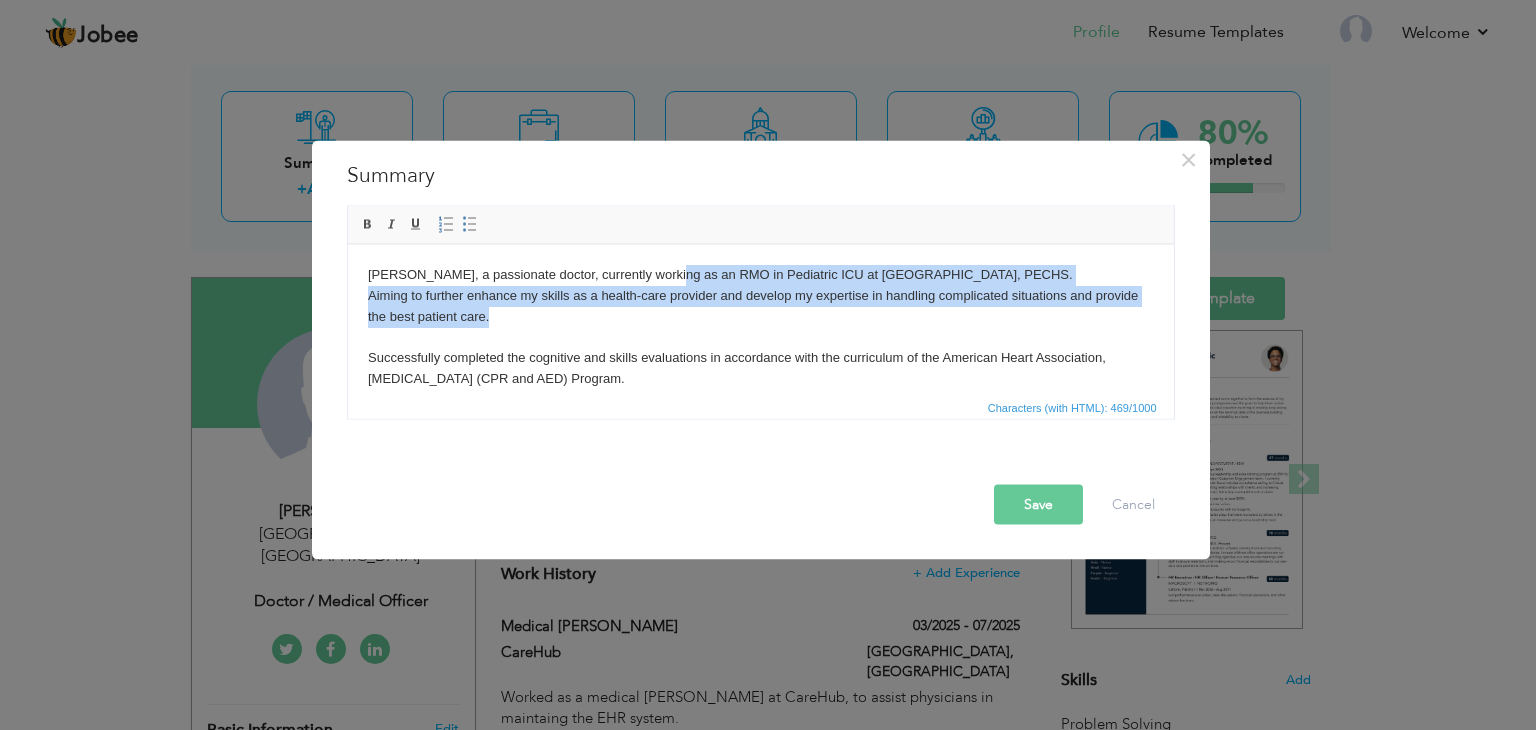 drag, startPoint x: 671, startPoint y: 274, endPoint x: 1135, endPoint y: 324, distance: 466.6862 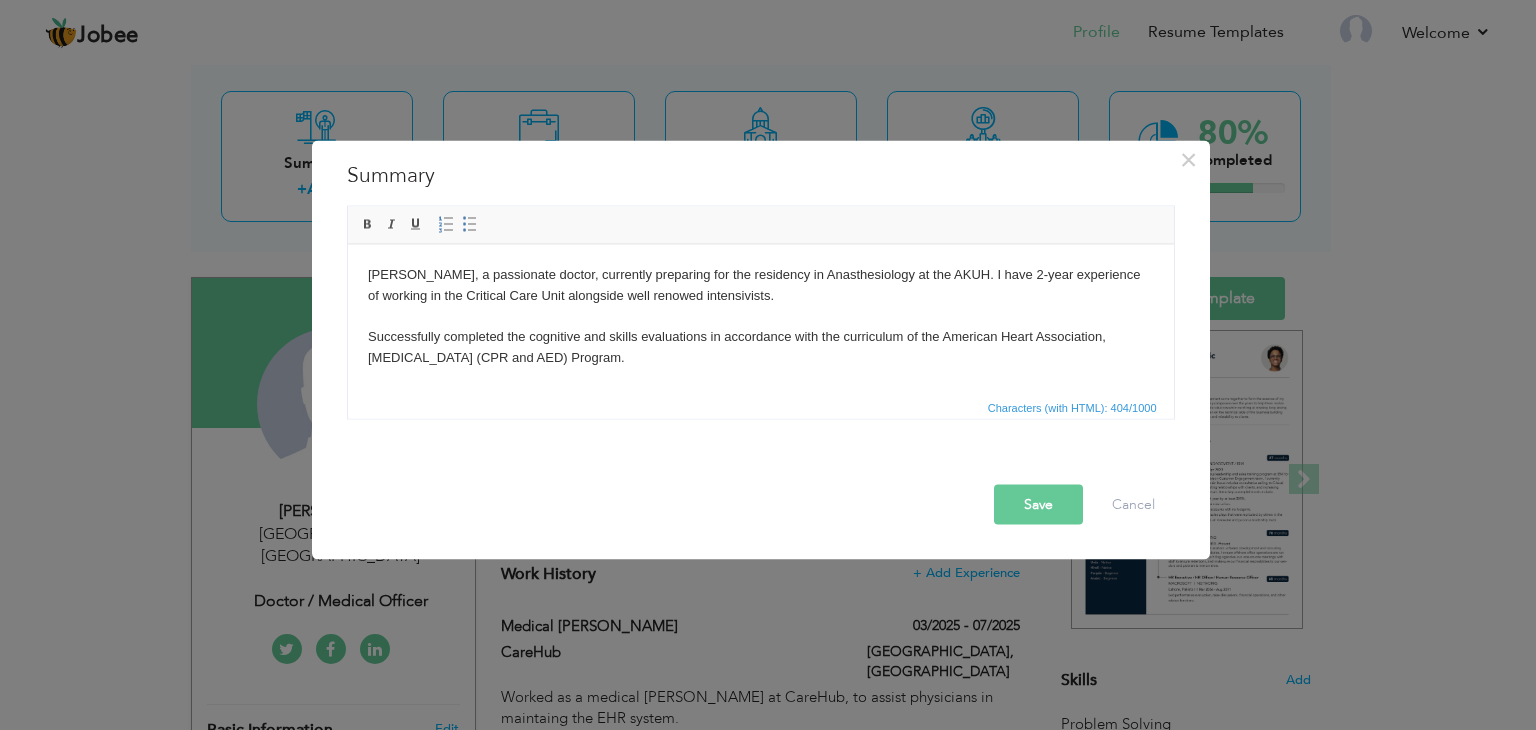 click on "Dr. Mahnoor Ahmed Siddiqui, a passionate doctor, currently preparing for the residency in Anasthesiology at the AKUH. I have 2-year experience of working in the Critical Care Unit alongside well renowed intensivists.  Successfully completed the cognitive and skills evaluations in accordance with the curriculum of the American Heart Association, Basic Life Support (CPR and AED) Program." at bounding box center (760, 316) 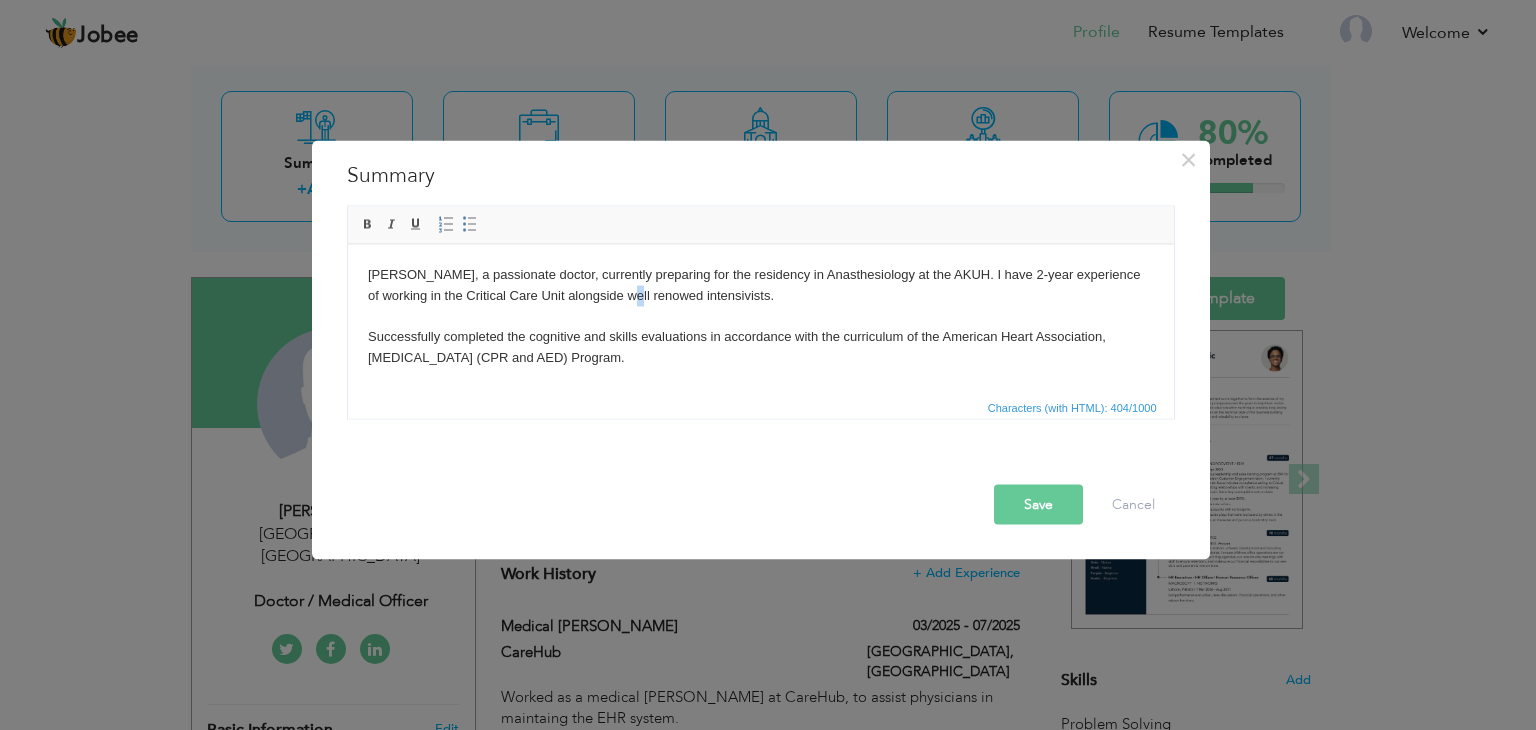 click on "Dr. Mahnoor Ahmed Siddiqui, a passionate doctor, currently preparing for the residency in Anasthesiology at the AKUH. I have 2-year experience of working in the Critical Care Unit alongside well renowed intensivists.  Successfully completed the cognitive and skills evaluations in accordance with the curriculum of the American Heart Association, Basic Life Support (CPR and AED) Program." at bounding box center (760, 316) 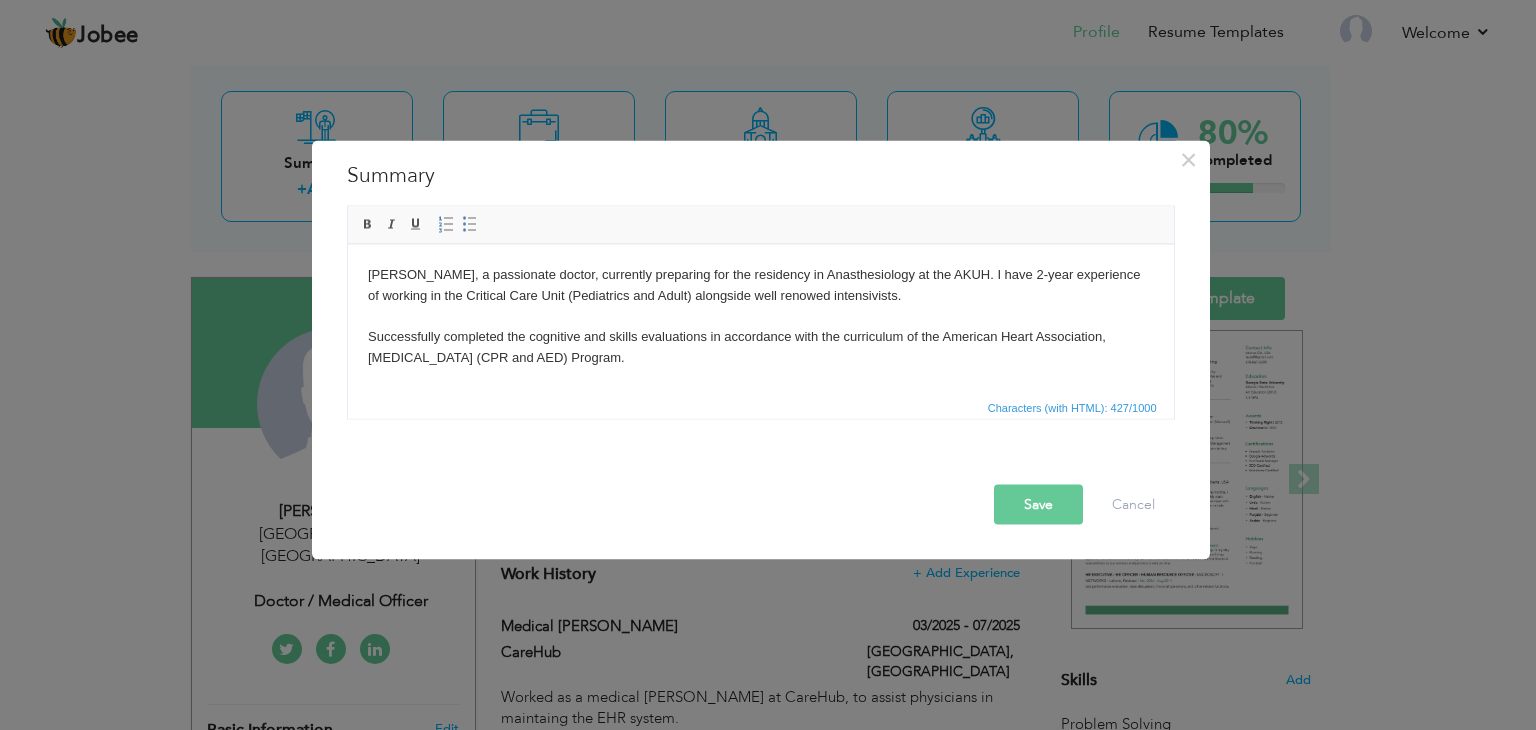 click on "Dr. Mahnoor Ahmed Siddiqui, a passionate doctor, currently preparing for the residency in Anasthesiology at the AKUH. I have 2-year experience of working in the Critical Care Unit (Pediatrics and Adult) alongside well renowed intensivists.  Successfully completed the cognitive and skills evaluations in accordance with the curriculum of the American Heart Association, Basic Life Support (CPR and AED) Program." at bounding box center [760, 316] 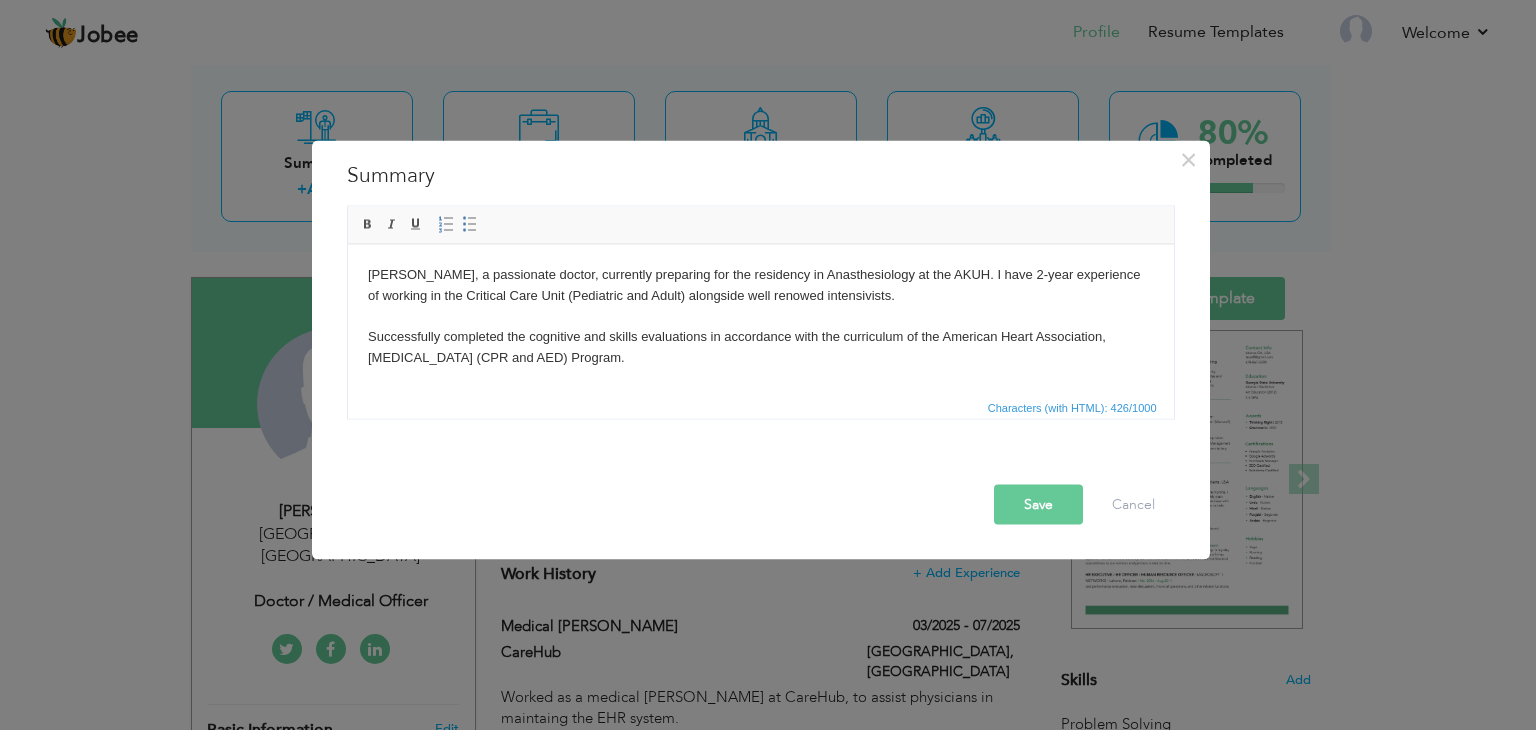 click on "Dr. Mahnoor Ahmed Siddiqui, a passionate doctor, currently preparing for the residency in Anasthesiology at the AKUH. I have 2-year experience of working in the Critical Care Unit (Pediatric and Adult) alongside well renowed intensivists.  Successfully completed the cognitive and skills evaluations in accordance with the curriculum of the American Heart Association, Basic Life Support (CPR and AED) Program." at bounding box center [760, 316] 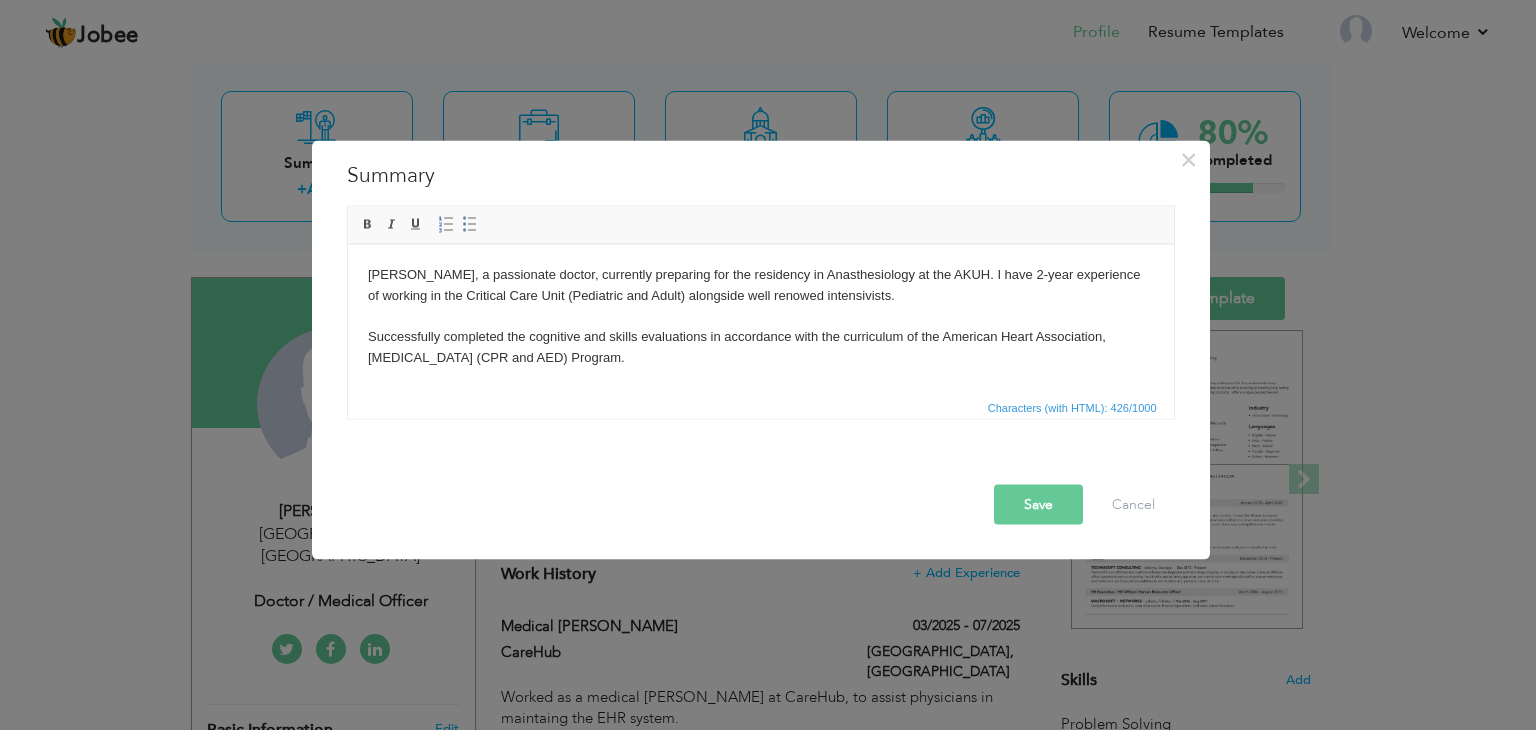 drag, startPoint x: 539, startPoint y: 273, endPoint x: 1031, endPoint y: 288, distance: 492.2286 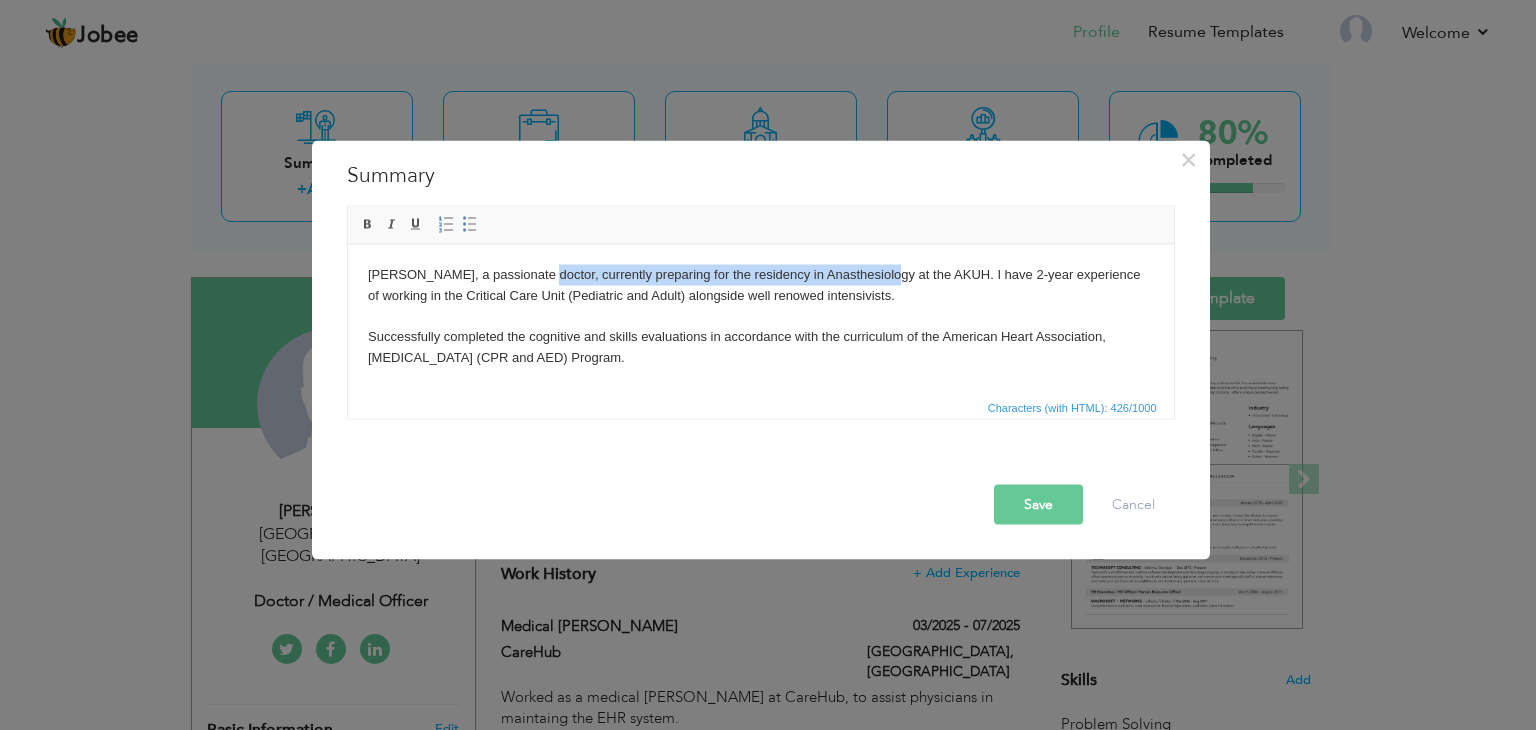 drag, startPoint x: 539, startPoint y: 273, endPoint x: 879, endPoint y: 278, distance: 340.03677 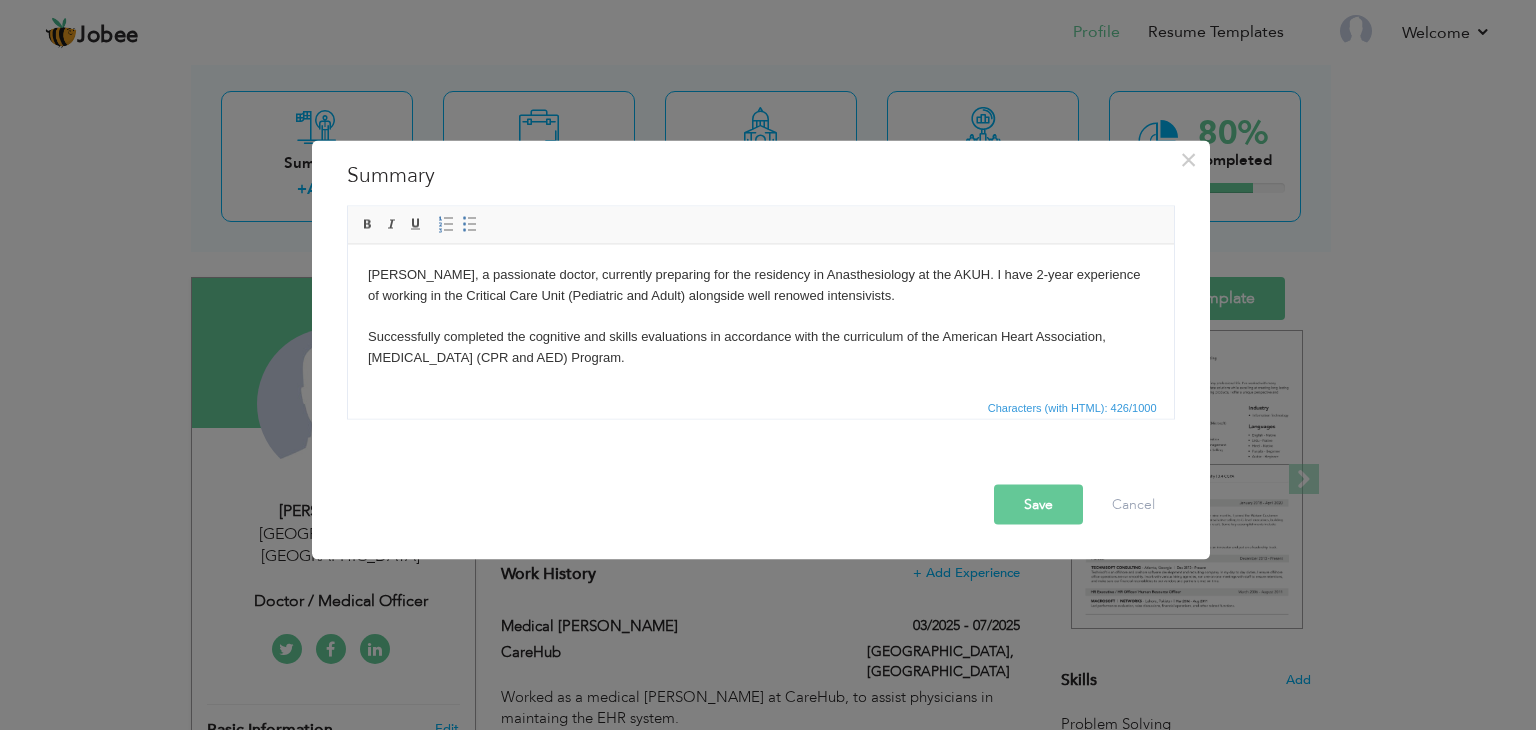click on "Dr. Mahnoor Ahmed Siddiqui, a passionate doctor, currently preparing for the residency in Anasthesiology at the AKUH. I have 2-year experience of working in the Critical Care Unit (Pediatric and Adult) alongside well renowed intensivists.  Successfully completed the cognitive and skills evaluations in accordance with the curriculum of the American Heart Association, Basic Life Support (CPR and AED) Program." at bounding box center [760, 316] 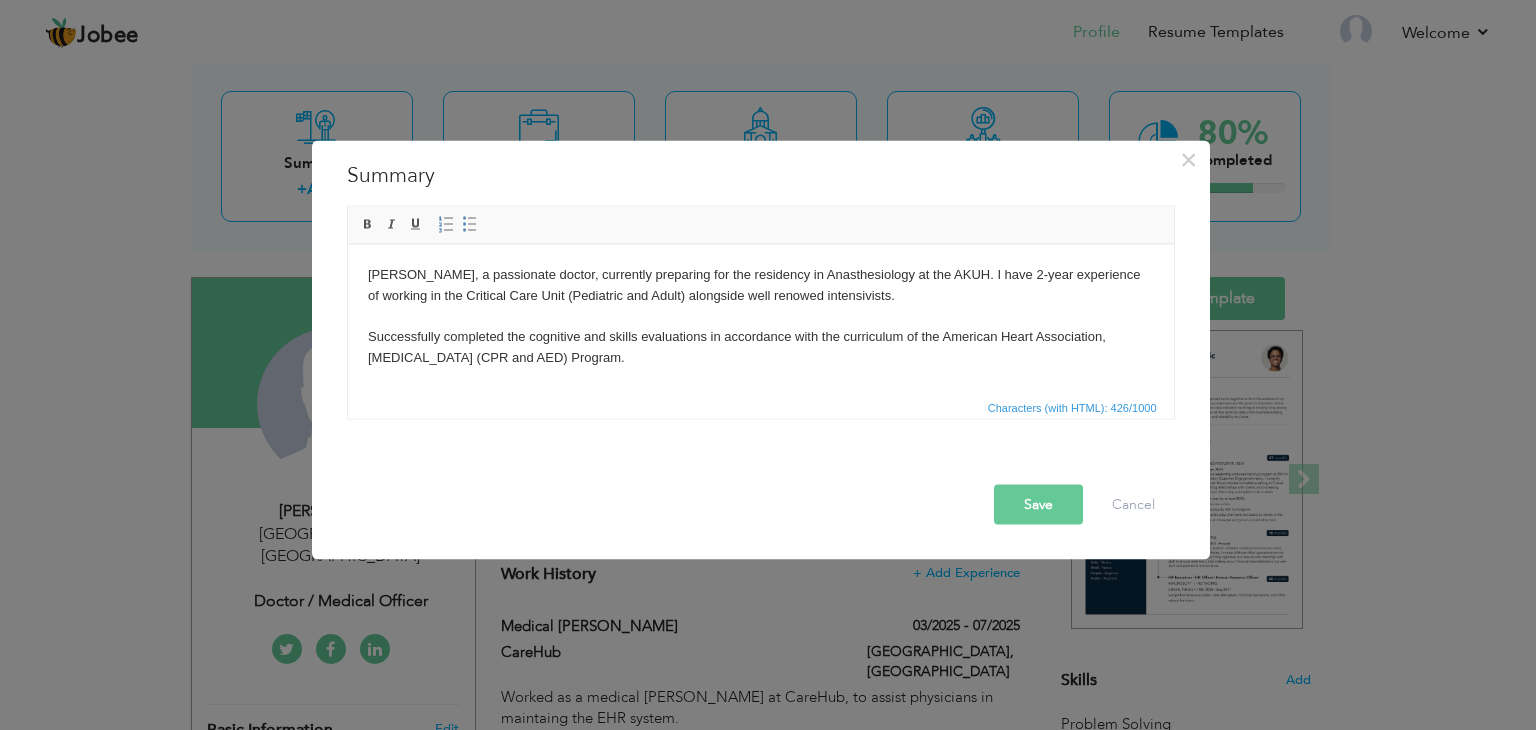 click on "Dr. Mahnoor Ahmed Siddiqui, a passionate doctor, currently preparing for the residency in Anasthesiology at the AKUH. I have 2-year experience of working in the Critical Care Unit (Pediatric and Adult) alongside well renowed intensivists.  Successfully completed the cognitive and skills evaluations in accordance with the curriculum of the American Heart Association, Basic Life Support (CPR and AED) Program." at bounding box center [760, 316] 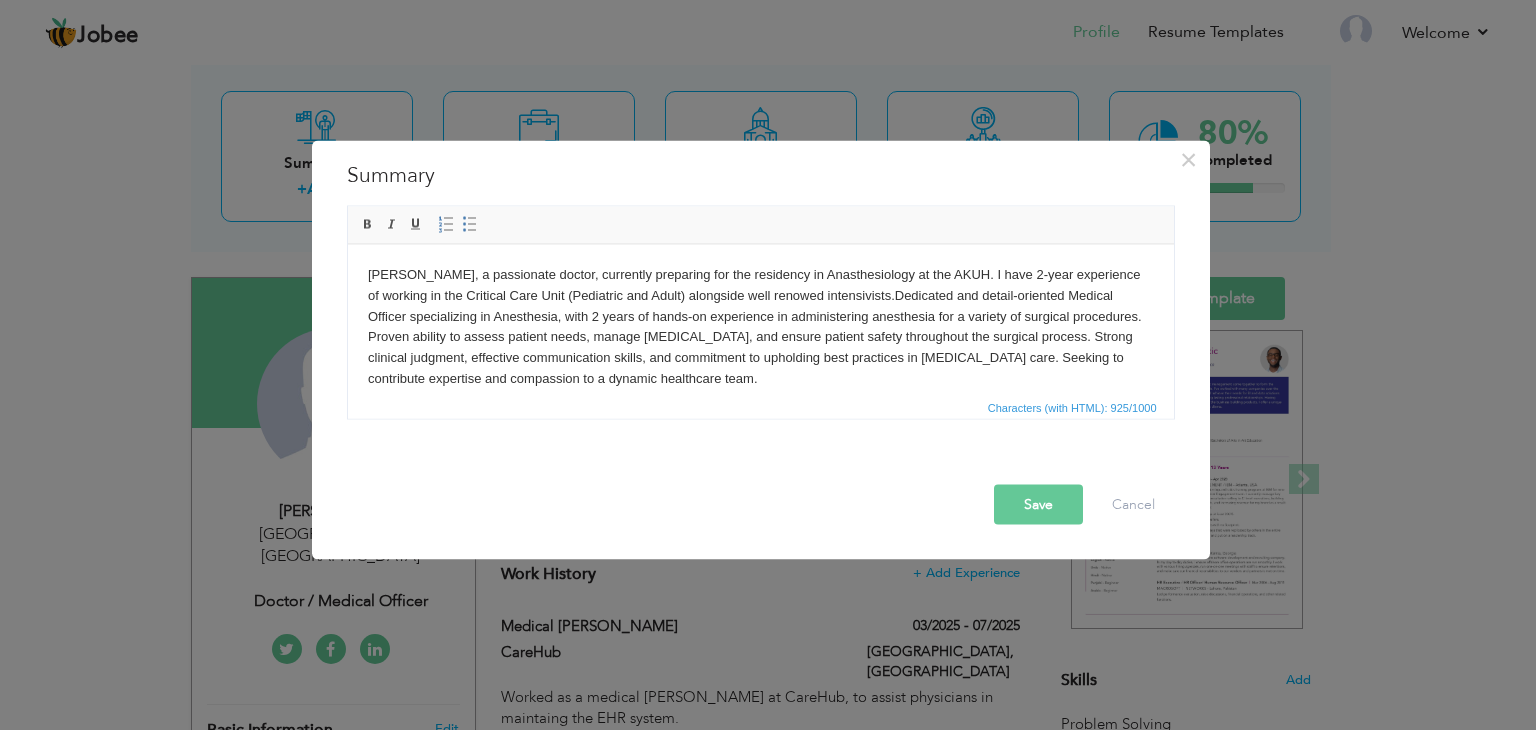 click on "Dr. Mahnoor Ahmed Siddiqui, a passionate doctor, currently preparing for the residency in Anasthesiology at the AKUH. I have 2-year experience of working in the Critical Care Unit (Pediatric and Adult) alongside well renowed intensivists.  Dedicated and detail-oriented Medical Officer specializing in Anesthesia, with 2 years of hands-on experience in administering anesthesia for a variety of surgical procedures. Proven ability to assess patient needs, manage perioperative care, and ensure patient safety throughout the surgical process. Strong clinical judgment, effective communication skills, and commitment to upholding best practices in anesthetic care. Seeking to contribute expertise and compassion to a dynamic healthcare team. Successfully completed the cognitive and skills evaluations in accordance with the curriculum of the American Heart Association, Basic Life Support (CPR and AED) Program." at bounding box center (760, 357) 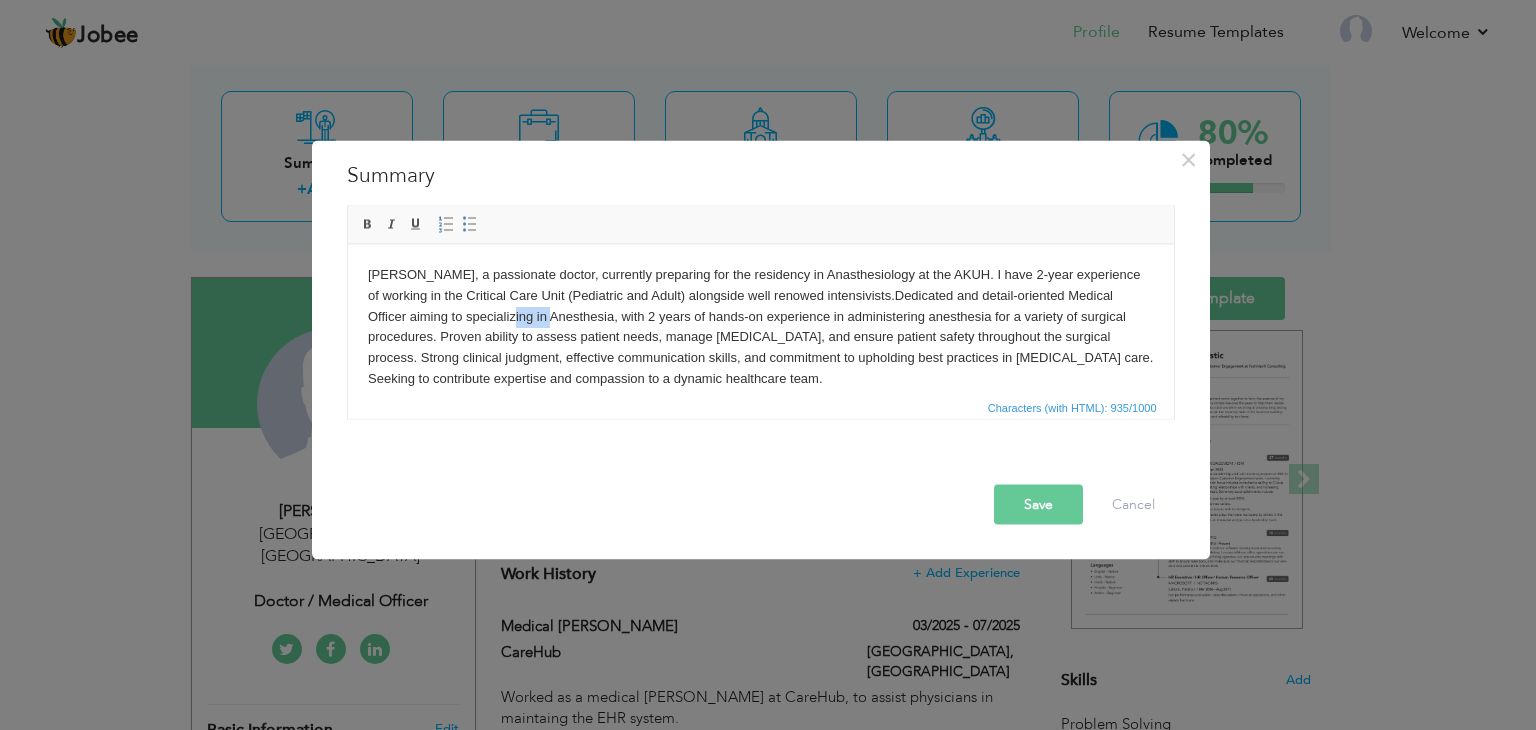 drag, startPoint x: 564, startPoint y: 316, endPoint x: 595, endPoint y: 318, distance: 31.06445 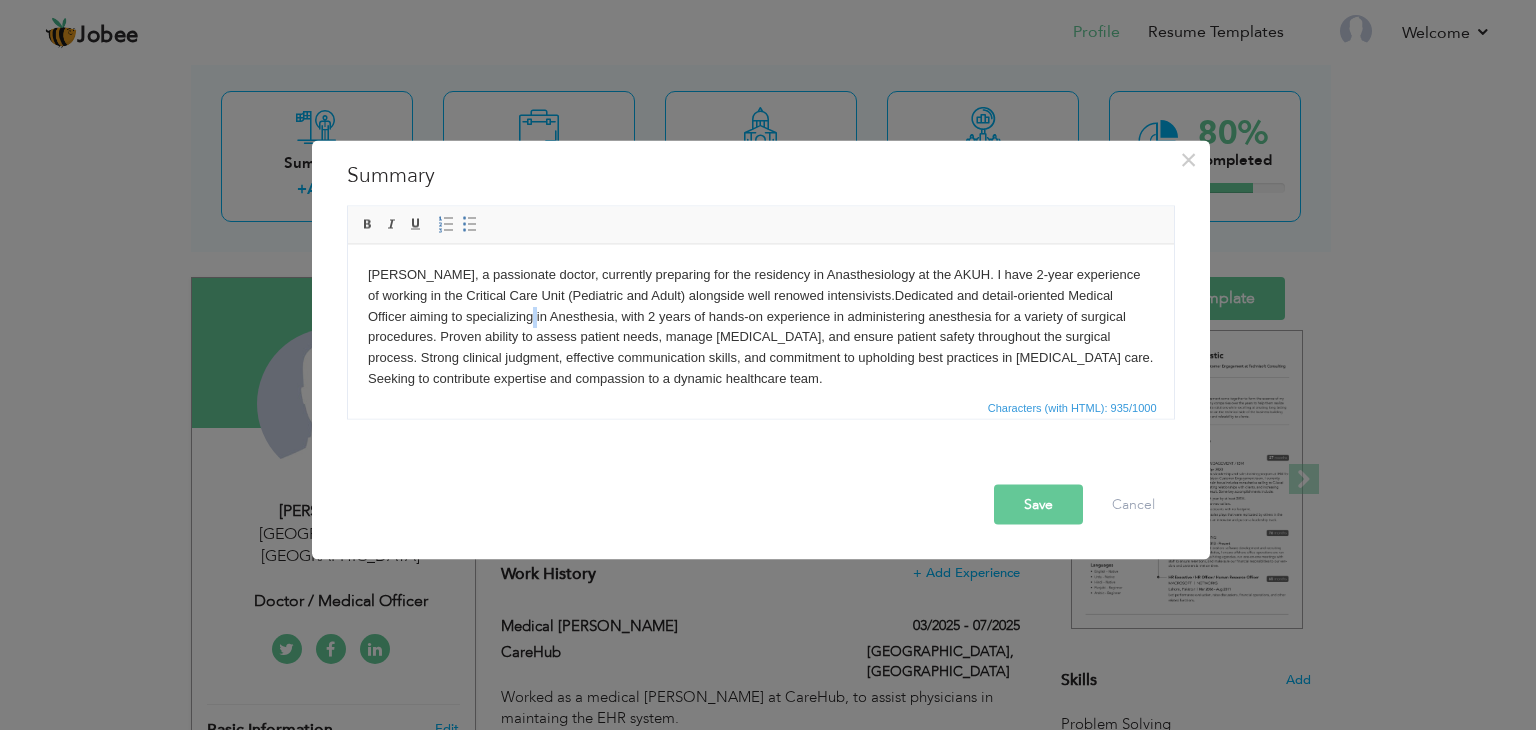 click on "Dr. Mahnoor Ahmed Siddiqui, a passionate doctor, currently preparing for the residency in Anasthesiology at the AKUH. I have 2-year experience of working in the Critical Care Unit (Pediatric and Adult) alongside well renowed intensivists.  Dedicated and detail-oriented Medical Officer aiming to specializing in Anesthesia, with 2 years of hands-on experience in administering anesthesia for a variety of surgical procedures. Proven ability to assess patient needs, manage perioperative care, and ensure patient safety throughout the surgical process. Strong clinical judgment, effective communication skills, and commitment to upholding best practices in anesthetic care. Seeking to contribute expertise and compassion to a dynamic healthcare team. Successfully completed the cognitive and skills evaluations in accordance with the curriculum of the American Heart Association, Basic Life Support (CPR and AED) Program." at bounding box center (760, 357) 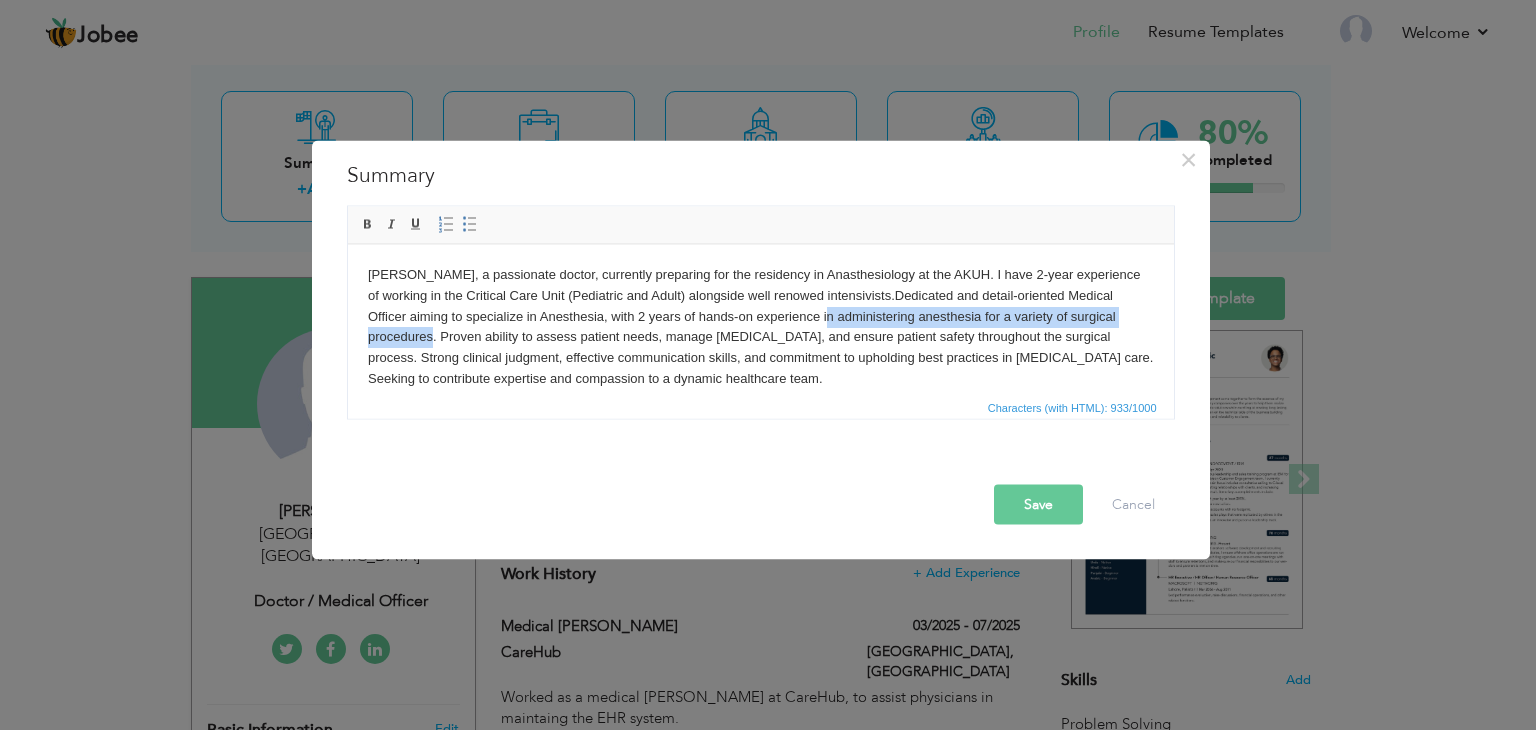 drag, startPoint x: 876, startPoint y: 321, endPoint x: 481, endPoint y: 340, distance: 395.4567 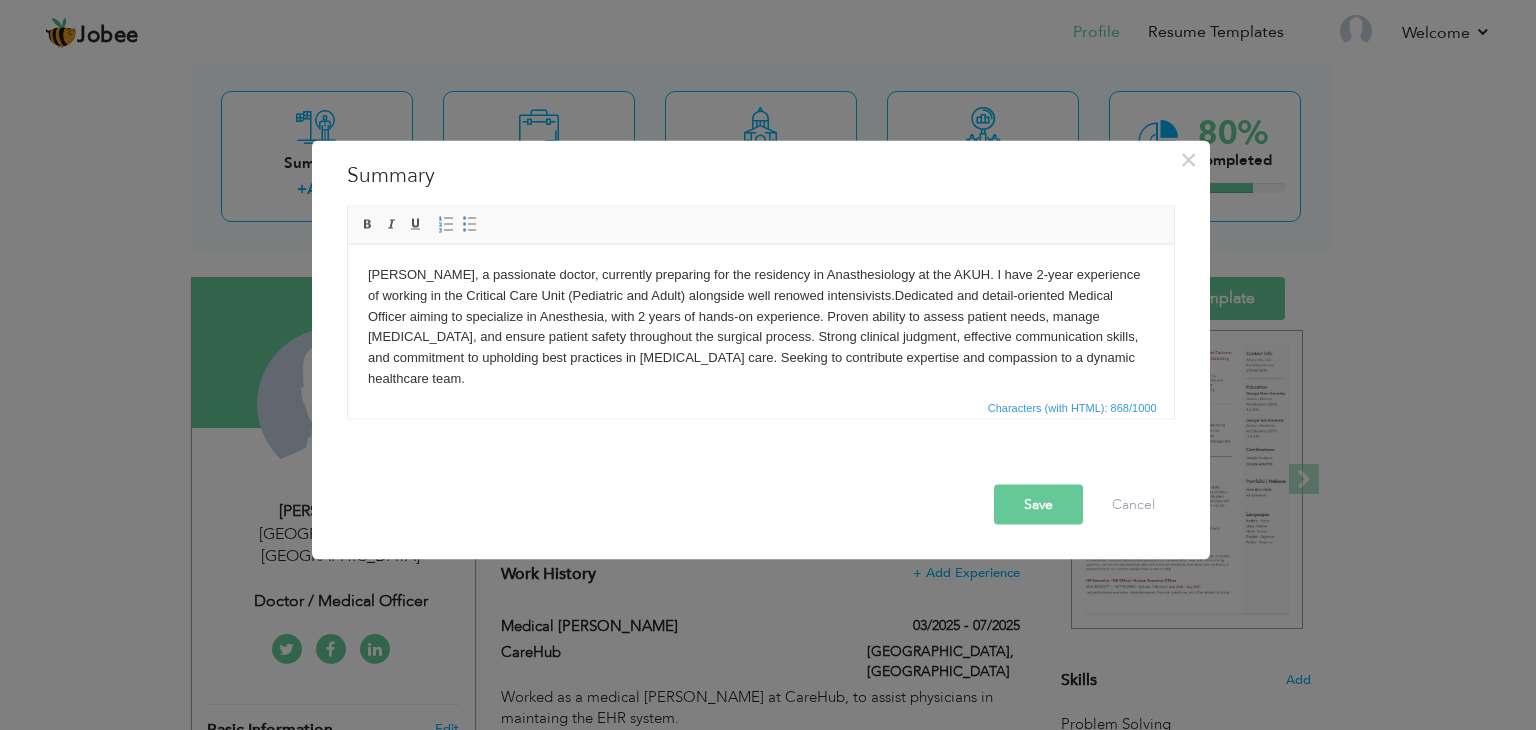click on "Dr. Mahnoor Ahmed Siddiqui, a passionate doctor, currently preparing for the residency in Anasthesiology at the AKUH. I have 2-year experience of working in the Critical Care Unit (Pediatric and Adult) alongside well renowed intensivists.  Dedicated and detail-oriented Medical Officer aiming to specialize in Anesthesia, with 2 years of hands-on experience. Proven ability to assess patient needs, manage perioperative care, and ensure patient safety throughout the surgical process. Strong clinical judgment, effective communication skills, and commitment to upholding best practices in anesthetic care. Seeking to contribute expertise and compassion to a dynamic healthcare team. Successfully completed the cognitive and skills evaluations in accordance with the curriculum of the American Heart Association, Basic Life Support (CPR and AED) Program." at bounding box center (760, 357) 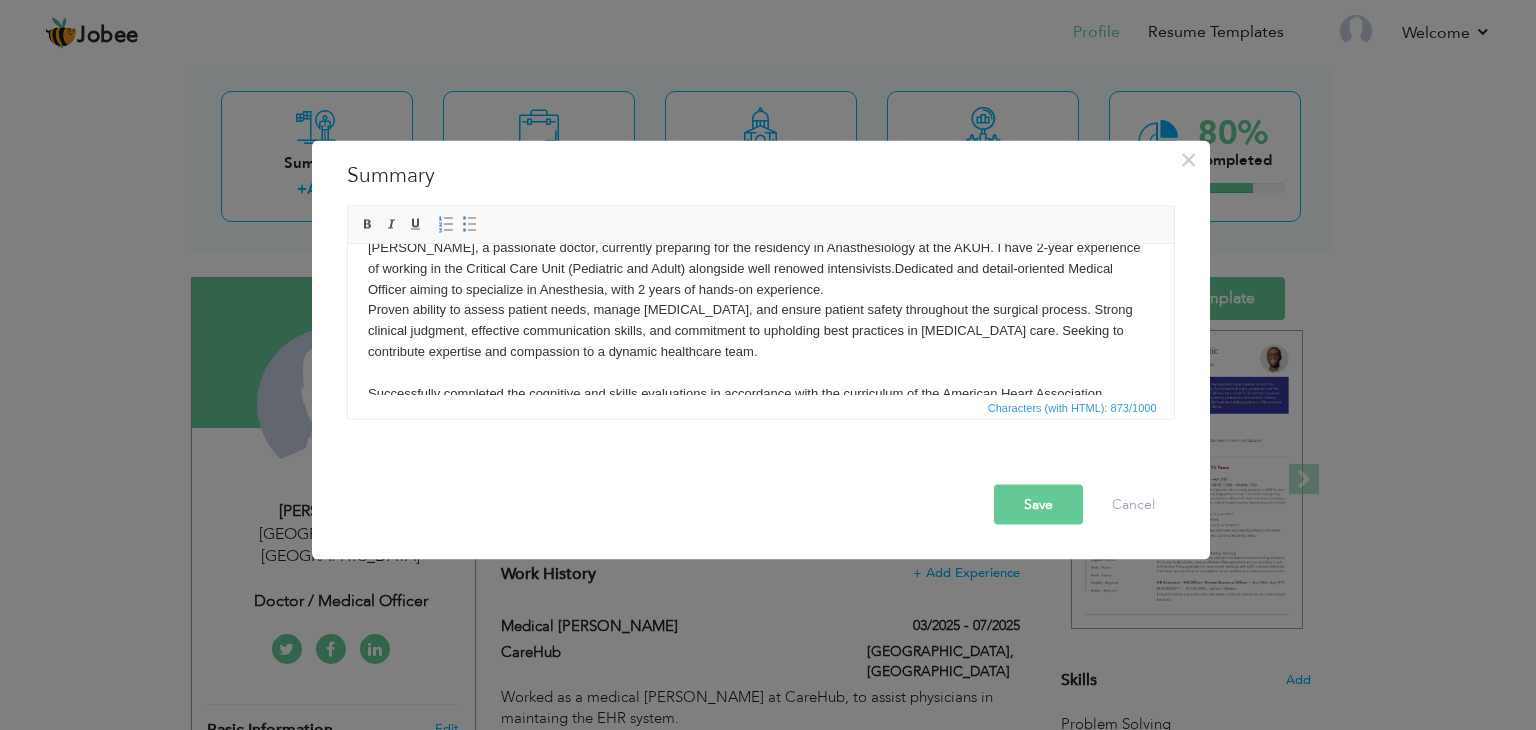scroll, scrollTop: 0, scrollLeft: 0, axis: both 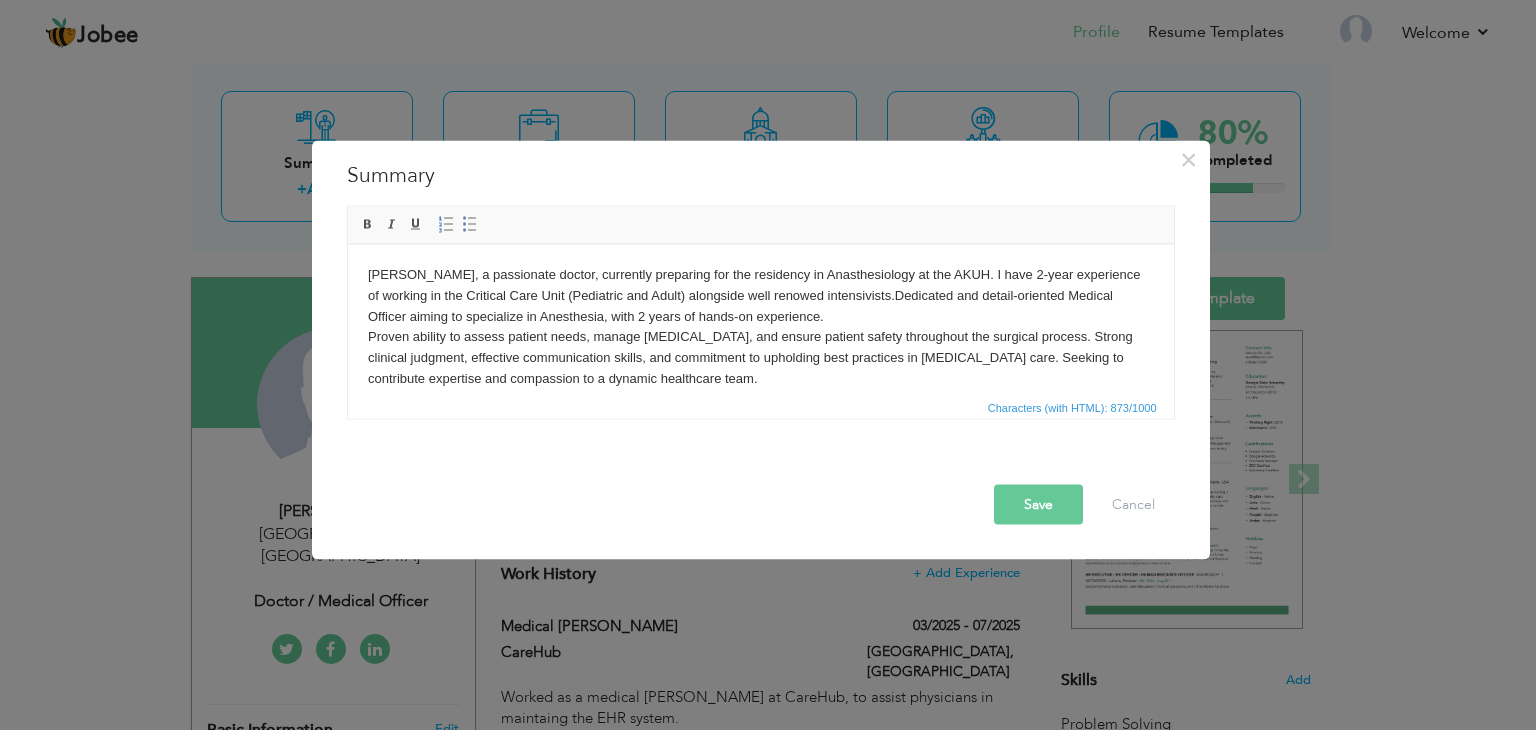 click on "Dr. Mahnoor Ahmed Siddiqui, a passionate doctor, currently preparing for the residency in Anasthesiology at the AKUH. I have 2-year experience of working in the Critical Care Unit (Pediatric and Adult) alongside well renowed intensivists.  Dedicated and detail-oriented Medical Officer aiming to specialize in Anesthesia, with 2 years of hands-on experience.  ​​​​​​​ Proven ability to assess patient needs, manage perioperative care, and ensure patient safety throughout the surgical process. Strong clinical judgment, effective communication skills, and commitment to upholding best practices in anesthetic care. Seeking to contribute expertise and compassion to a dynamic healthcare team. Successfully completed the cognitive and skills evaluations in accordance with the curriculum of the American Heart Association, Basic Life Support (CPR and AED) Program." at bounding box center (760, 357) 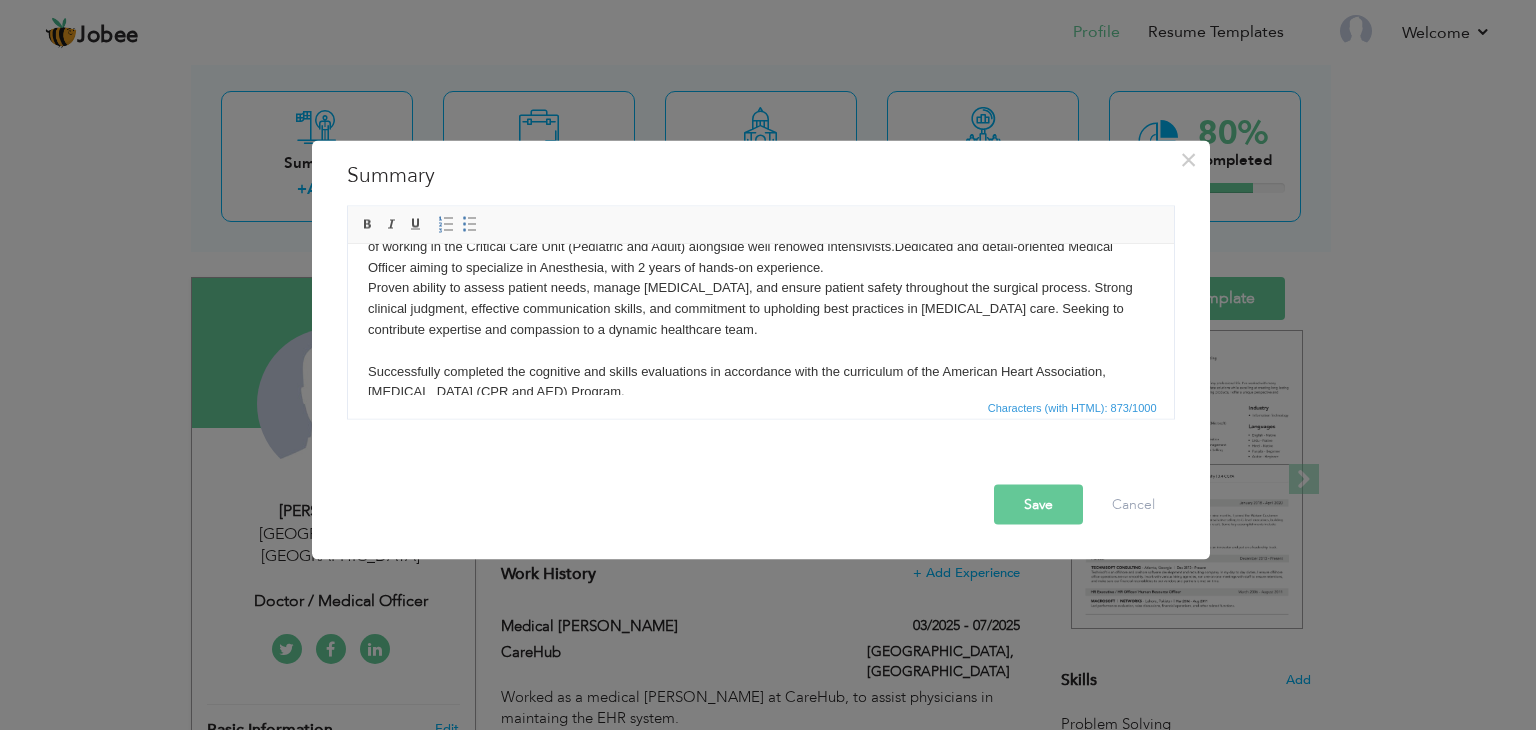 scroll, scrollTop: 76, scrollLeft: 0, axis: vertical 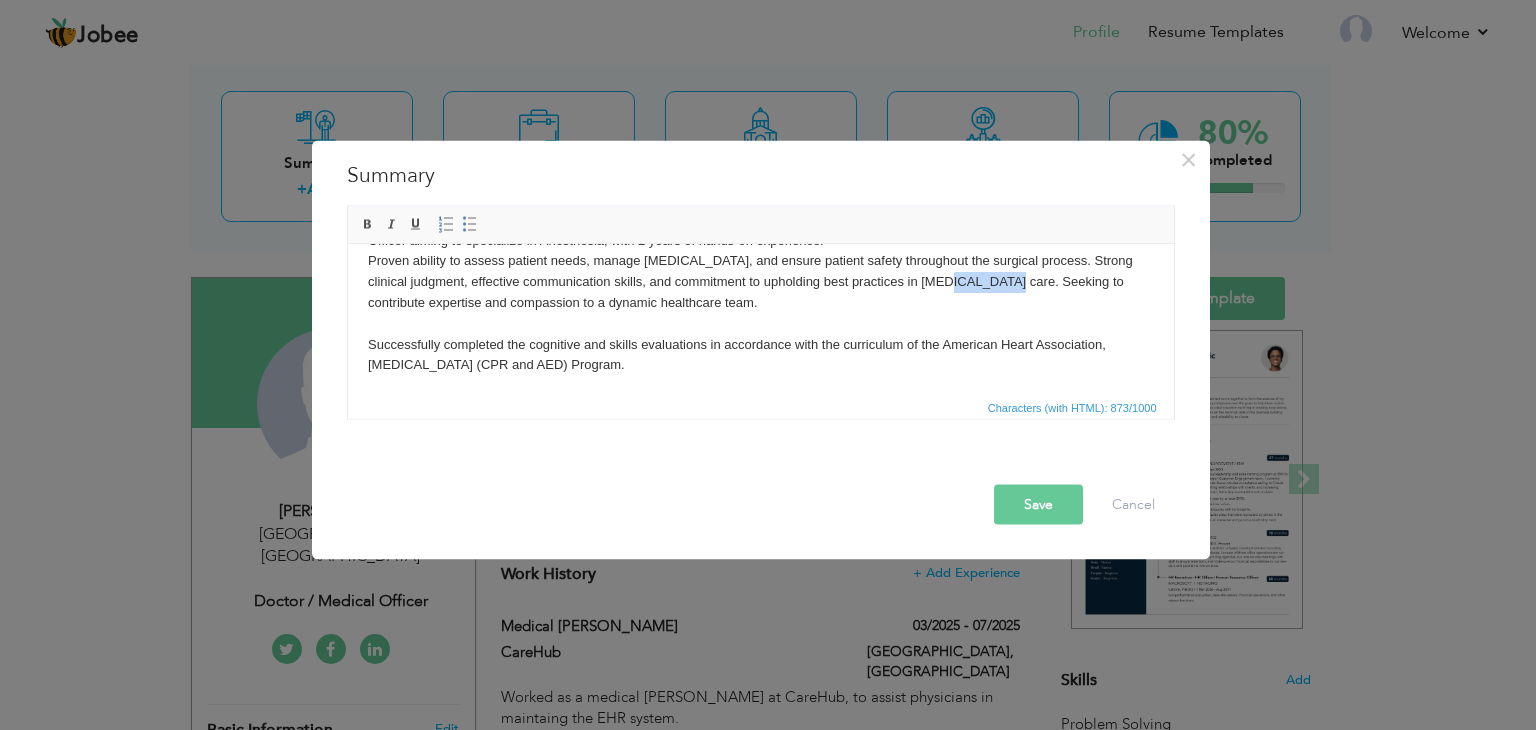 drag, startPoint x: 920, startPoint y: 284, endPoint x: 979, endPoint y: 286, distance: 59.03389 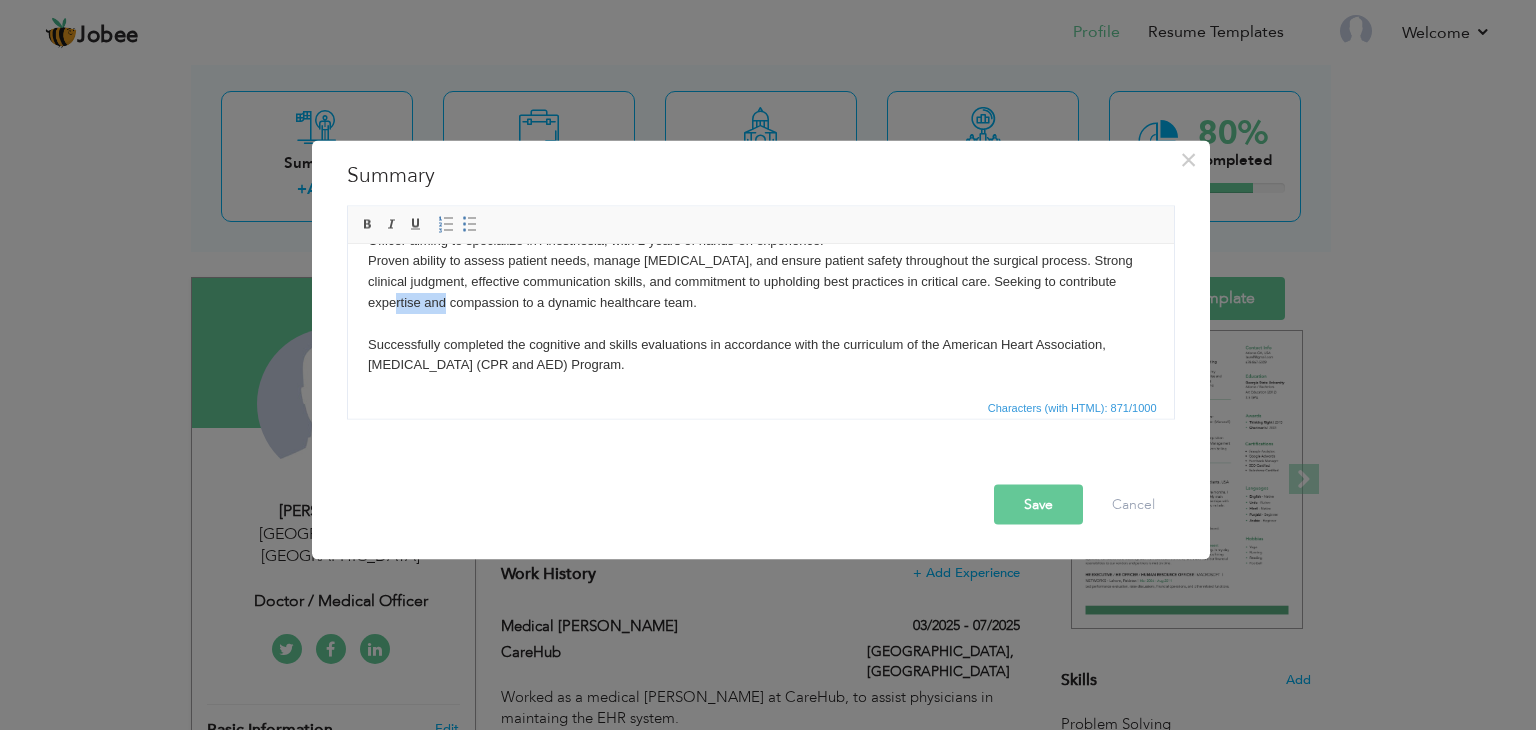 drag, startPoint x: 370, startPoint y: 301, endPoint x: 416, endPoint y: 303, distance: 46.043457 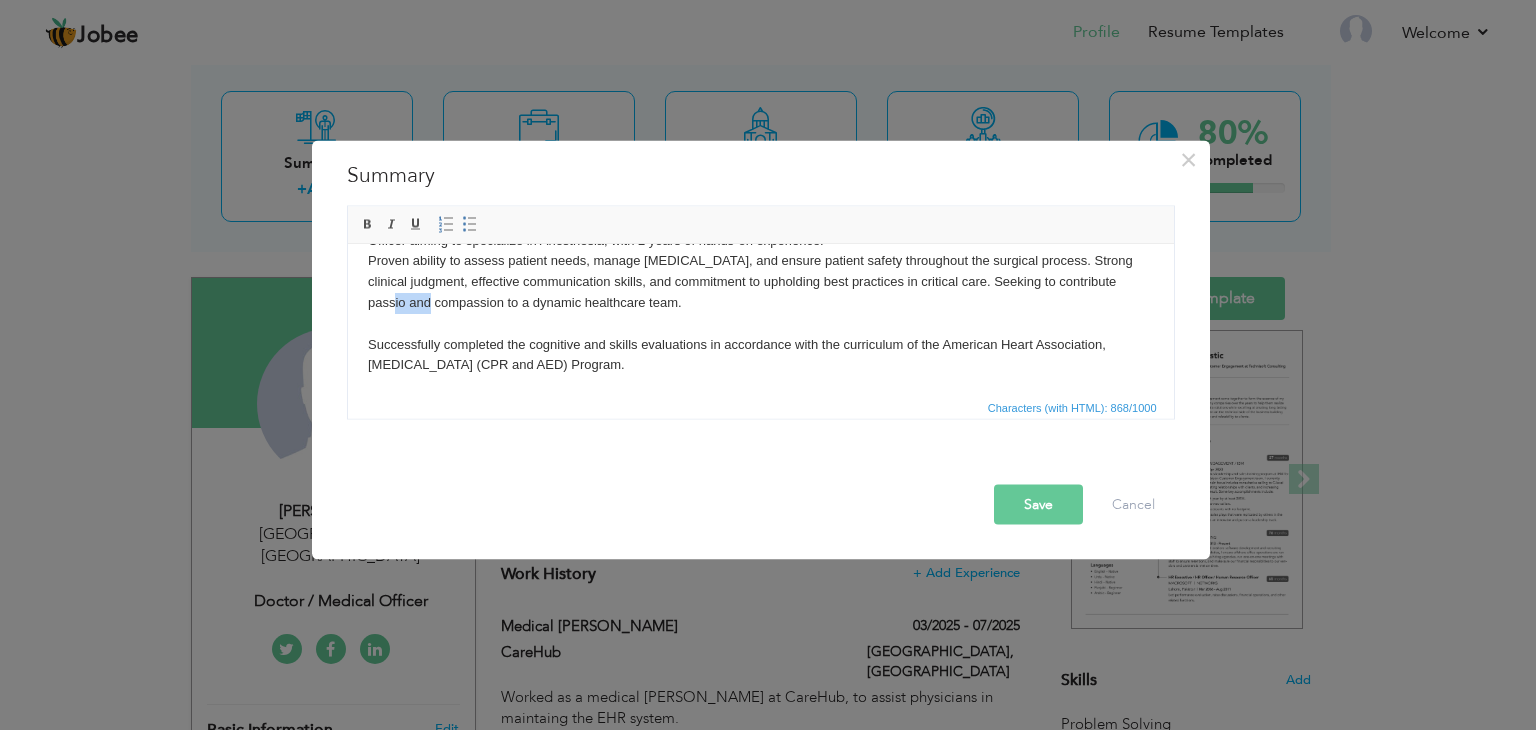 drag, startPoint x: 368, startPoint y: 301, endPoint x: 403, endPoint y: 309, distance: 35.902645 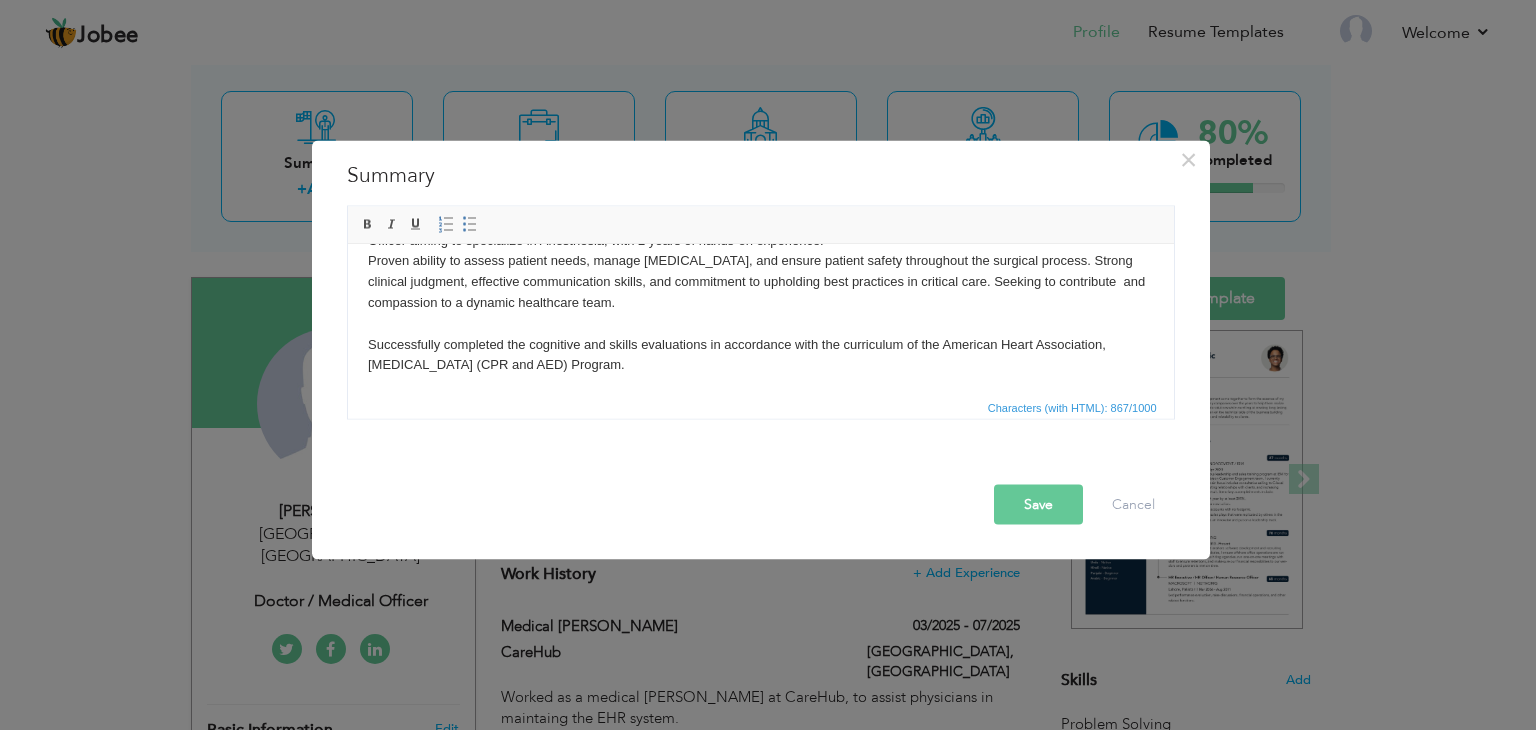 click on "Dr. Mahnoor Ahmed Siddiqui, a passionate doctor, currently preparing for the residency in Anasthesiology at the AKUH. I have 2-year experience of working in the Critical Care Unit (Pediatric and Adult) alongside well renowed intensivists.  Dedicated and detail-oriented Medical Officer aiming to specialize in Anesthesia, with 2 years of hands-on experience.  Proven ability to assess patient needs, manage perioperative care, and ensure patient safety throughout the surgical process. Strong clinical judgment, effective communication skills, and commitment to upholding best practices in critical care. Seeking to contribute  and compassion to a dynamic healthcare team. Successfully completed the cognitive and skills evaluations in accordance with the curriculum of the American Heart Association, Basic Life Support (CPR and AED) Program." at bounding box center [760, 281] 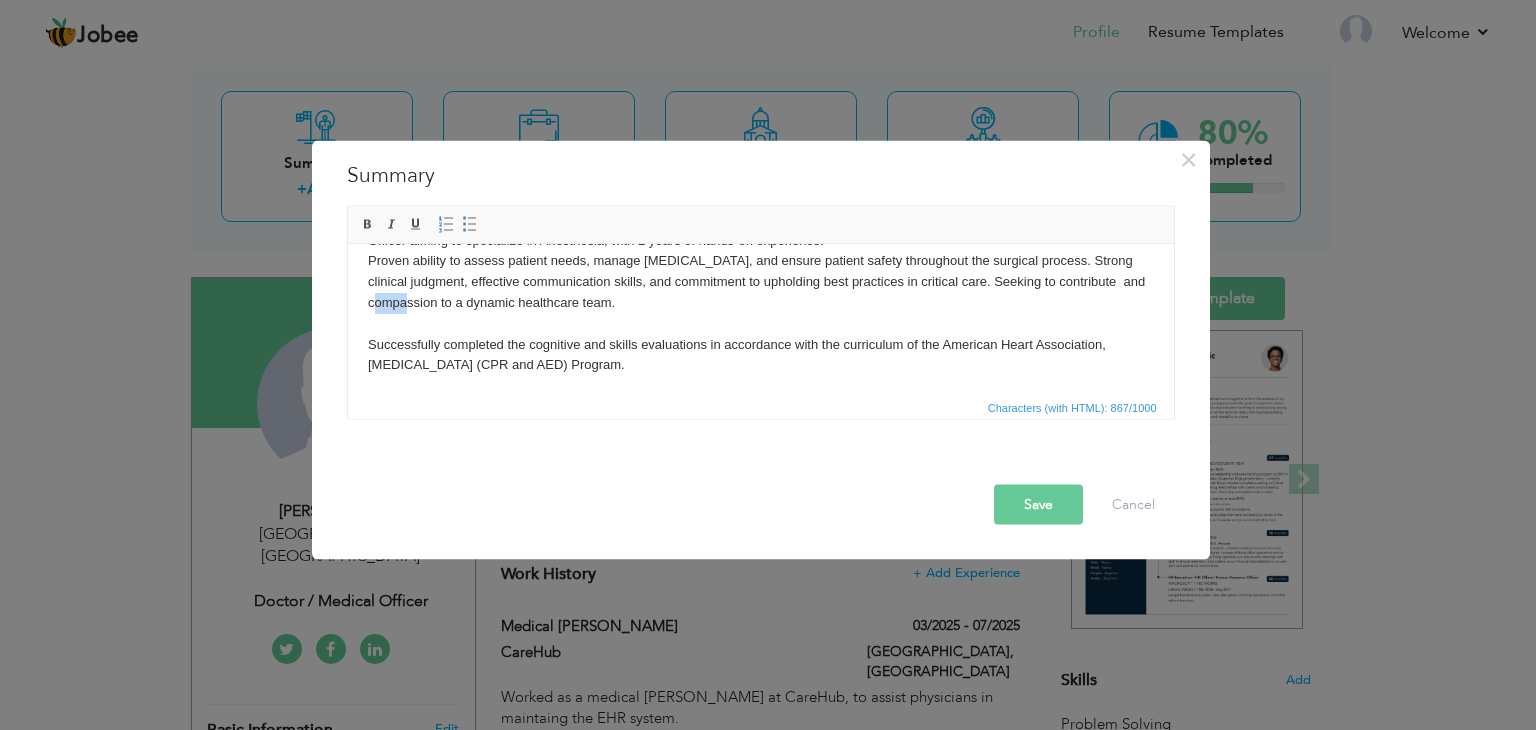 drag, startPoint x: 384, startPoint y: 300, endPoint x: 398, endPoint y: 300, distance: 14 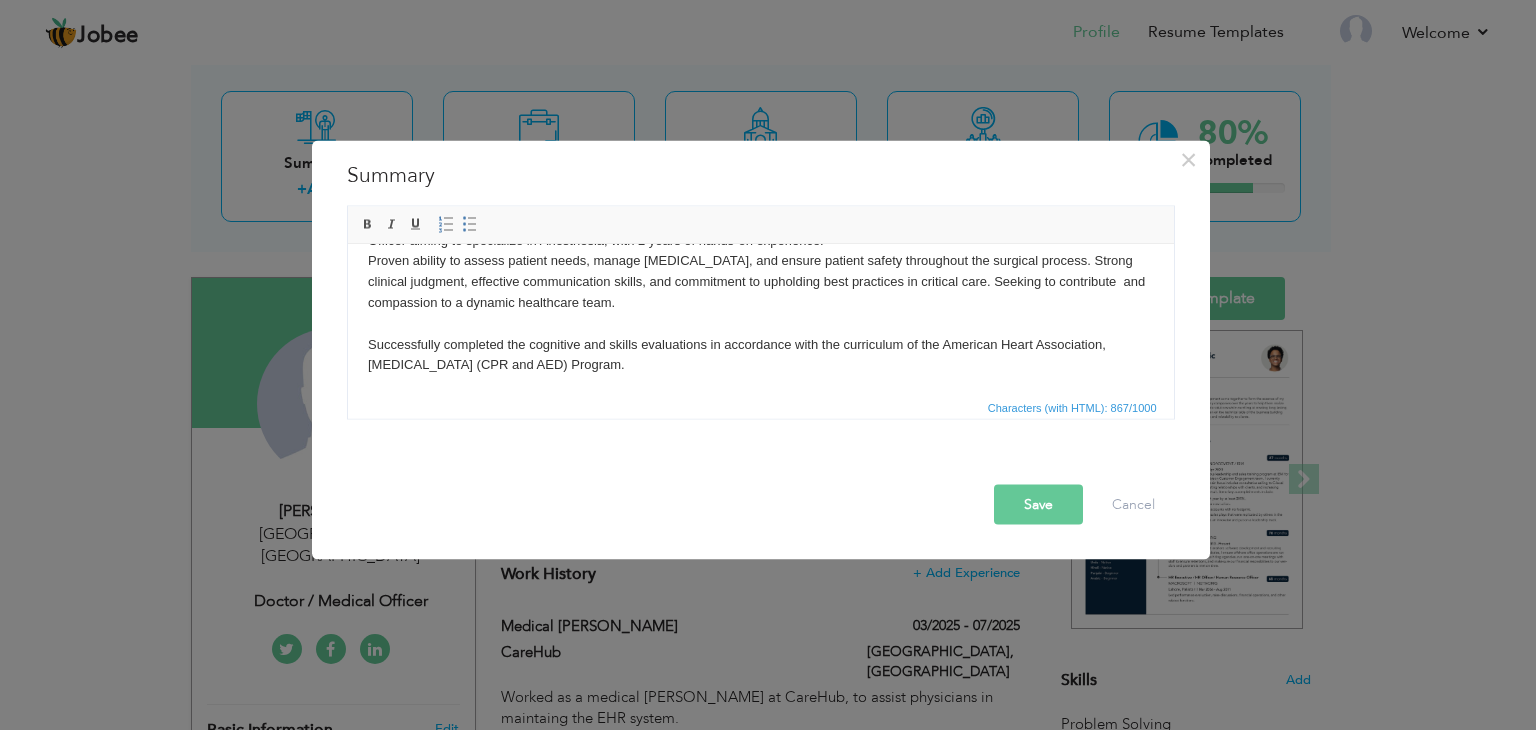 click on "Dr. Mahnoor Ahmed Siddiqui, a passionate doctor, currently preparing for the residency in Anasthesiology at the AKUH. I have 2-year experience of working in the Critical Care Unit (Pediatric and Adult) alongside well renowed intensivists.  Dedicated and detail-oriented Medical Officer aiming to specialize in Anesthesia, with 2 years of hands-on experience.  Proven ability to assess patient needs, manage perioperative care, and ensure patient safety throughout the surgical process. Strong clinical judgment, effective communication skills, and commitment to upholding best practices in critical care. Seeking to contribute  and compassion to a dynamic healthcare team. Successfully completed the cognitive and skills evaluations in accordance with the curriculum of the American Heart Association, Basic Life Support (CPR and AED) Program." at bounding box center [760, 281] 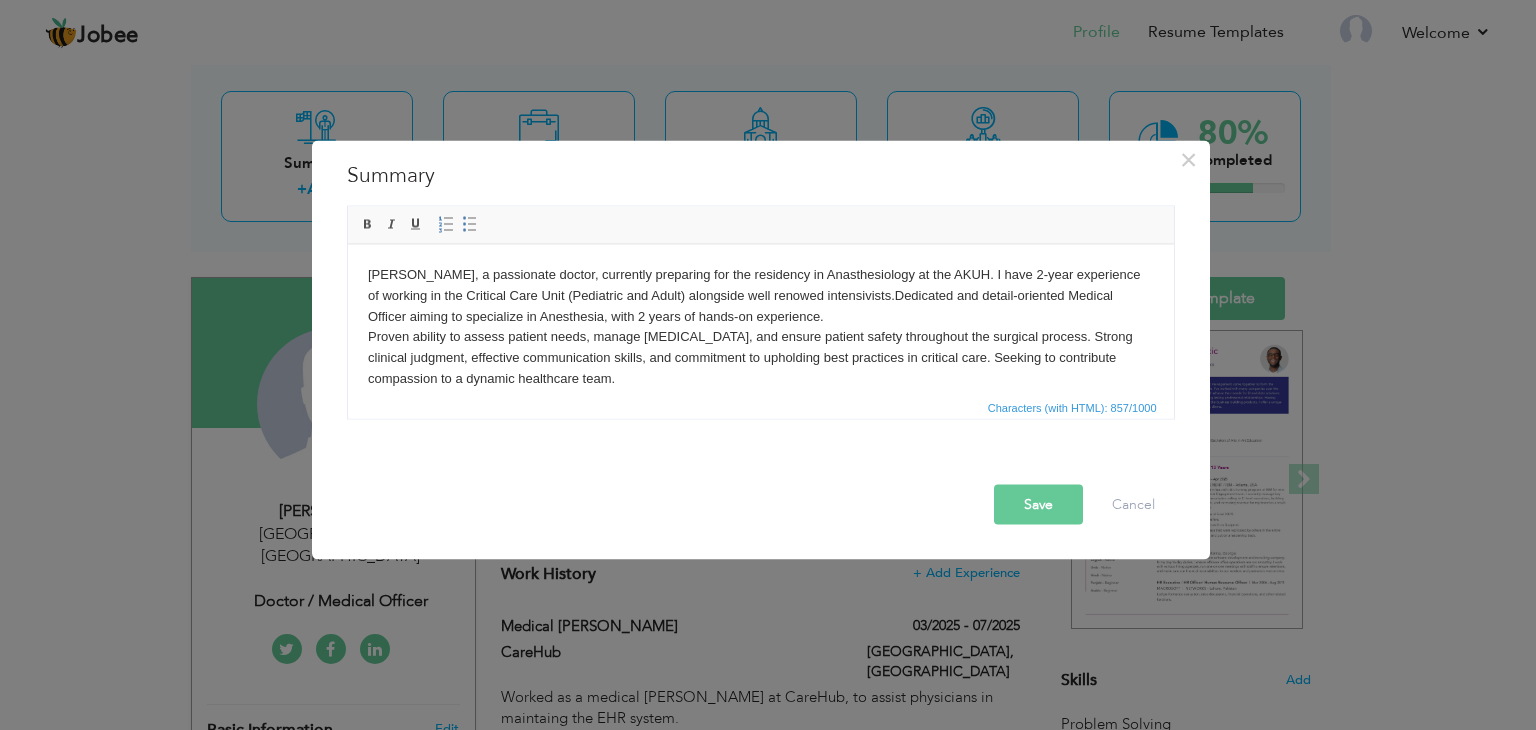 scroll, scrollTop: 0, scrollLeft: 0, axis: both 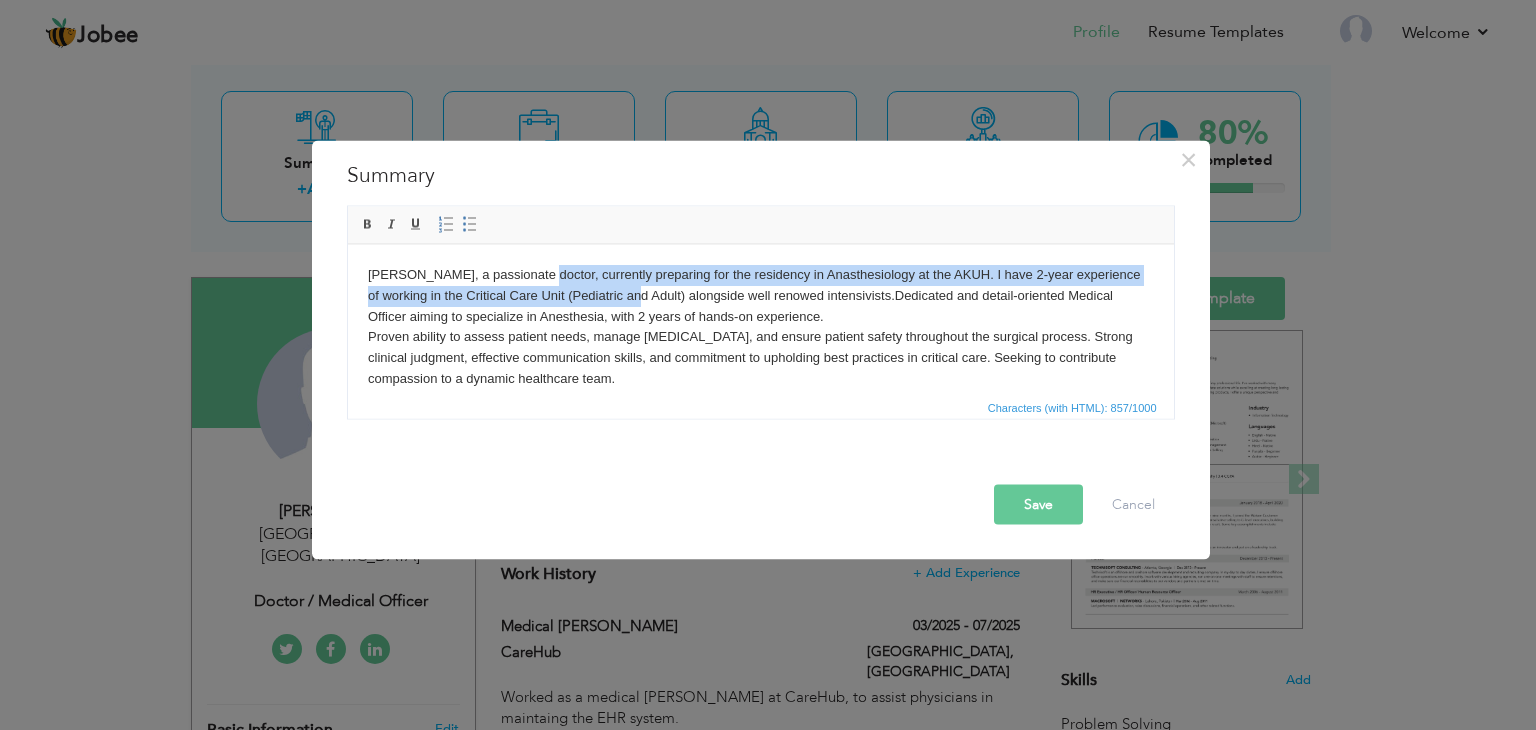 drag, startPoint x: 540, startPoint y: 274, endPoint x: 632, endPoint y: 293, distance: 93.941475 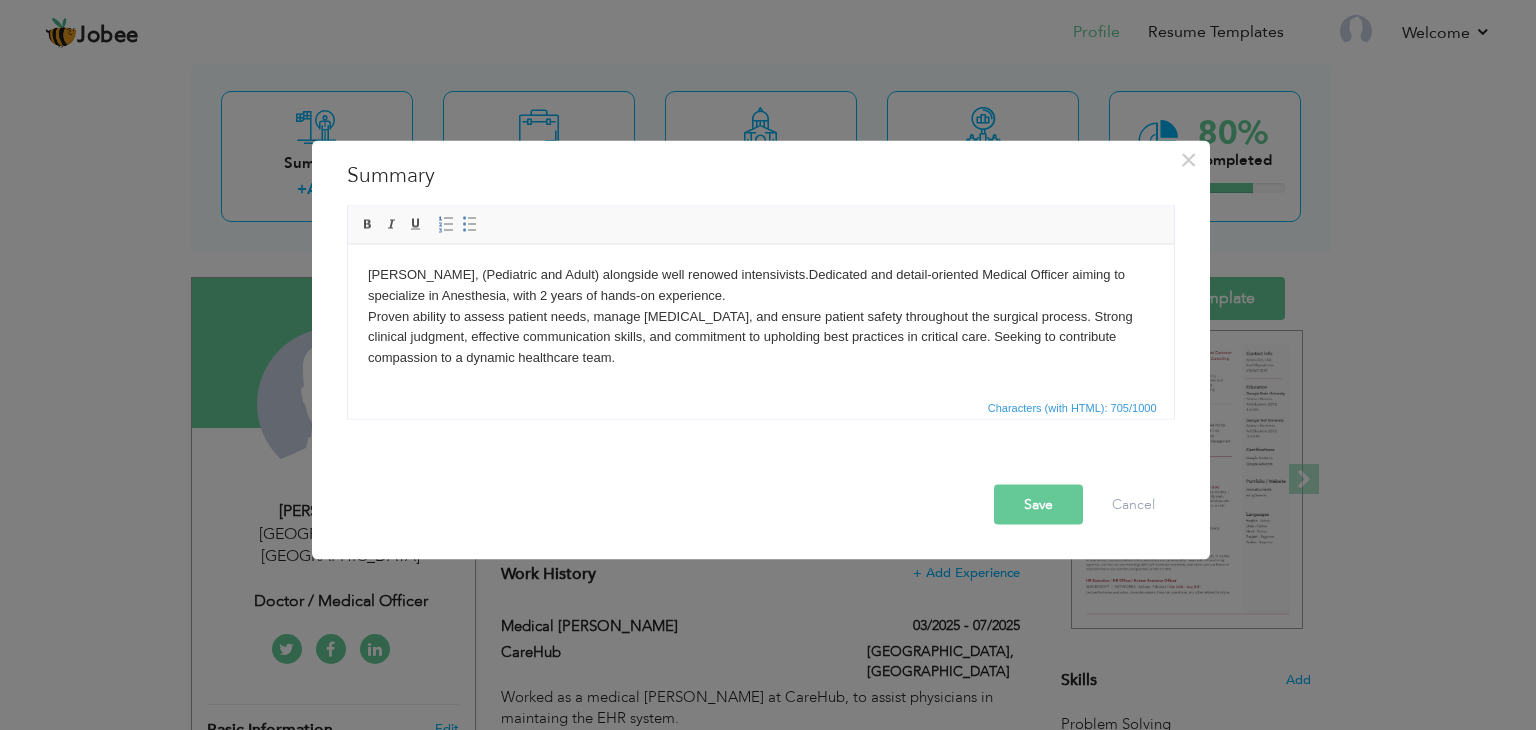 drag, startPoint x: 861, startPoint y: 277, endPoint x: 535, endPoint y: 277, distance: 326 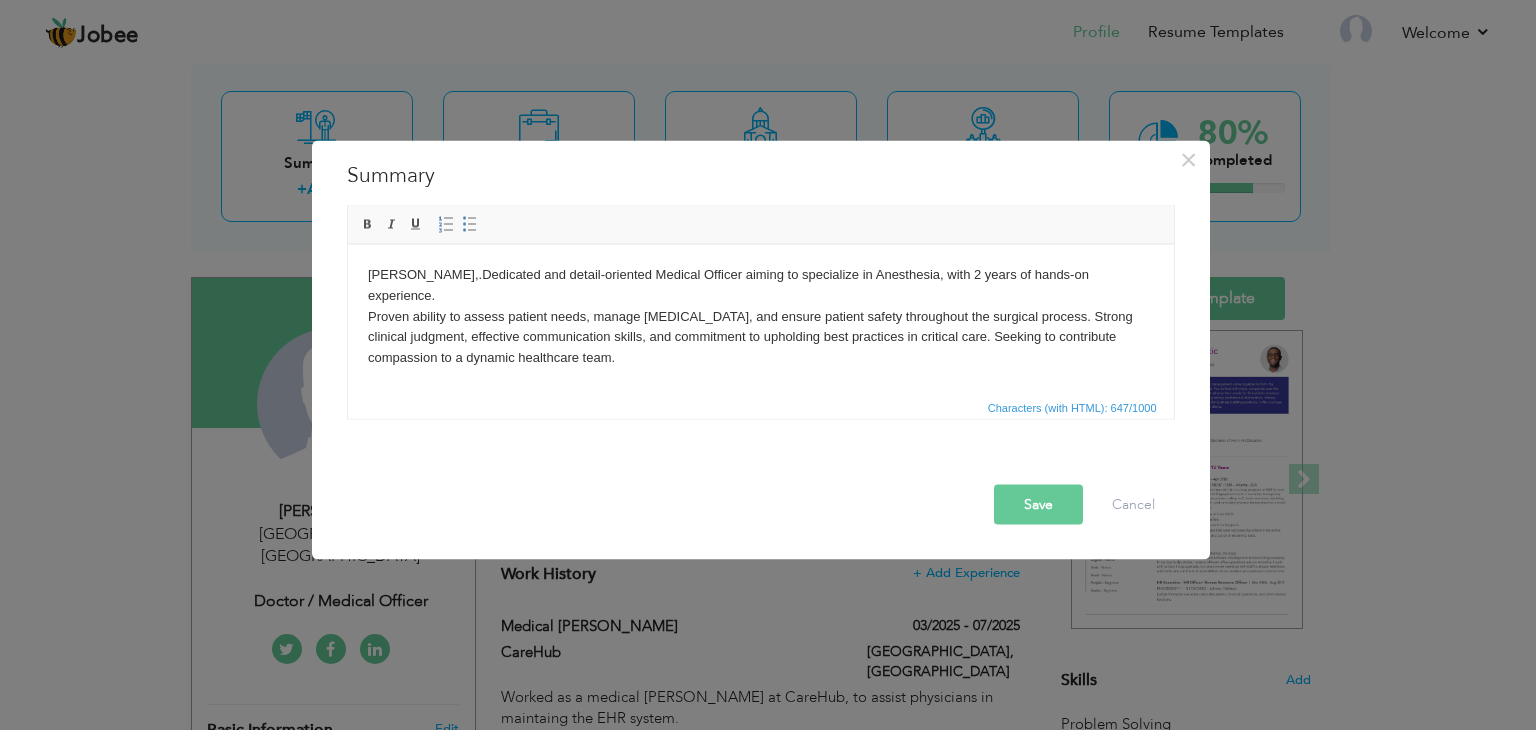 click on "Dr. Mahnoor Ahmed Siddiqui,.  Dedicated and detail-oriented Medical Officer aiming to specialize in Anesthesia, with 2 years of hands-on experience.  Proven ability to assess patient needs, manage perioperative care, and ensure patient safety throughout the surgical process. Strong clinical judgment, effective communication skills, and commitment to upholding best practices in critical care. Seeking to contribute compassion to a dynamic healthcare team. Successfully completed the cognitive and skills evaluations in accordance with the curriculum of the American Heart Association, Basic Life Support (CPR and AED) Program." at bounding box center (760, 347) 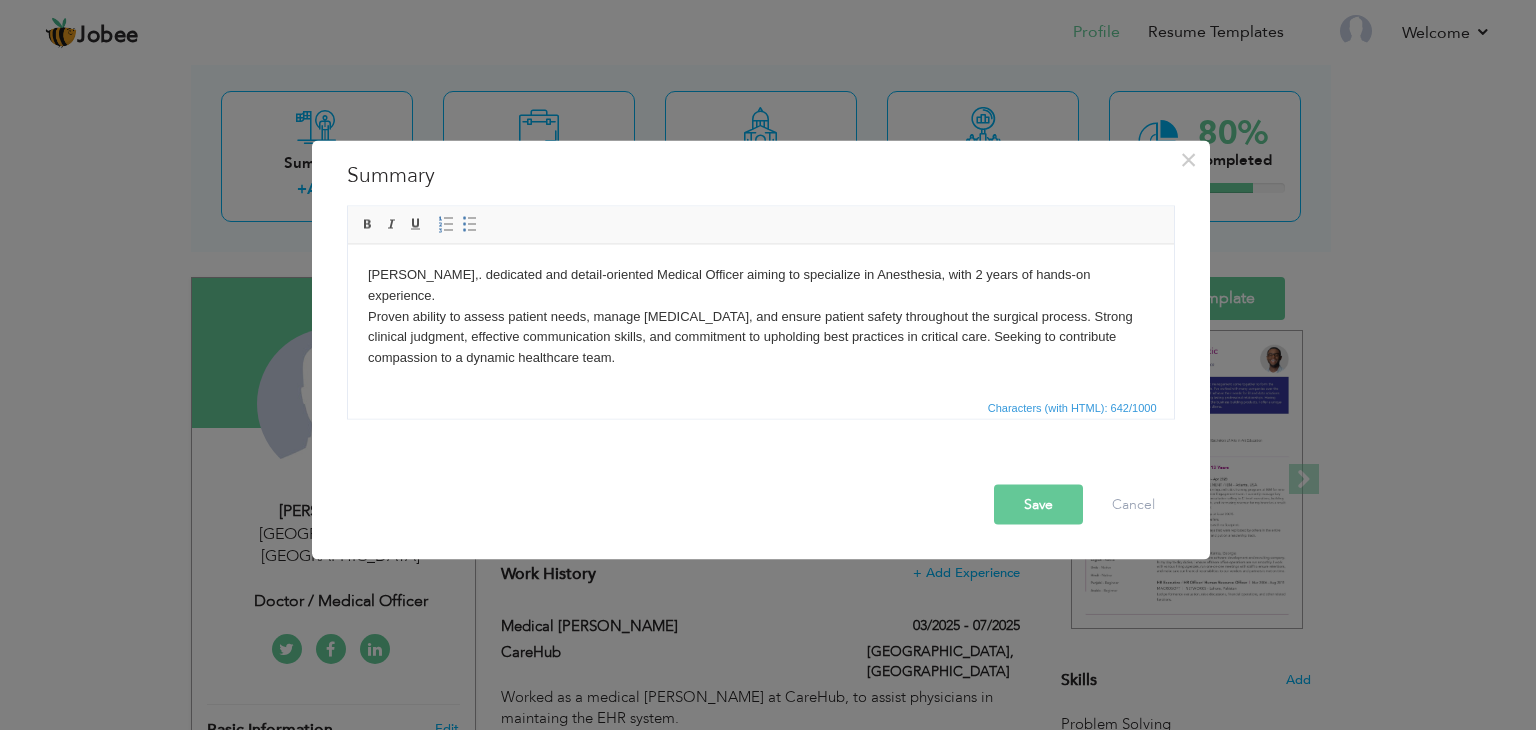 click on "Dr. Mahnoor Ahmed Siddiqui,. d edicated and detail-oriented Medical Officer aiming to specialize in Anesthesia, with 2 years of hands-on experience.  Proven ability to assess patient needs, manage perioperative care, and ensure patient safety throughout the surgical process. Strong clinical judgment, effective communication skills, and commitment to upholding best practices in critical care. Seeking to contribute compassion to a dynamic healthcare team. Successfully completed the cognitive and skills evaluations in accordance with the curriculum of the American Heart Association, Basic Life Support (CPR and AED) Program." at bounding box center (760, 347) 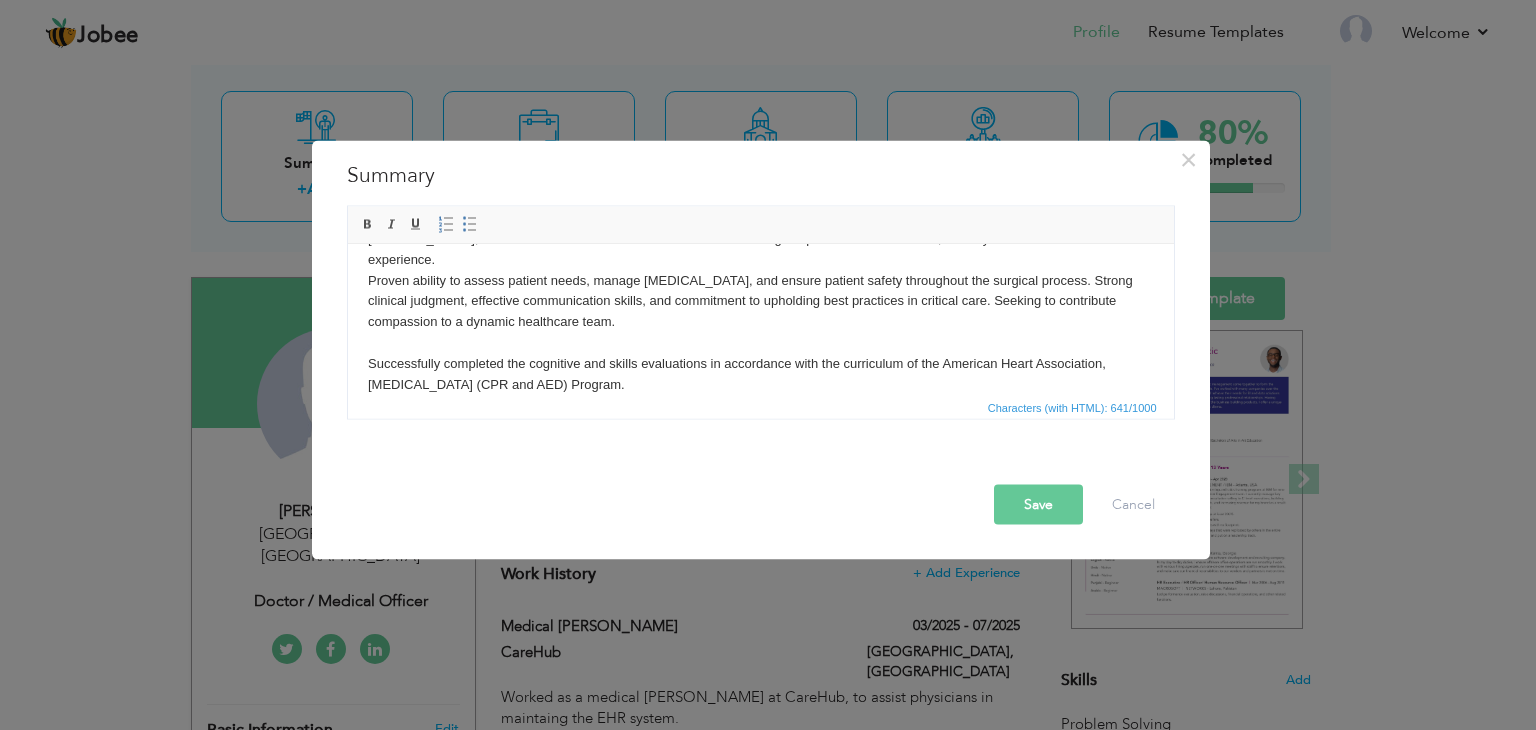 scroll, scrollTop: 56, scrollLeft: 0, axis: vertical 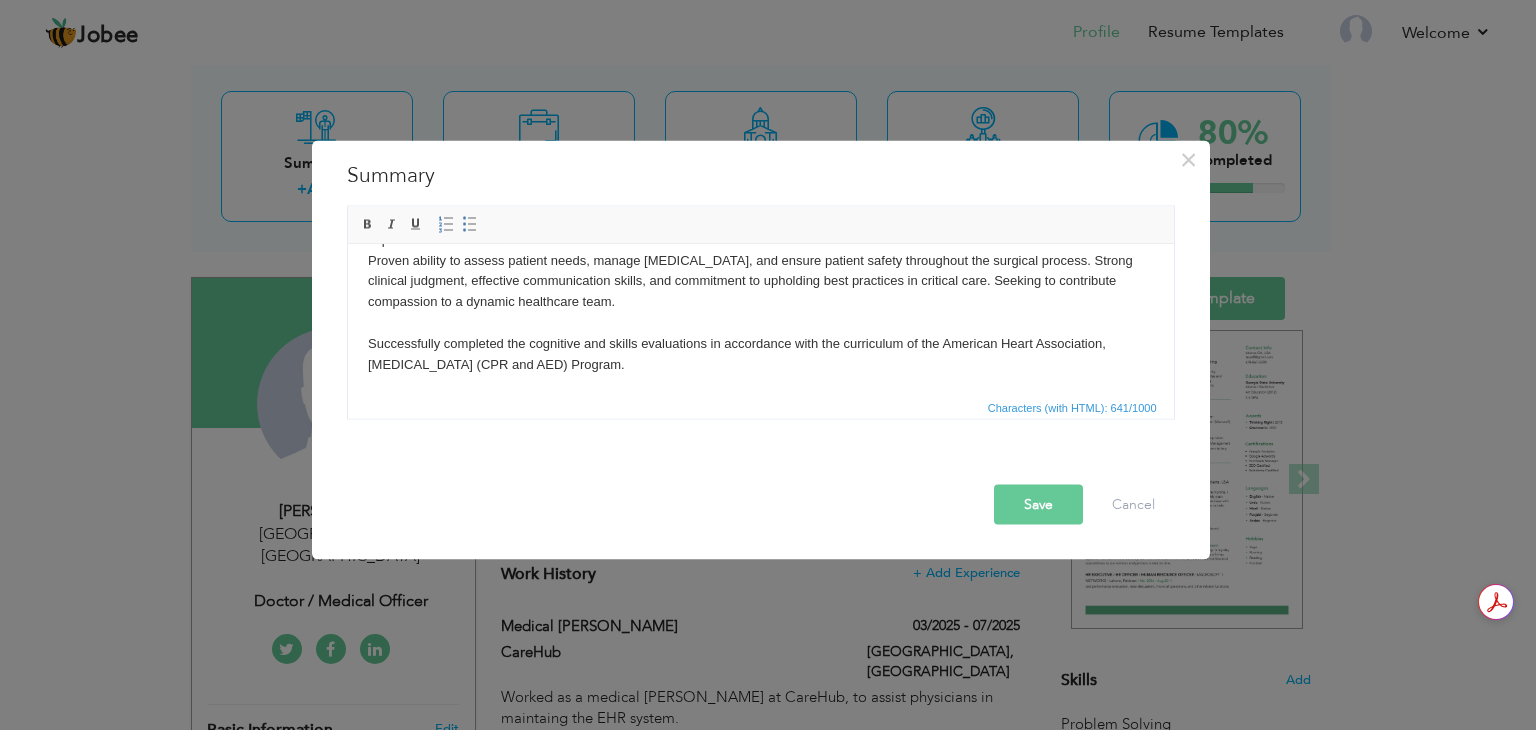 click on "Save" at bounding box center (1038, 505) 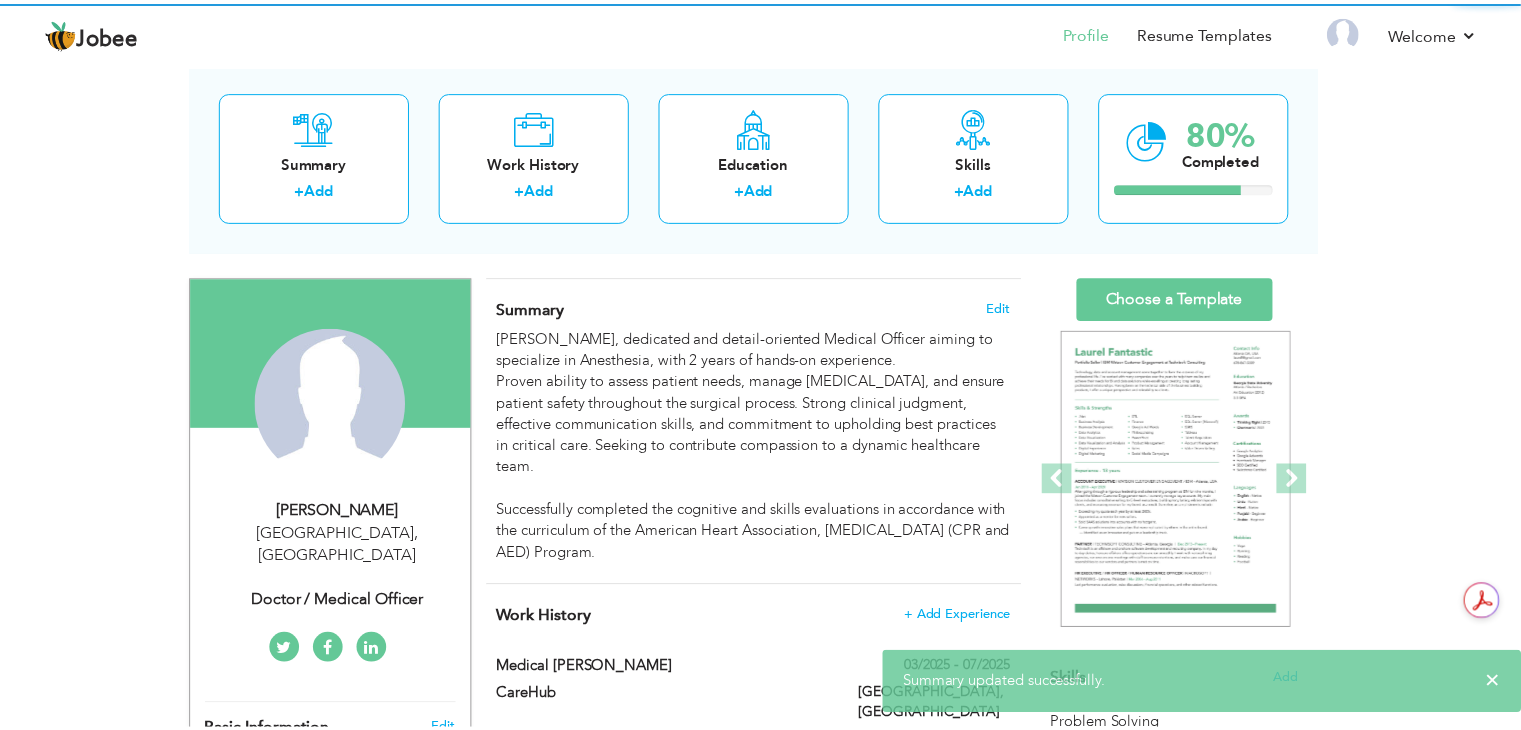 scroll, scrollTop: 0, scrollLeft: 0, axis: both 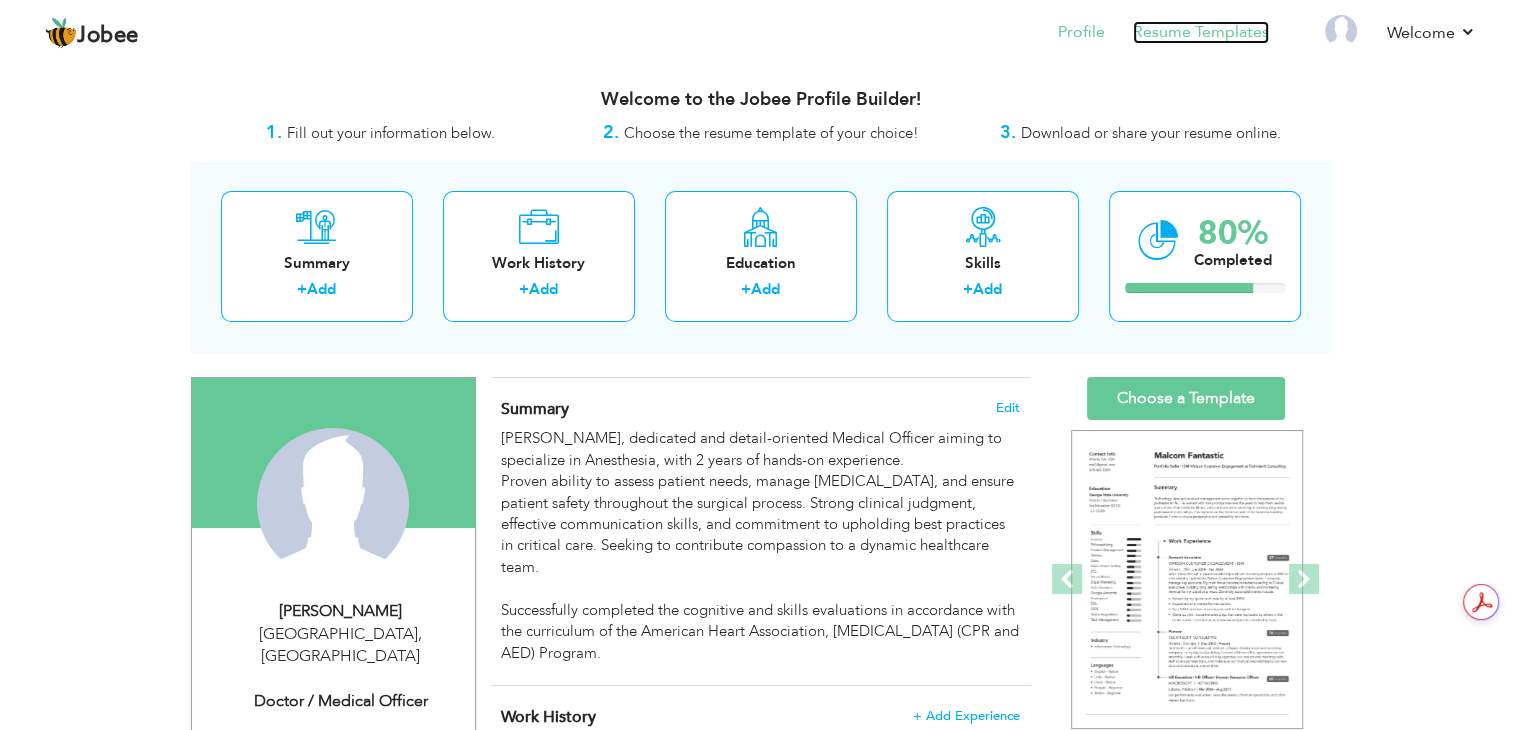 click on "Resume Templates" at bounding box center [1201, 32] 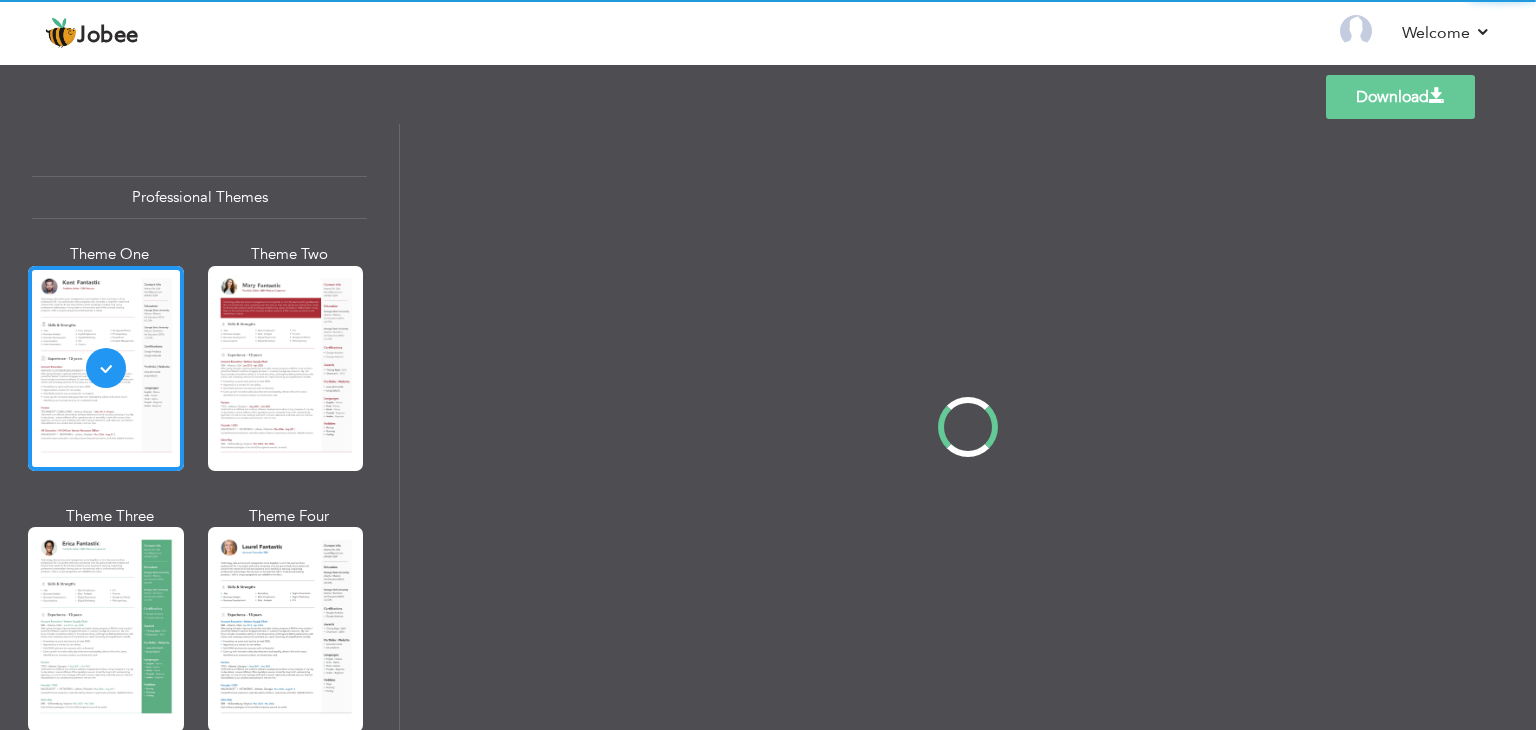 scroll, scrollTop: 0, scrollLeft: 0, axis: both 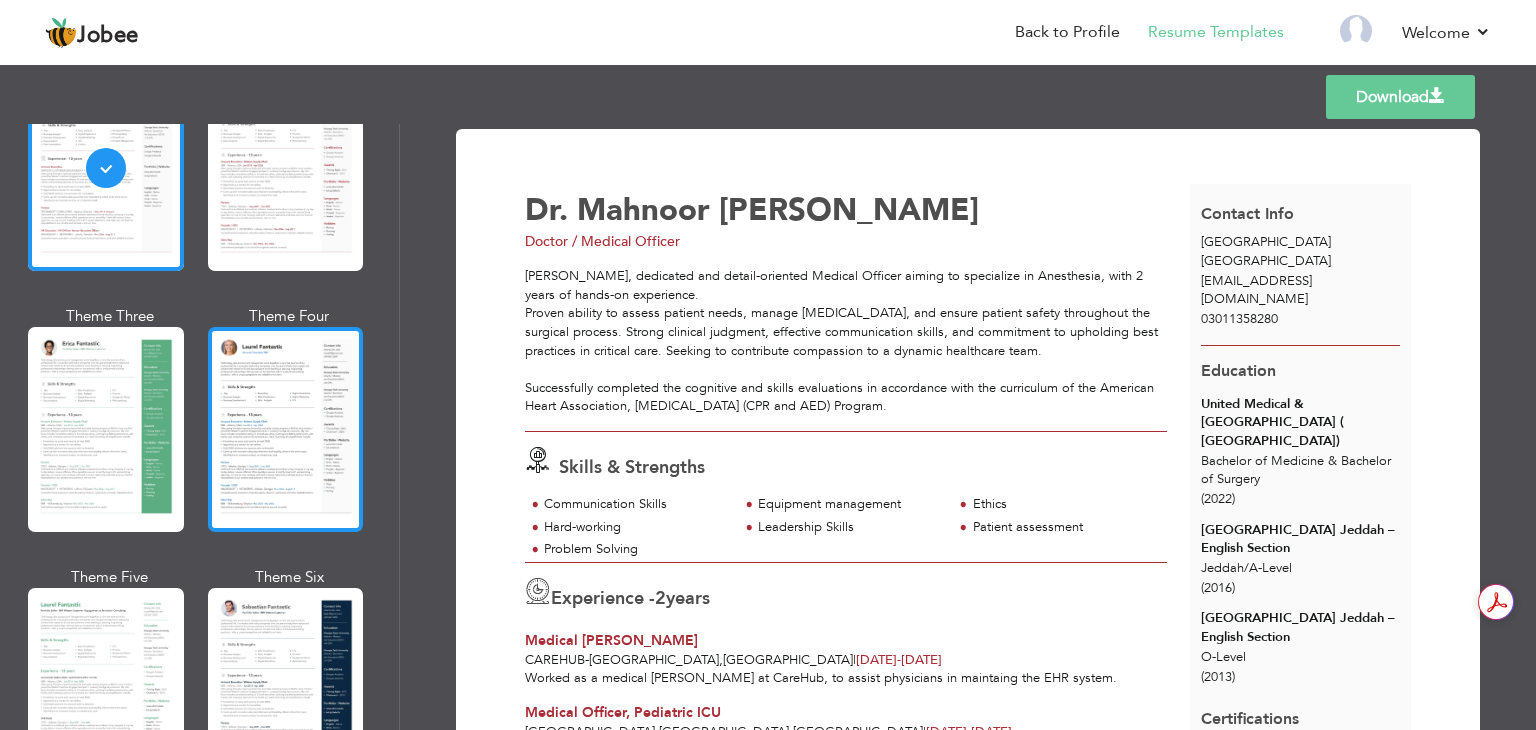click at bounding box center [286, 429] 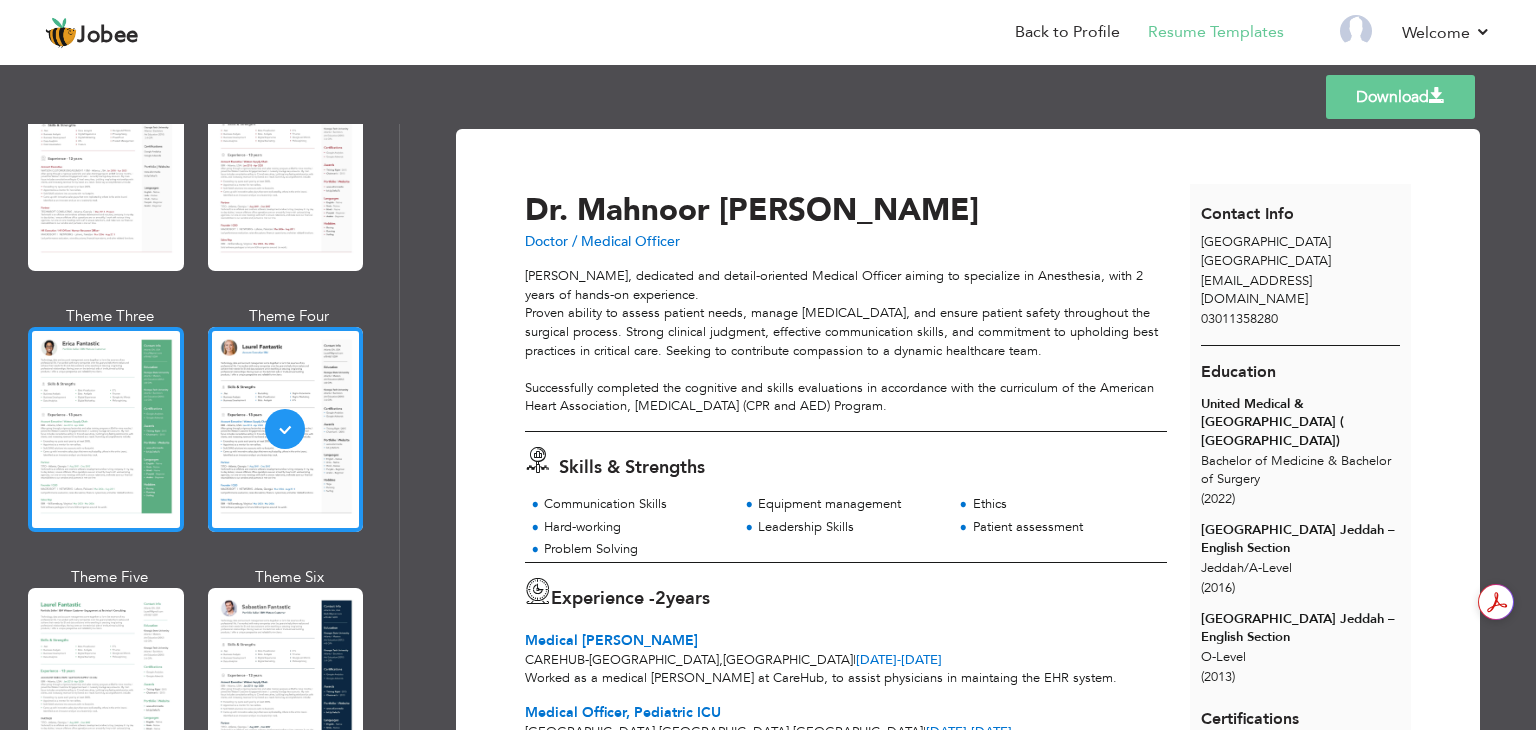 click at bounding box center [106, 429] 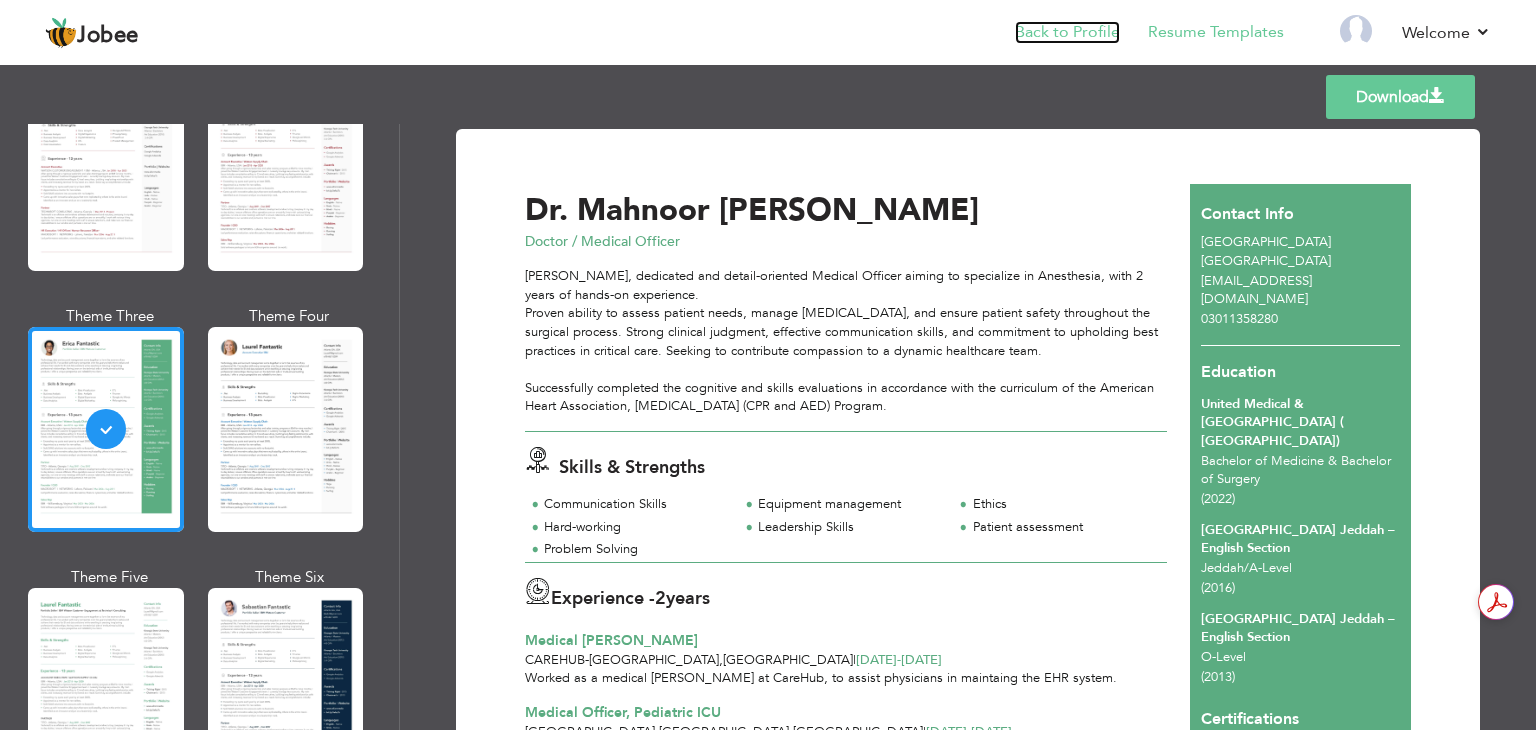 click on "Back to Profile" at bounding box center (1067, 32) 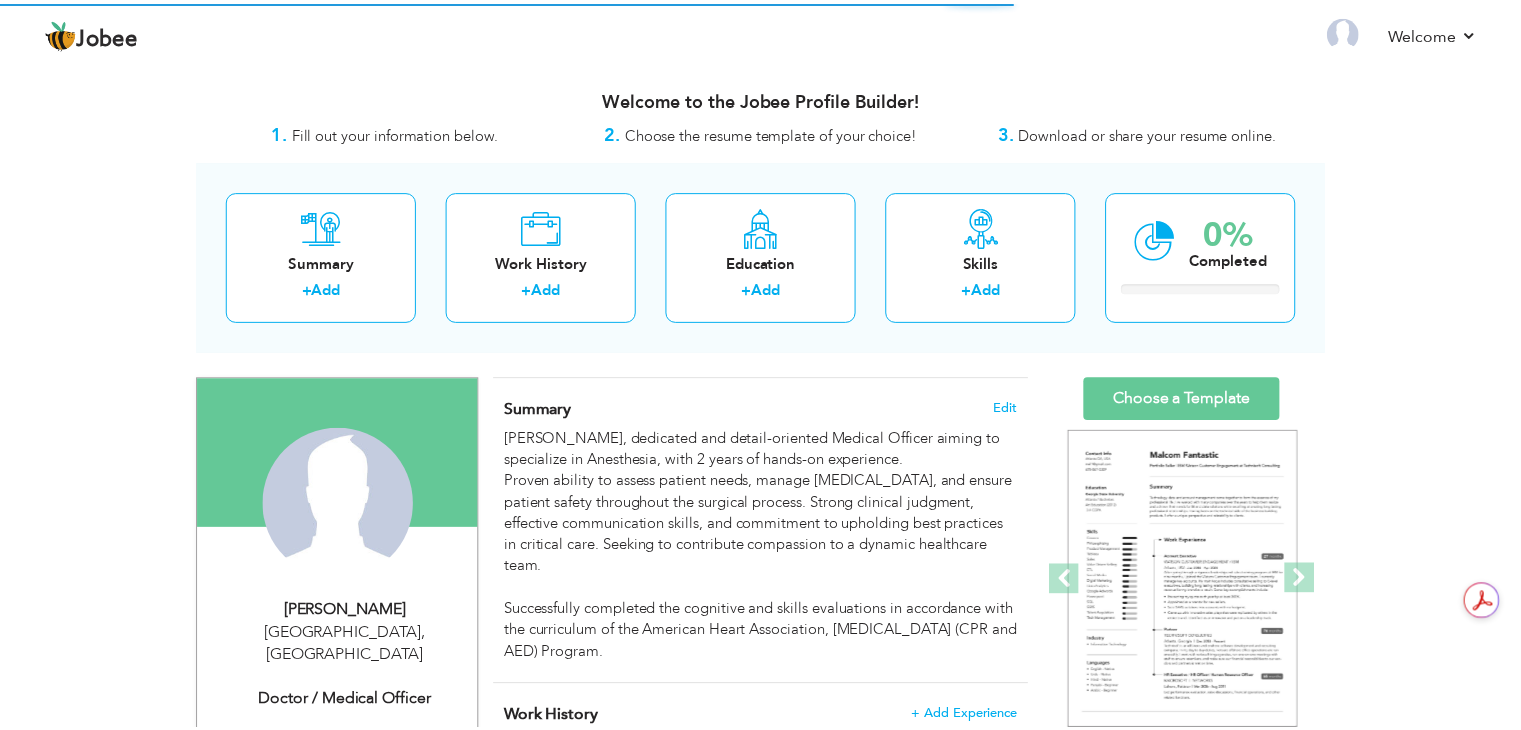 scroll, scrollTop: 0, scrollLeft: 0, axis: both 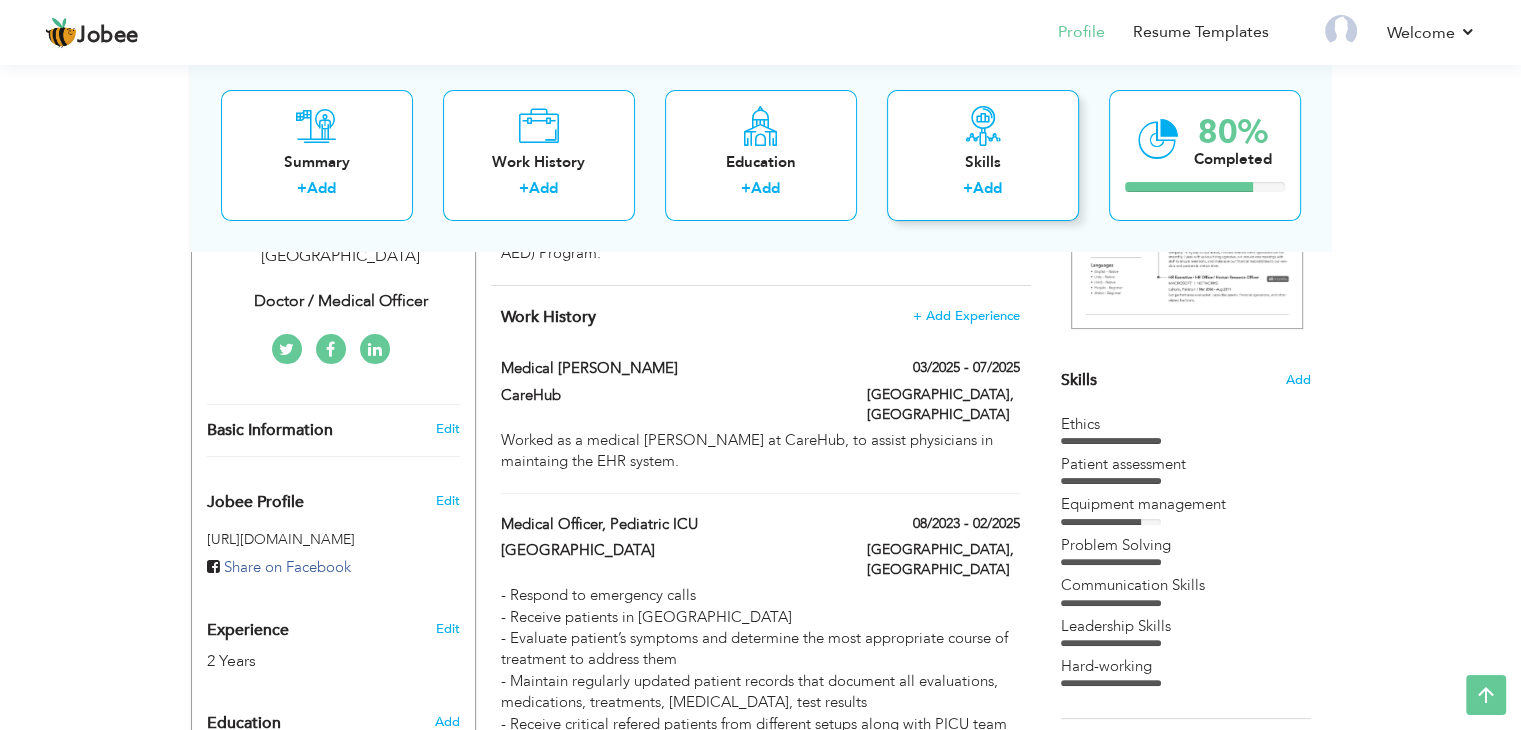 click on "Skills" at bounding box center [983, 162] 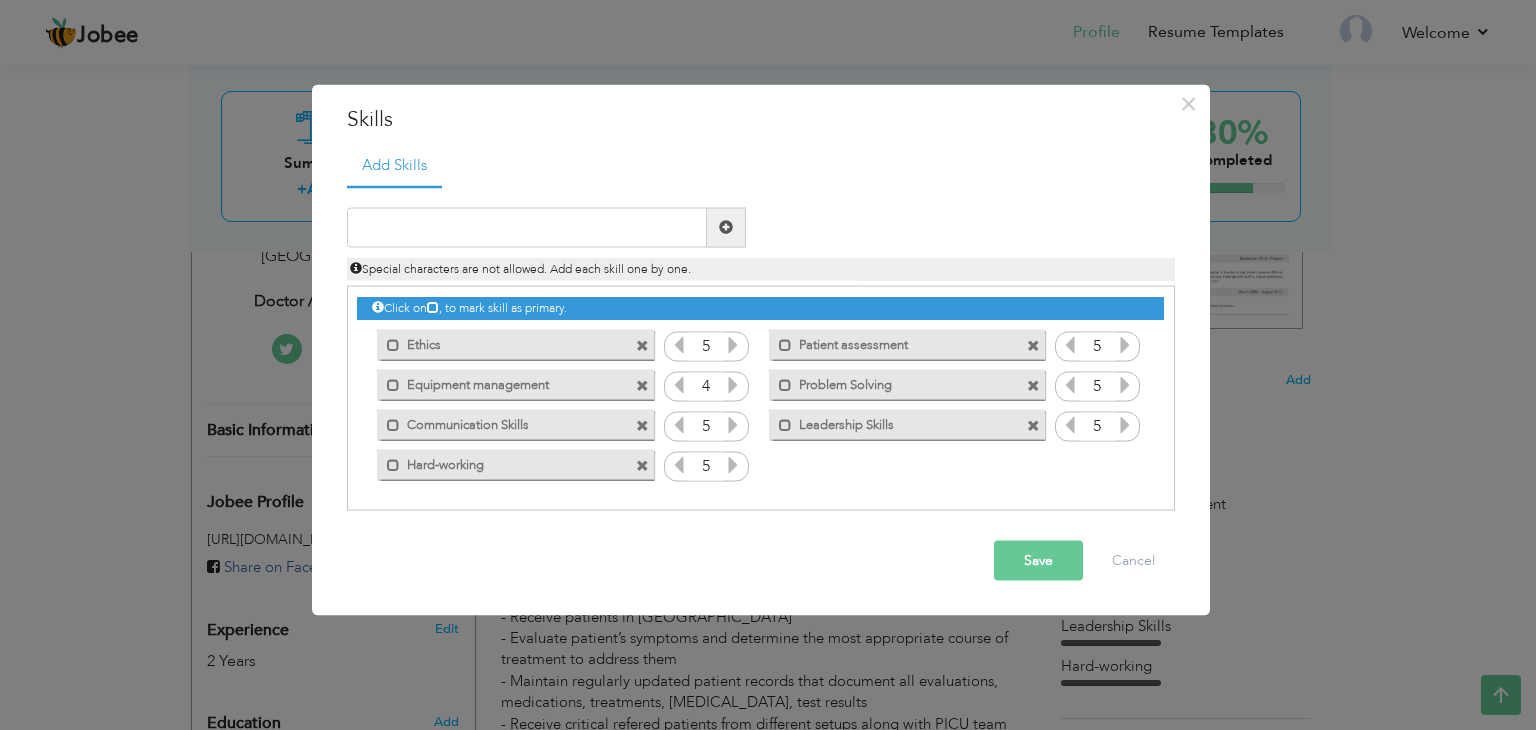 click at bounding box center [642, 346] 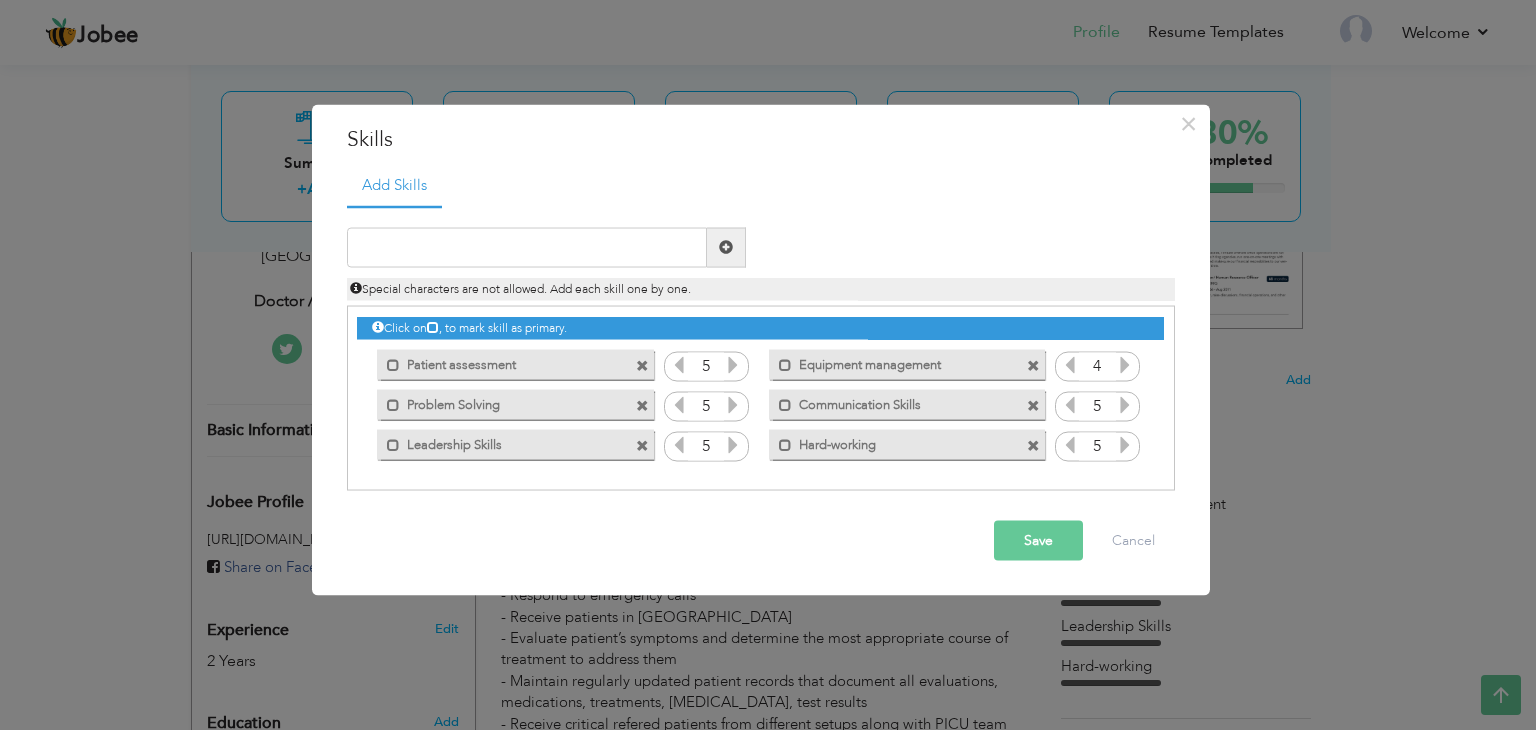 click at bounding box center (642, 366) 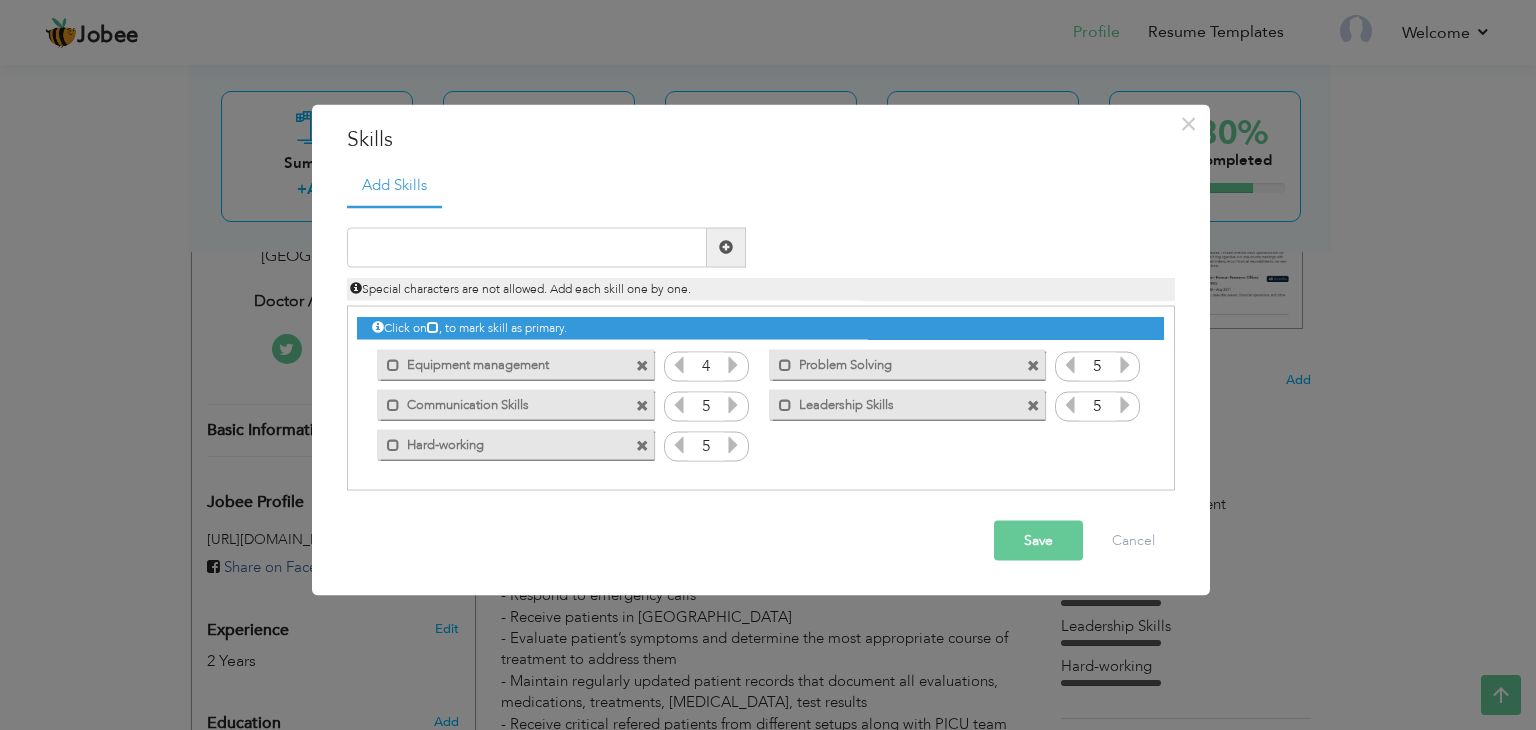 click at bounding box center (642, 366) 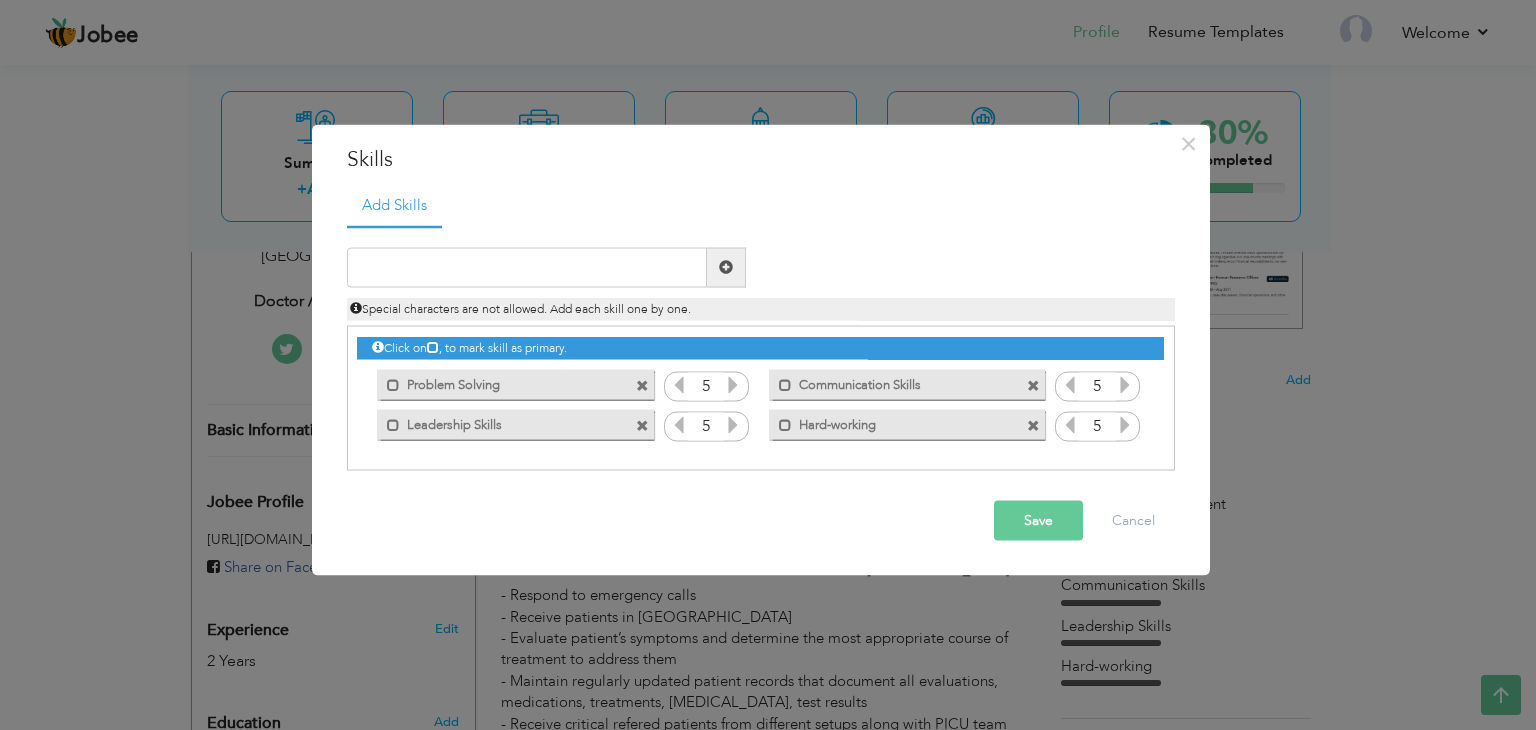click at bounding box center [642, 386] 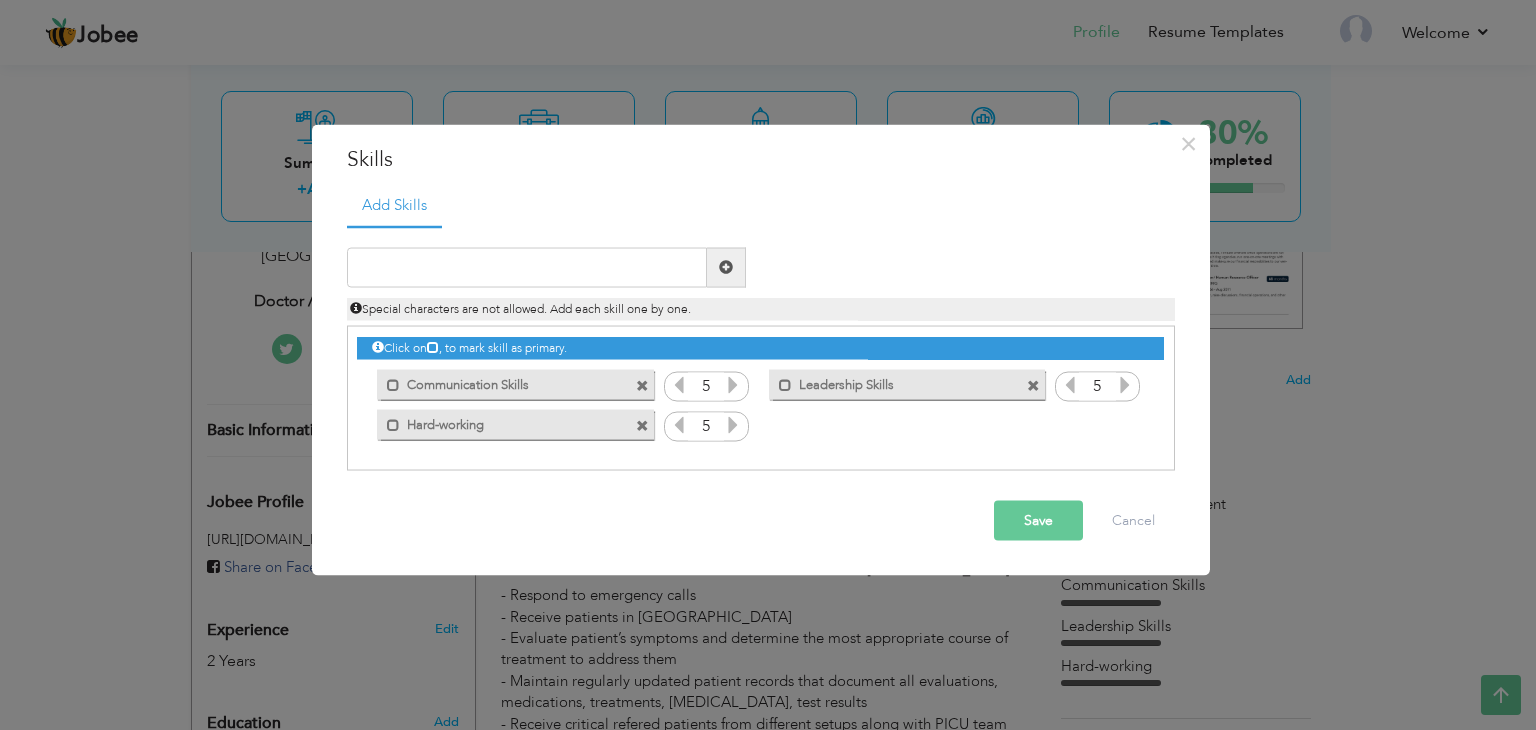 click at bounding box center (642, 426) 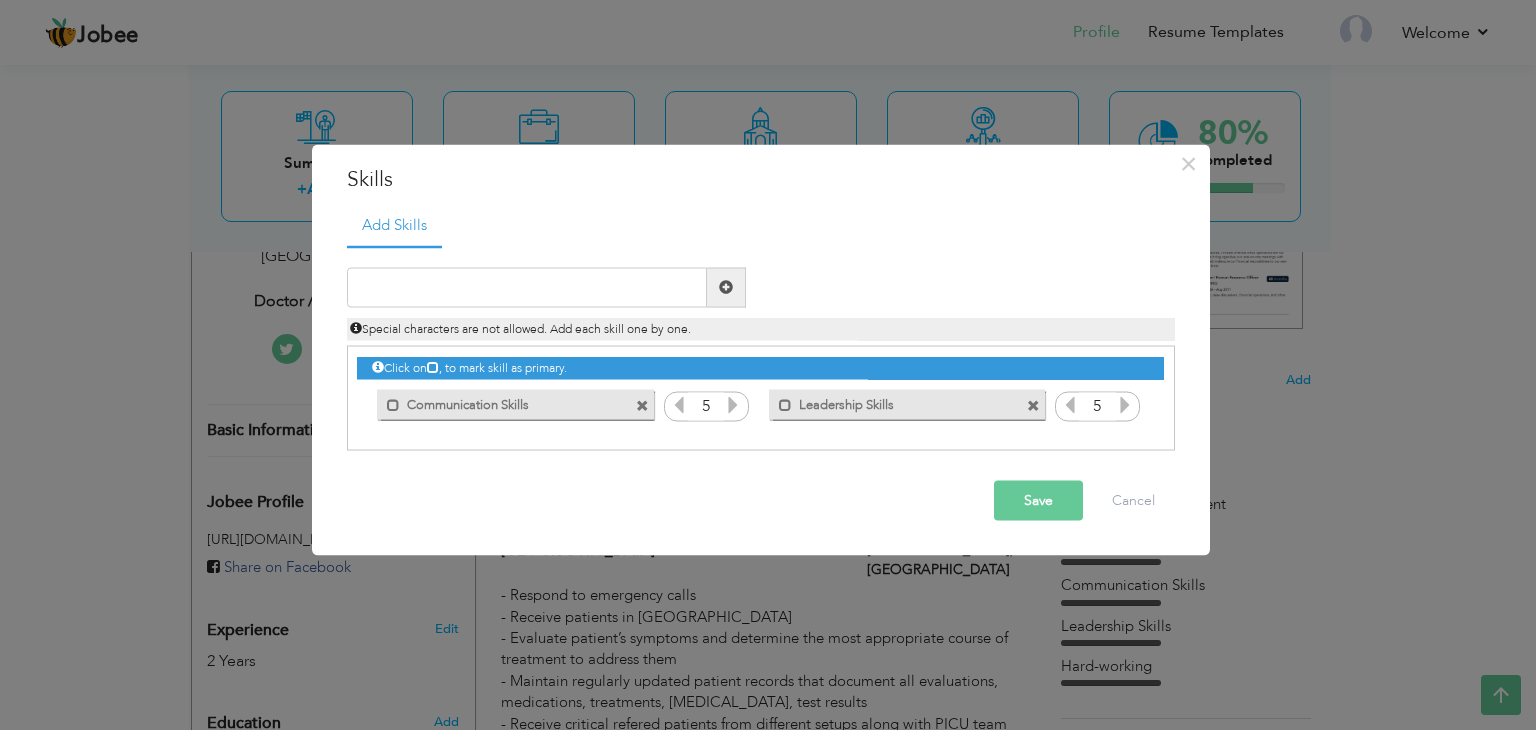 click on "Mark as primary skill.
Communication Skills" at bounding box center [515, 405] 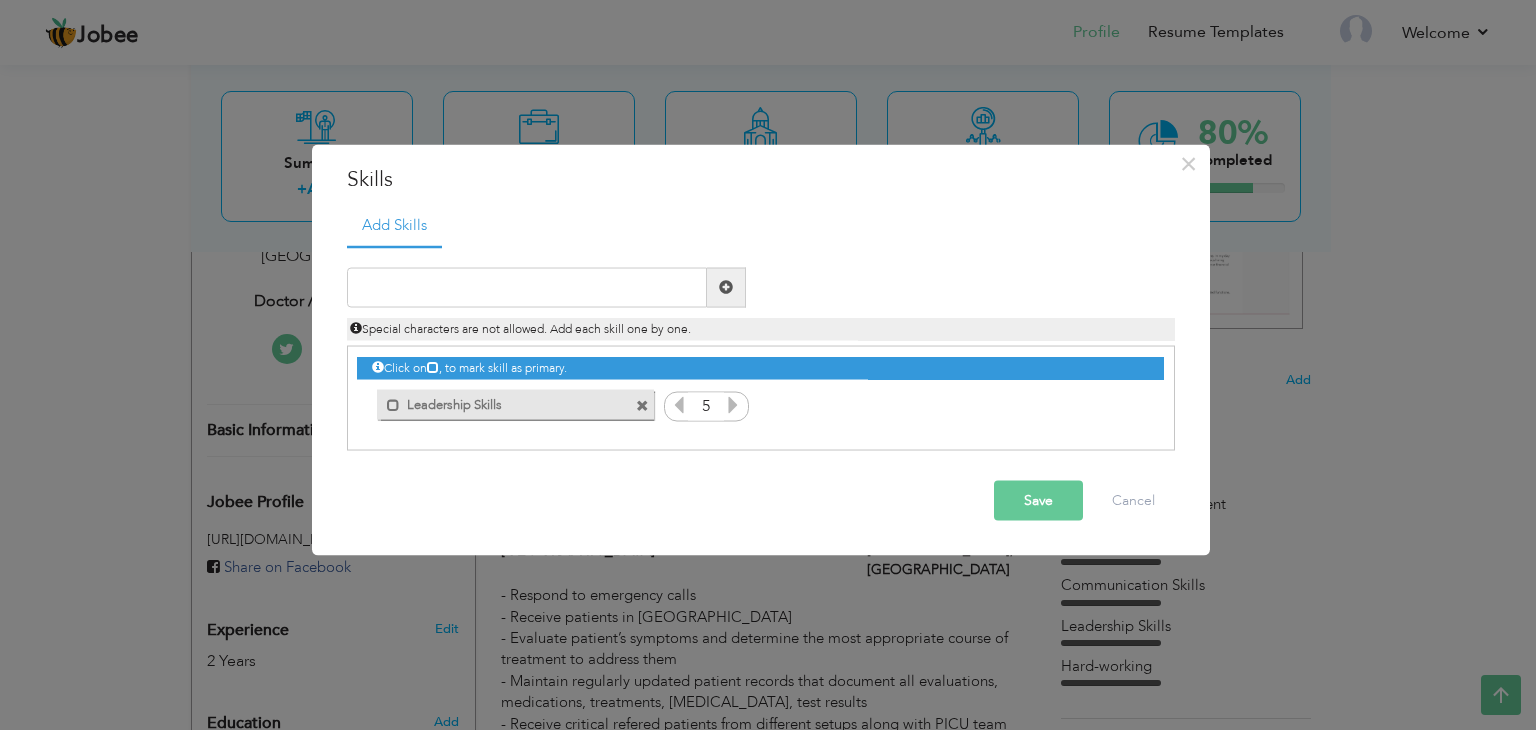 click at bounding box center [642, 406] 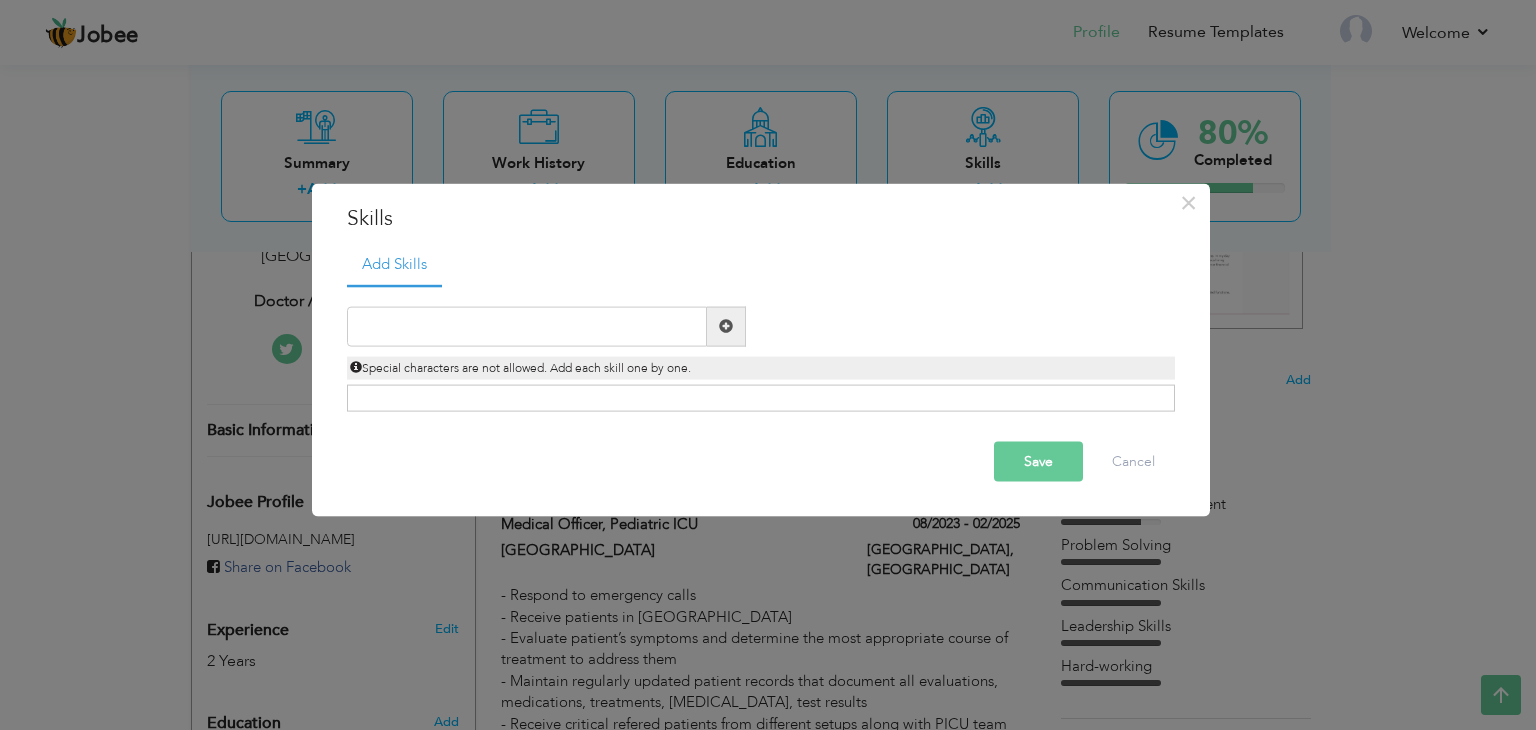 click on "Special characters are not allowed. Add each skill one by one." at bounding box center (761, 362) 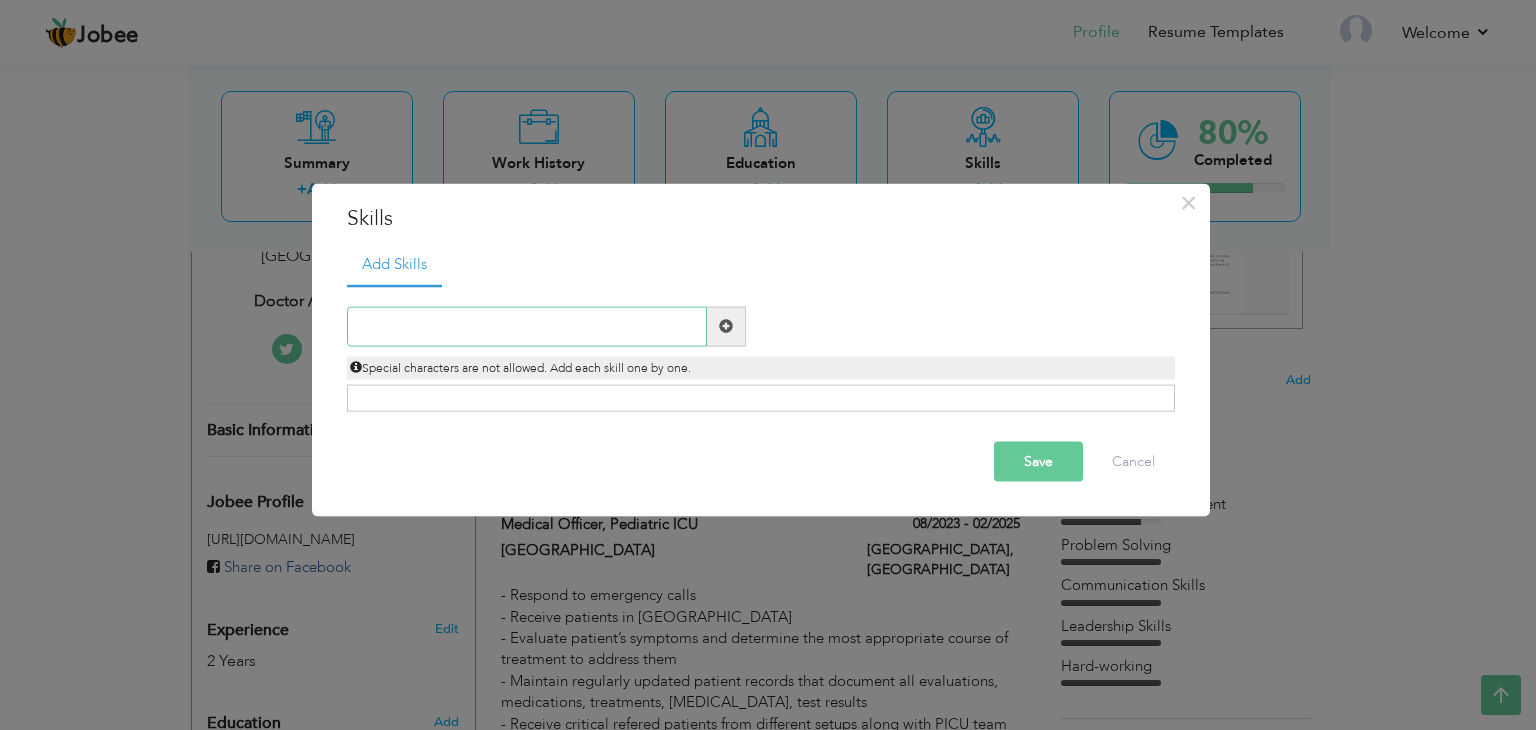 click at bounding box center (527, 326) 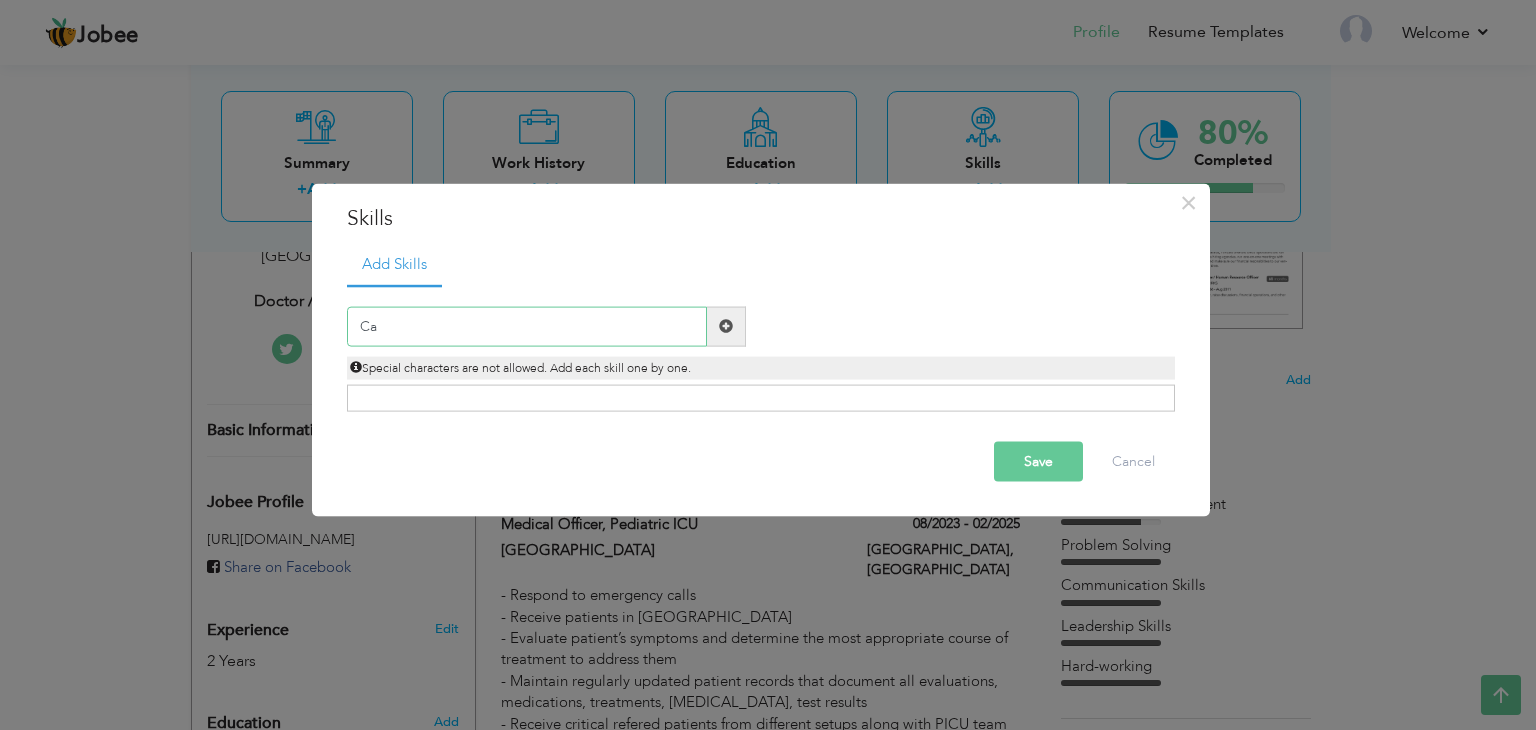 type on "C" 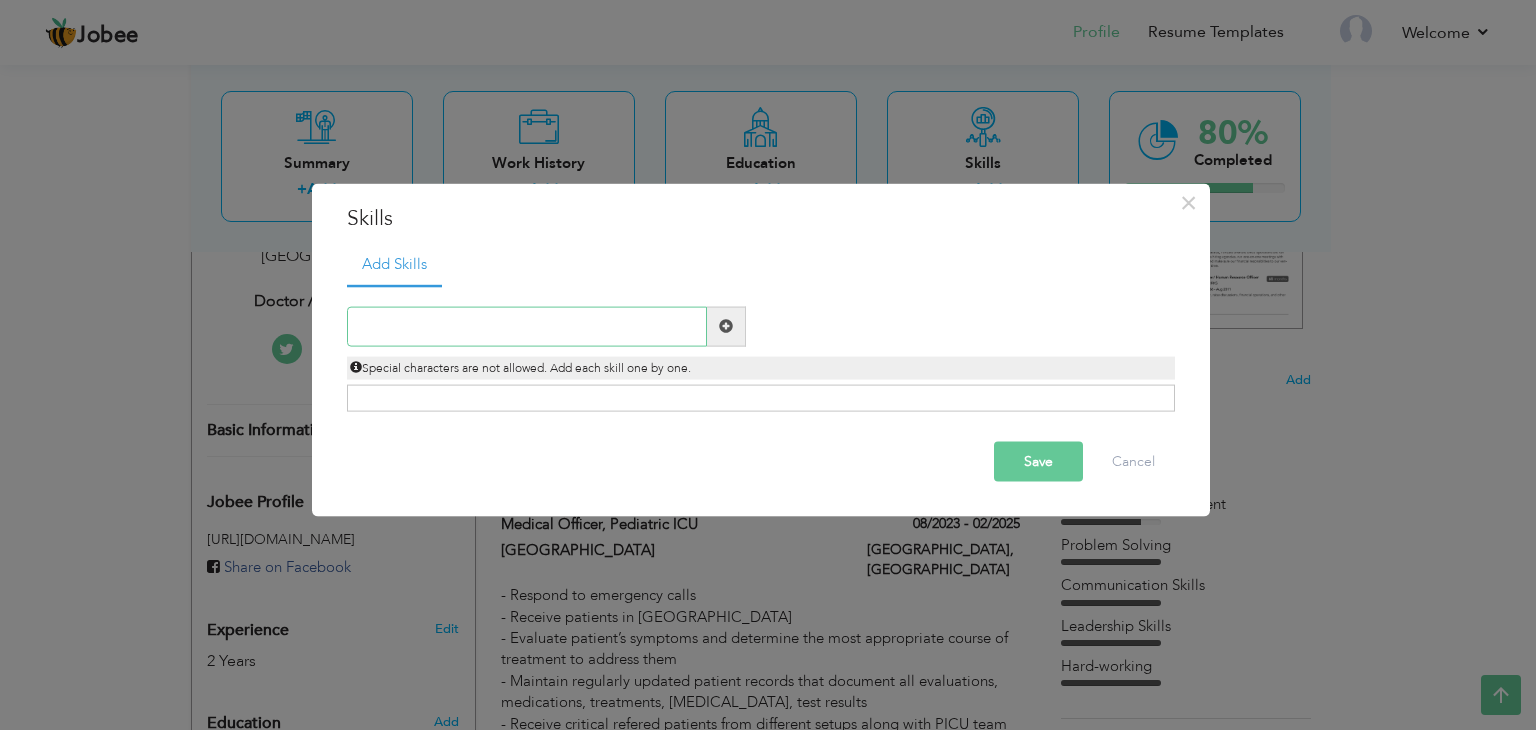 paste on "Detail-Oriented Clinical Judgment" 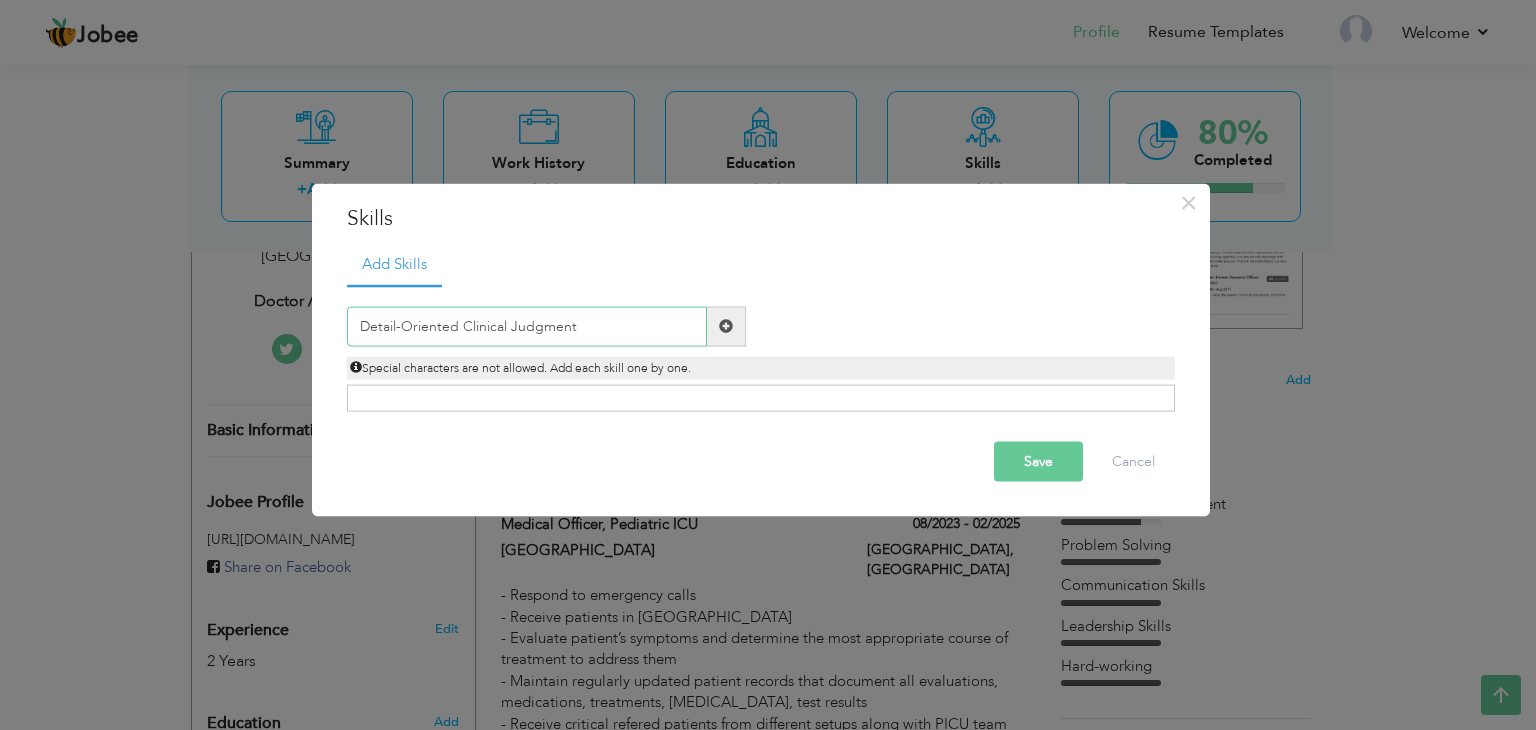 type on "Detail-Oriented Clinical Judgment" 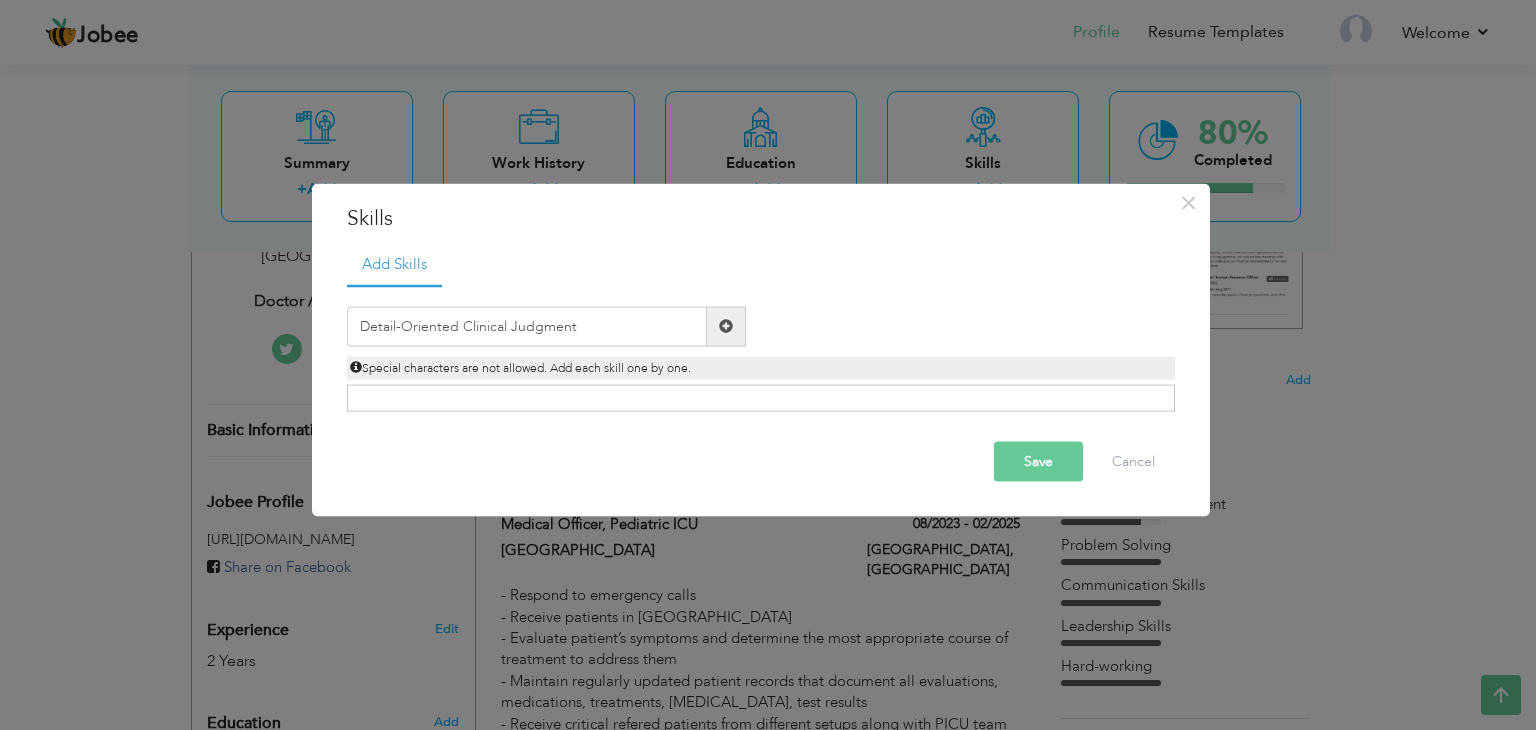 click at bounding box center [726, 326] 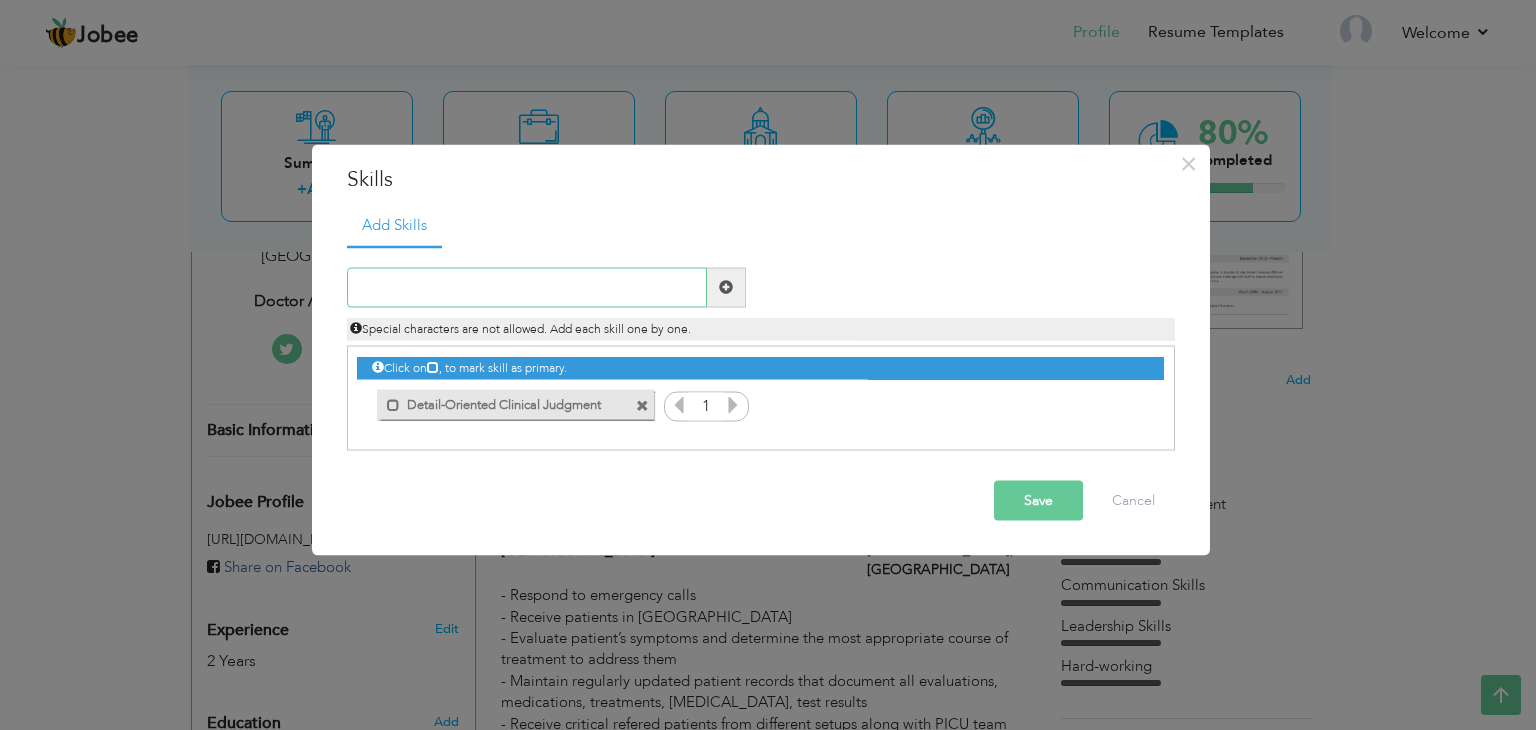 click at bounding box center [527, 287] 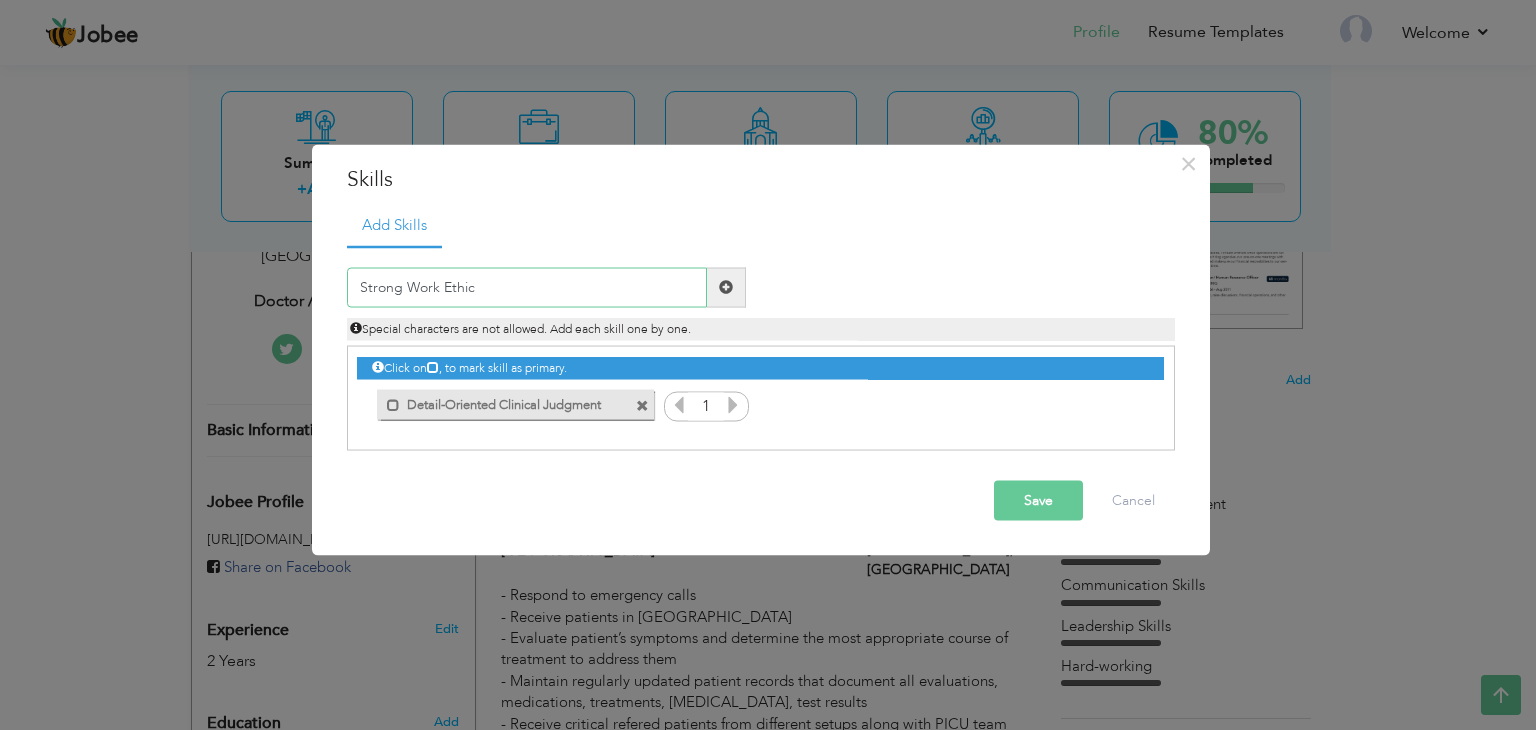 type on "Strong Work Ethic" 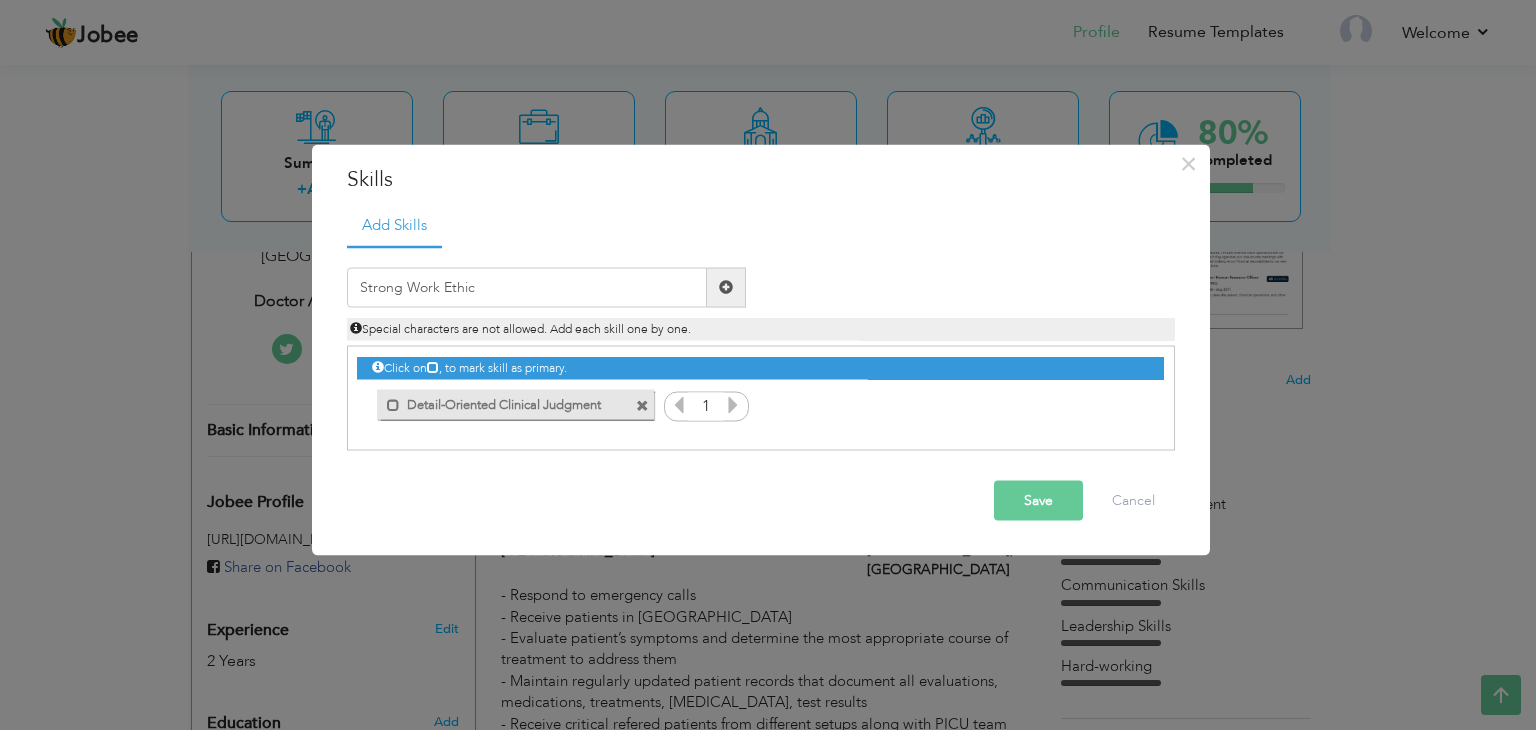 click at bounding box center (726, 287) 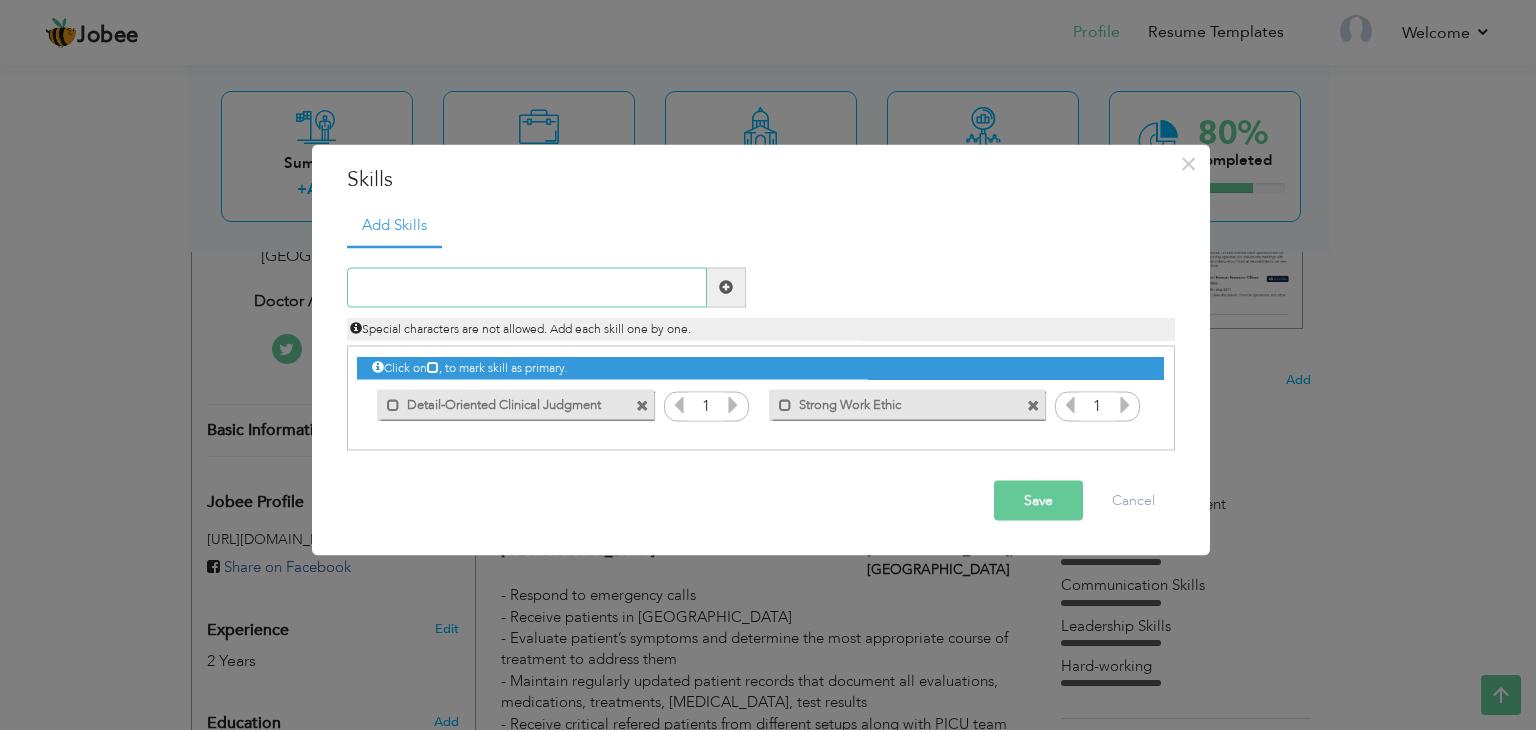 click at bounding box center (527, 287) 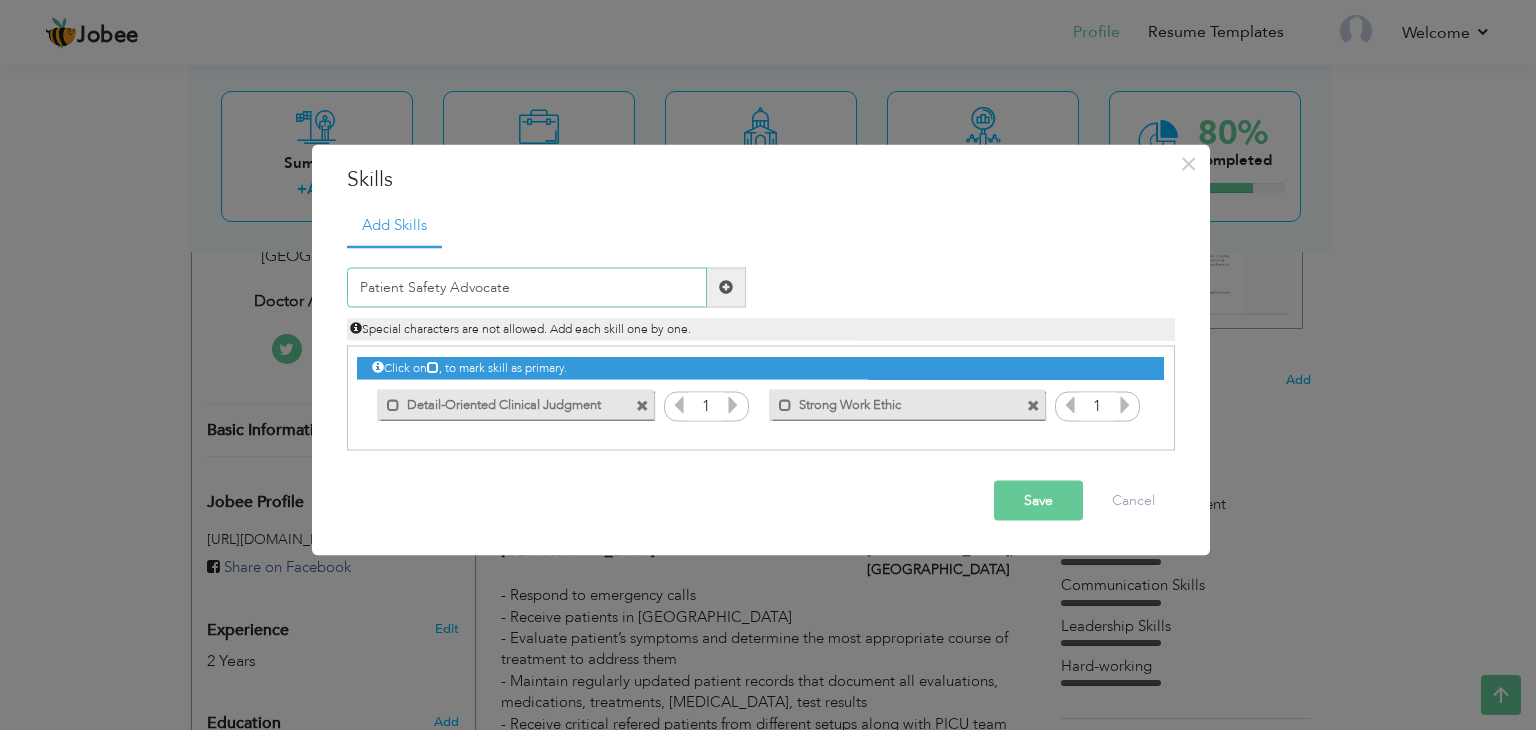 type on "Patient Safety Advocate" 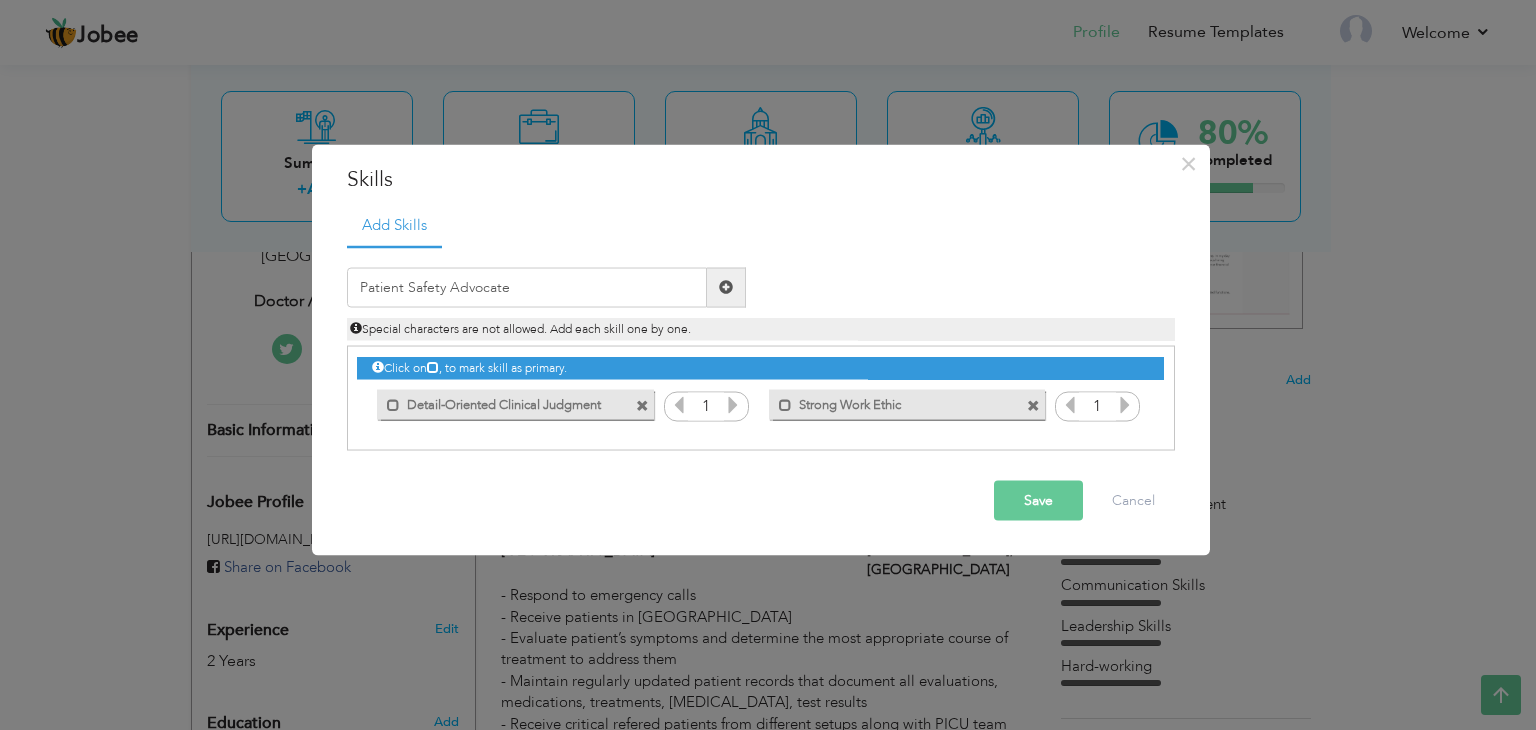click at bounding box center [726, 287] 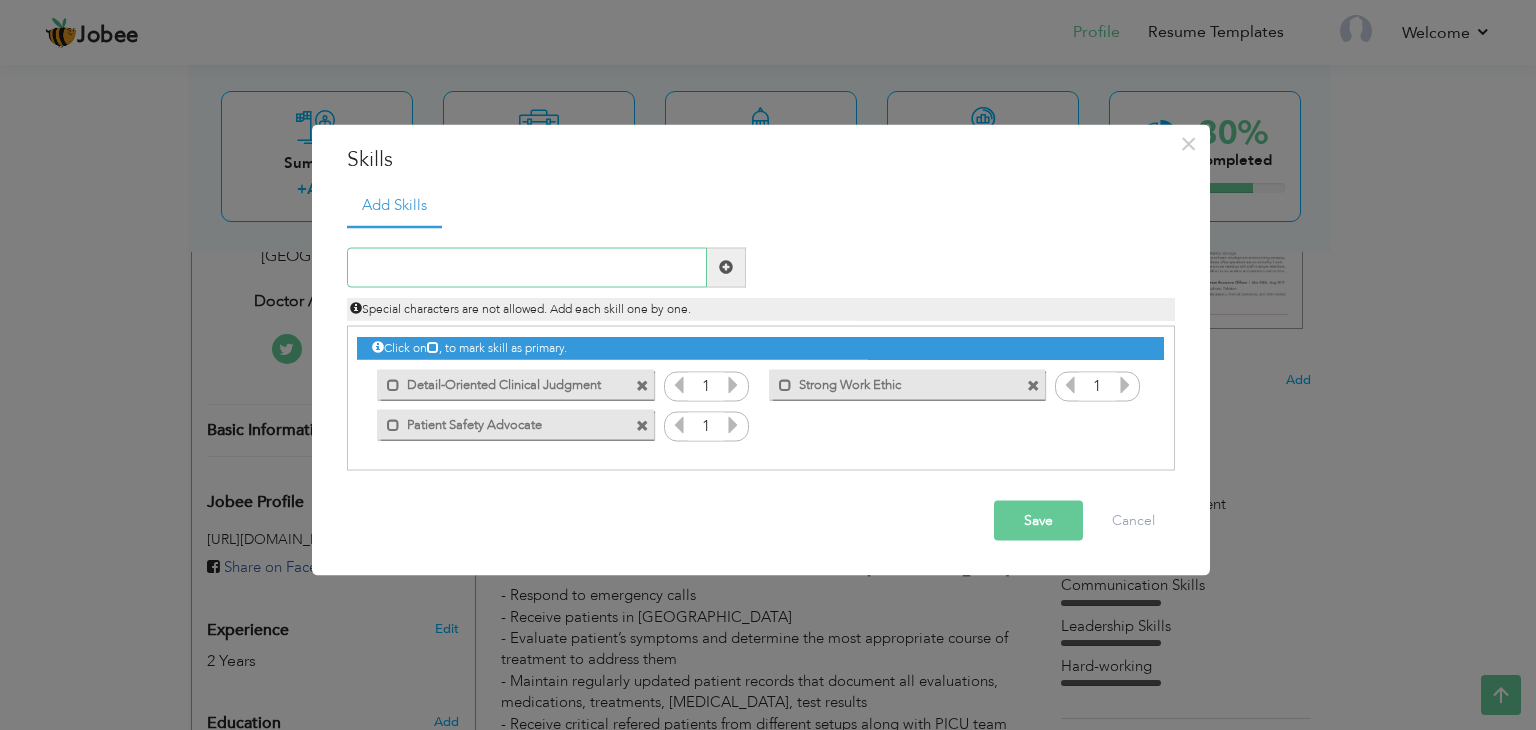 click at bounding box center [527, 267] 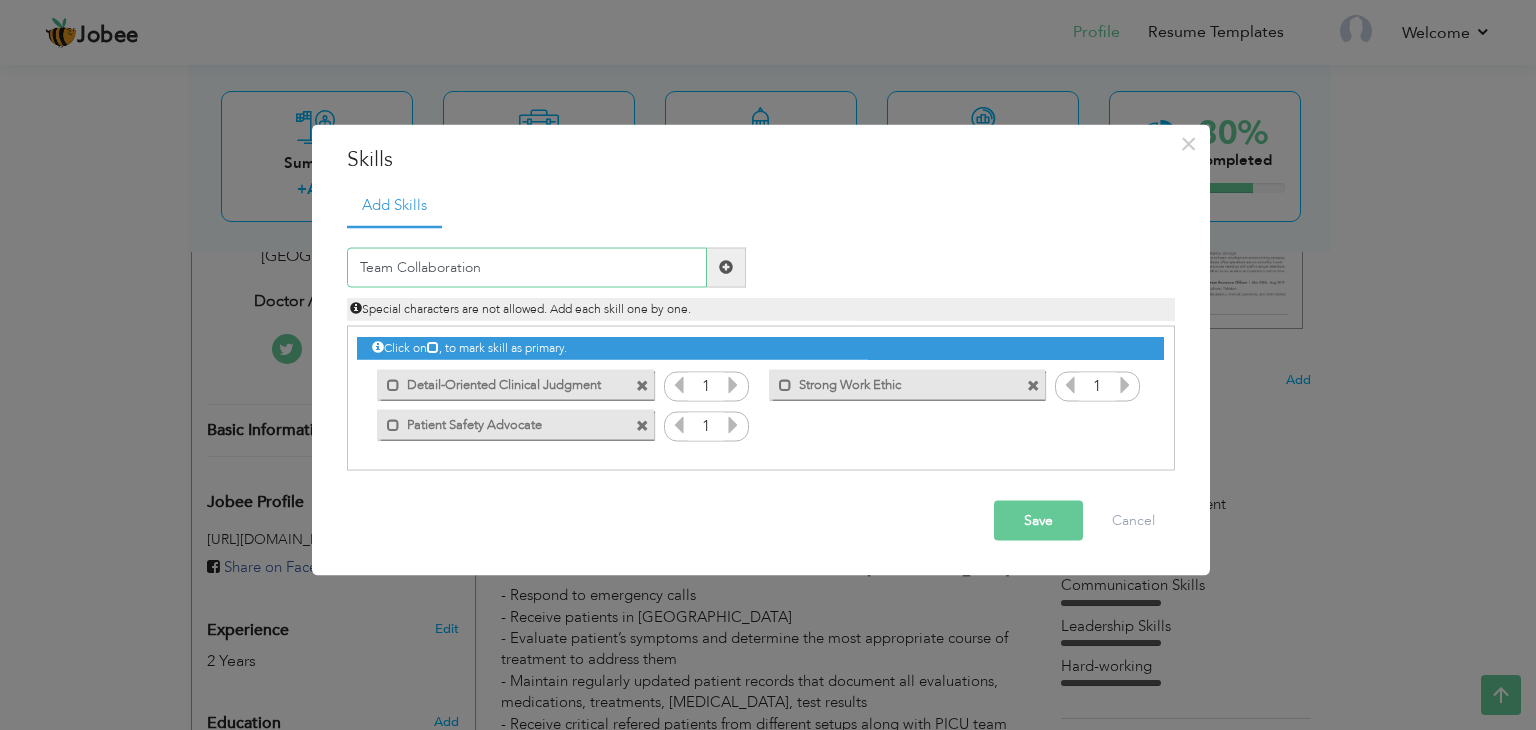 type on "Team Collaboration" 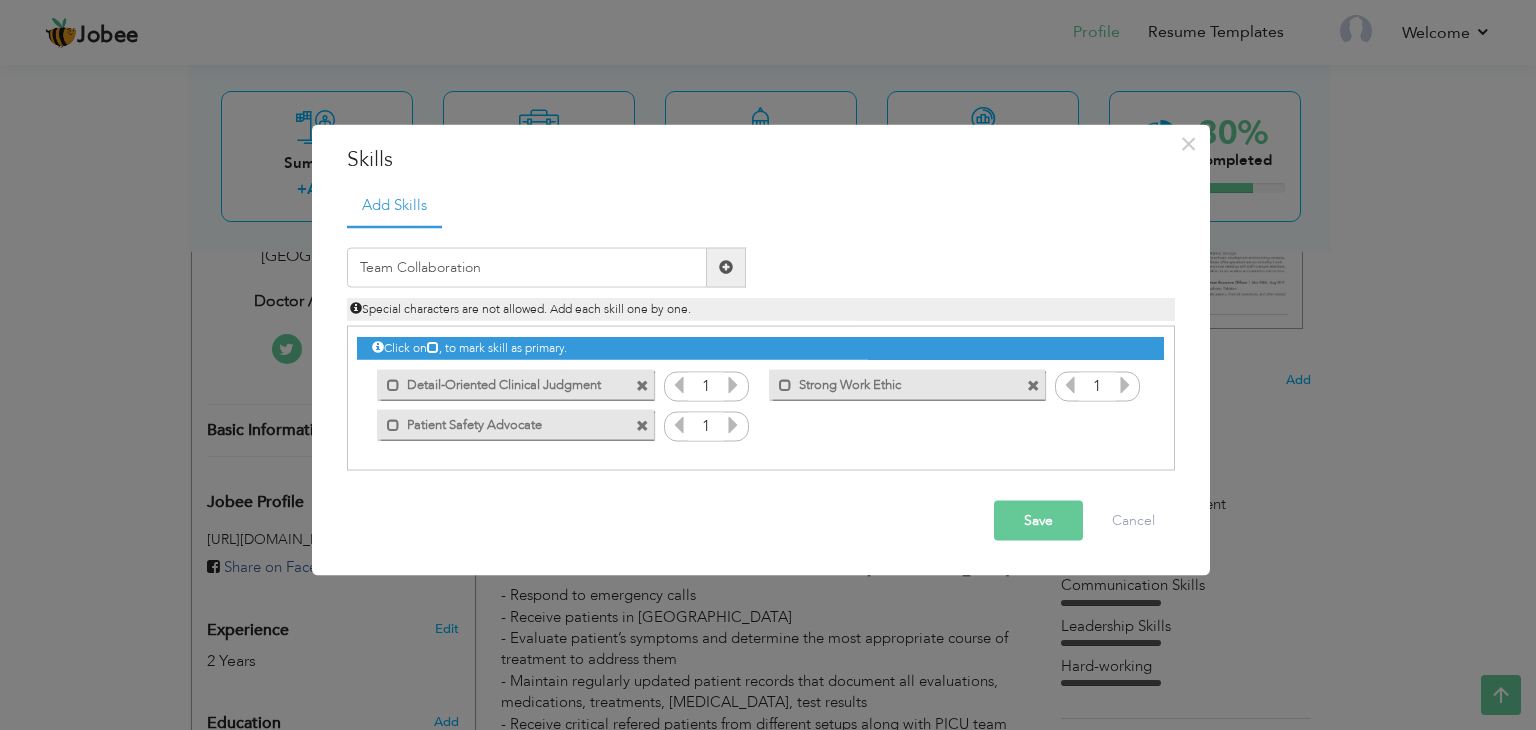 click at bounding box center [726, 267] 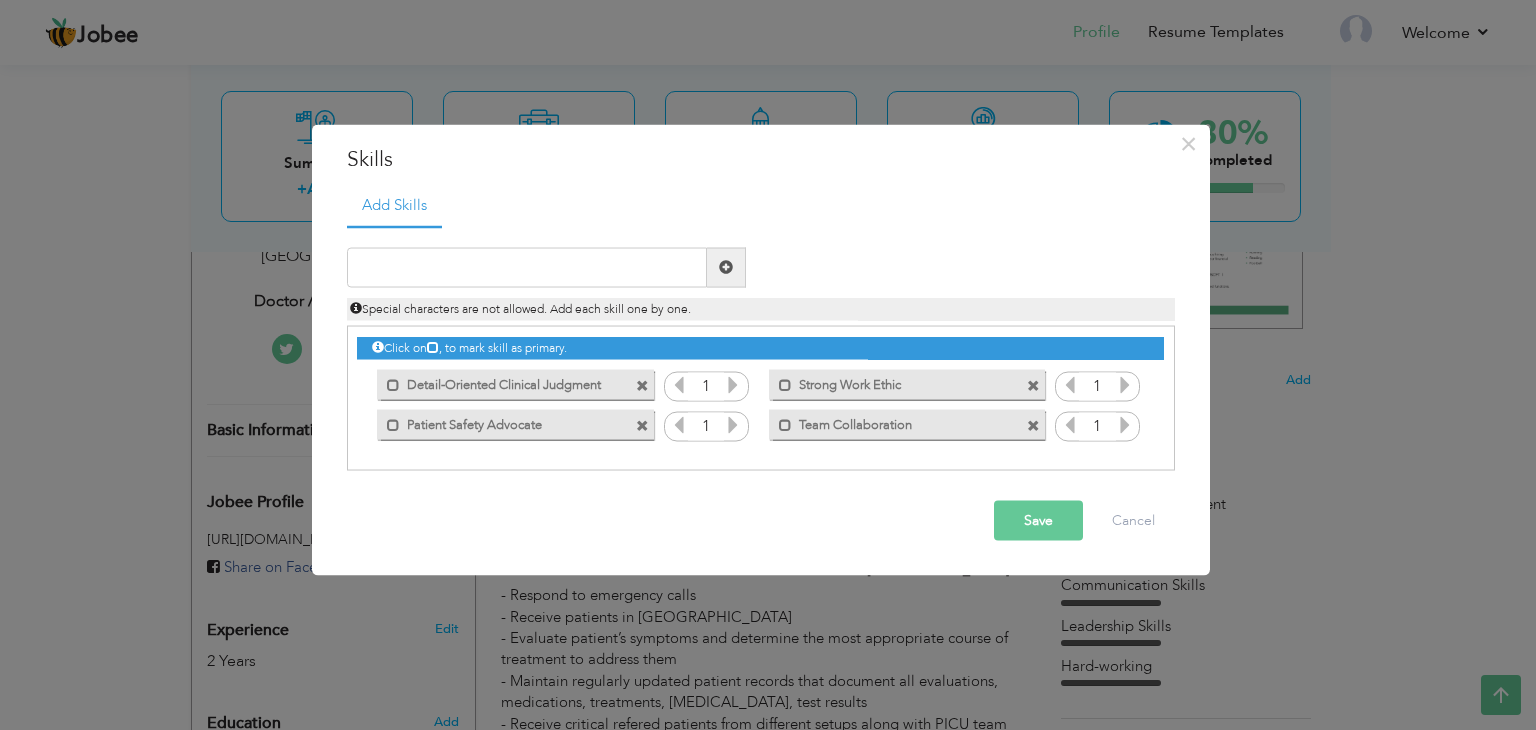 drag, startPoint x: 553, startPoint y: 288, endPoint x: 571, endPoint y: 270, distance: 25.455845 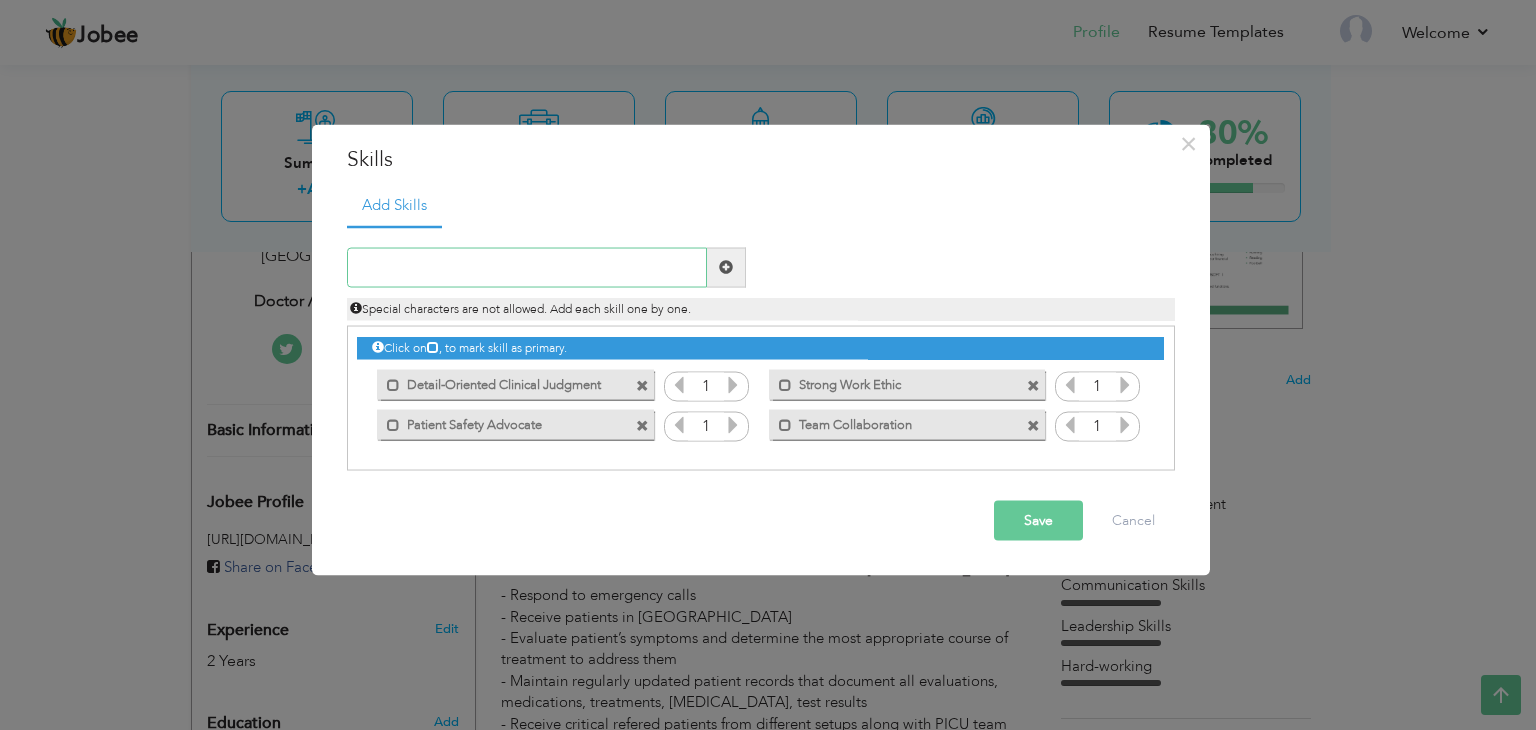 click at bounding box center (527, 267) 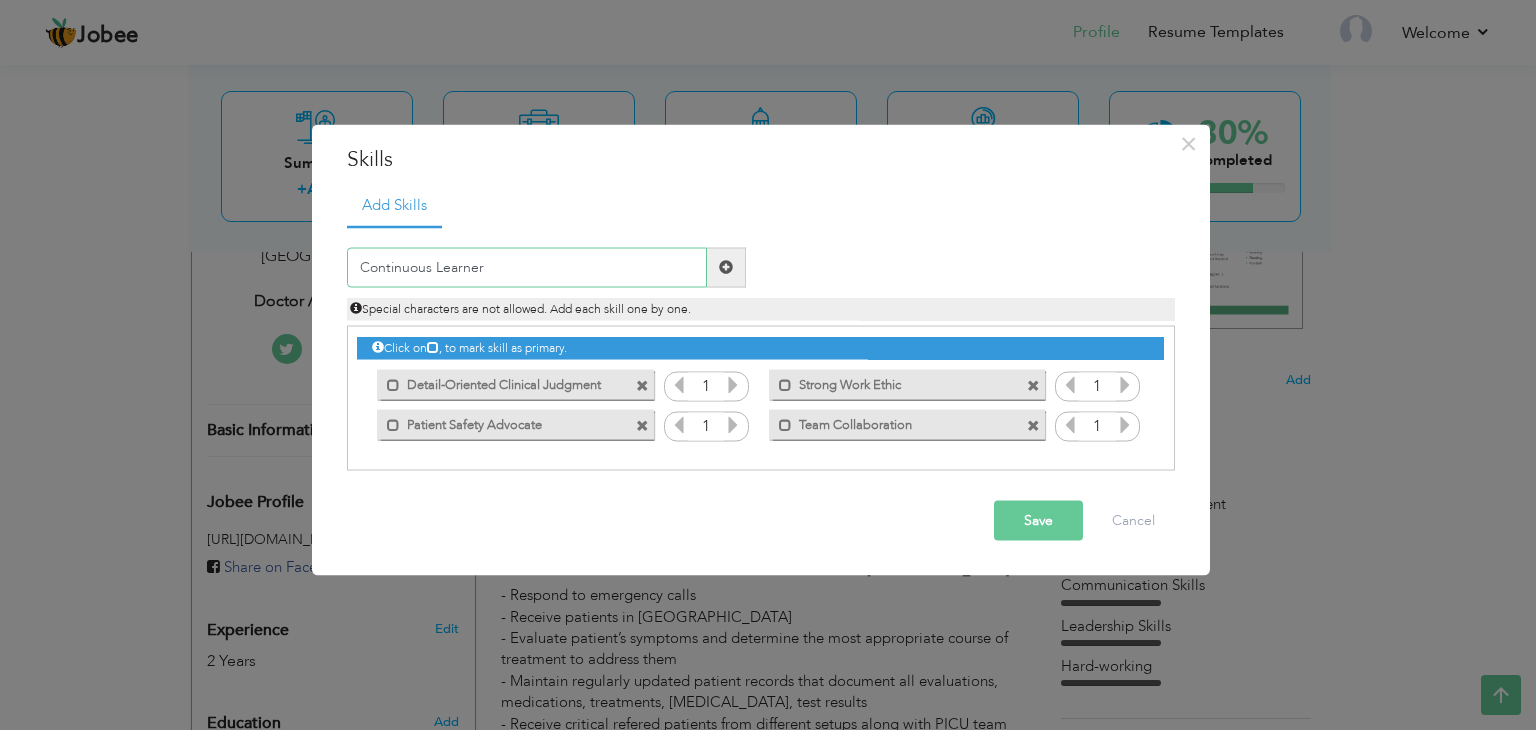 type on "Continuous Learner" 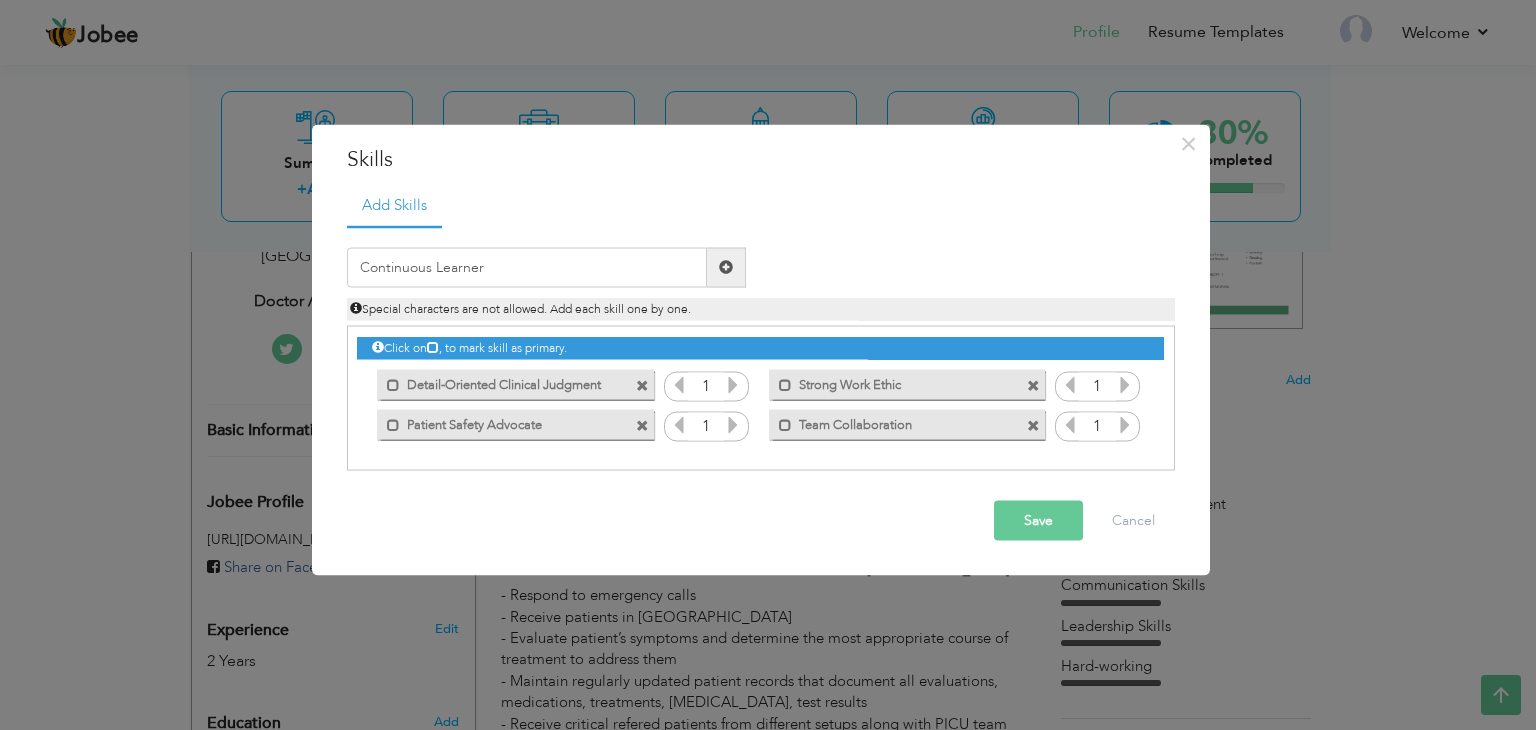 click at bounding box center (726, 267) 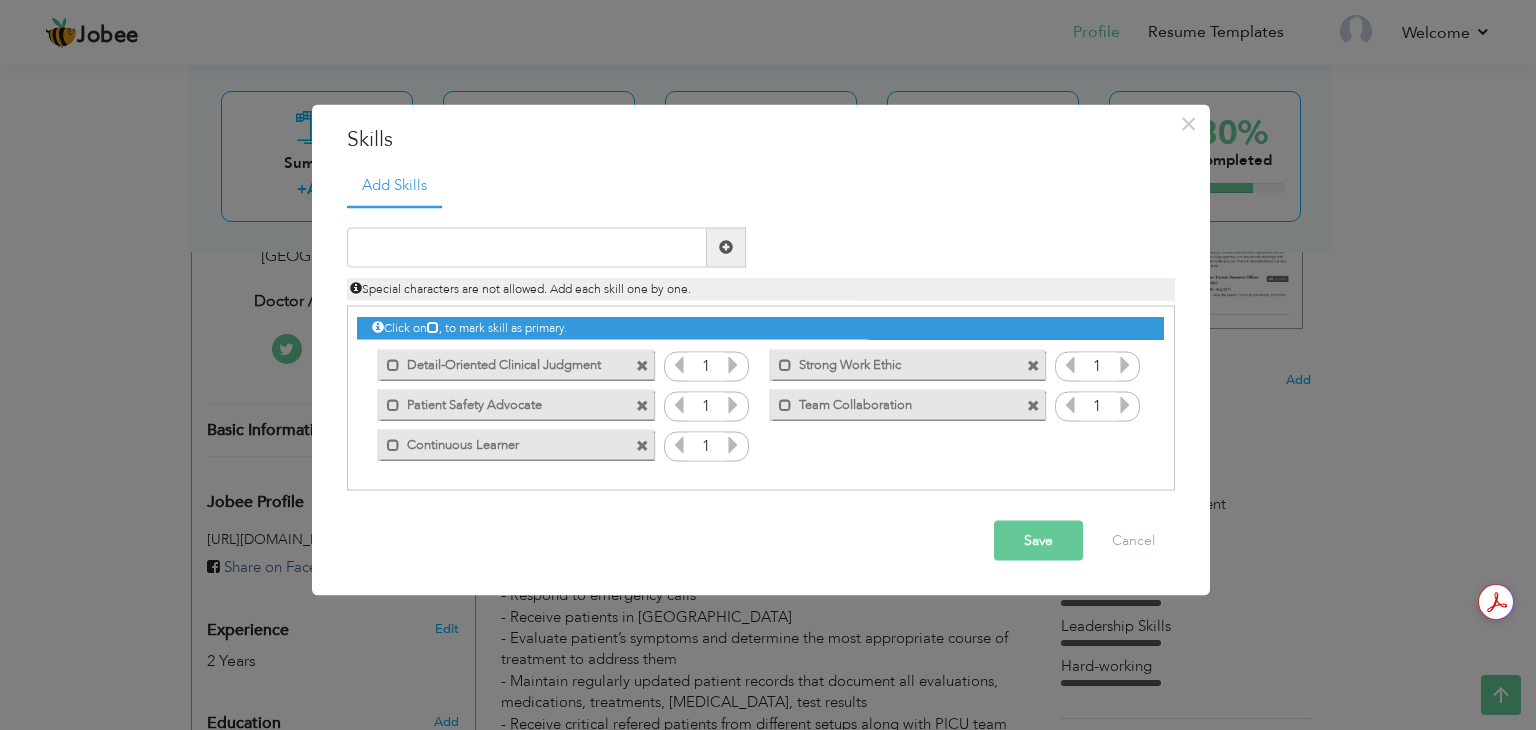 click at bounding box center (733, 364) 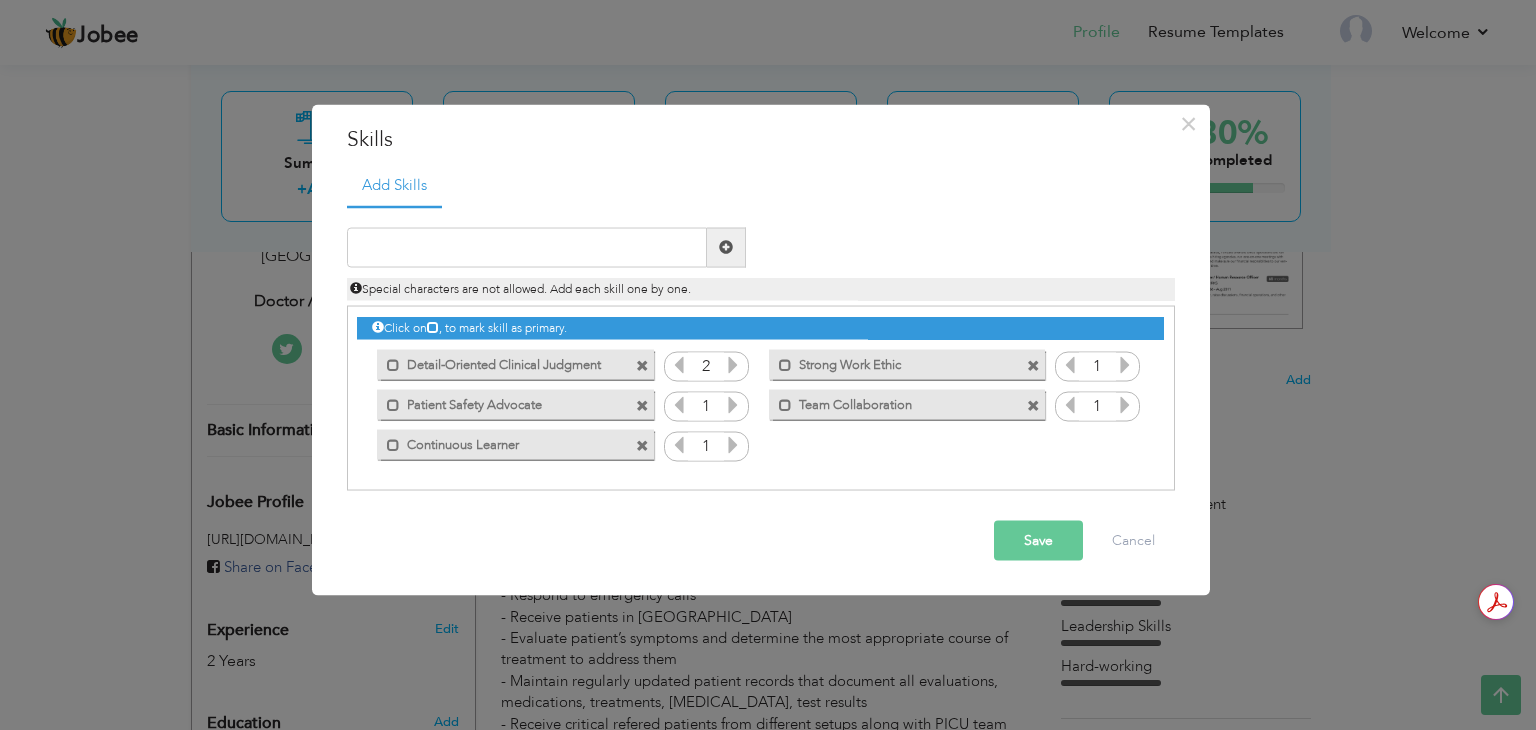 click at bounding box center [733, 364] 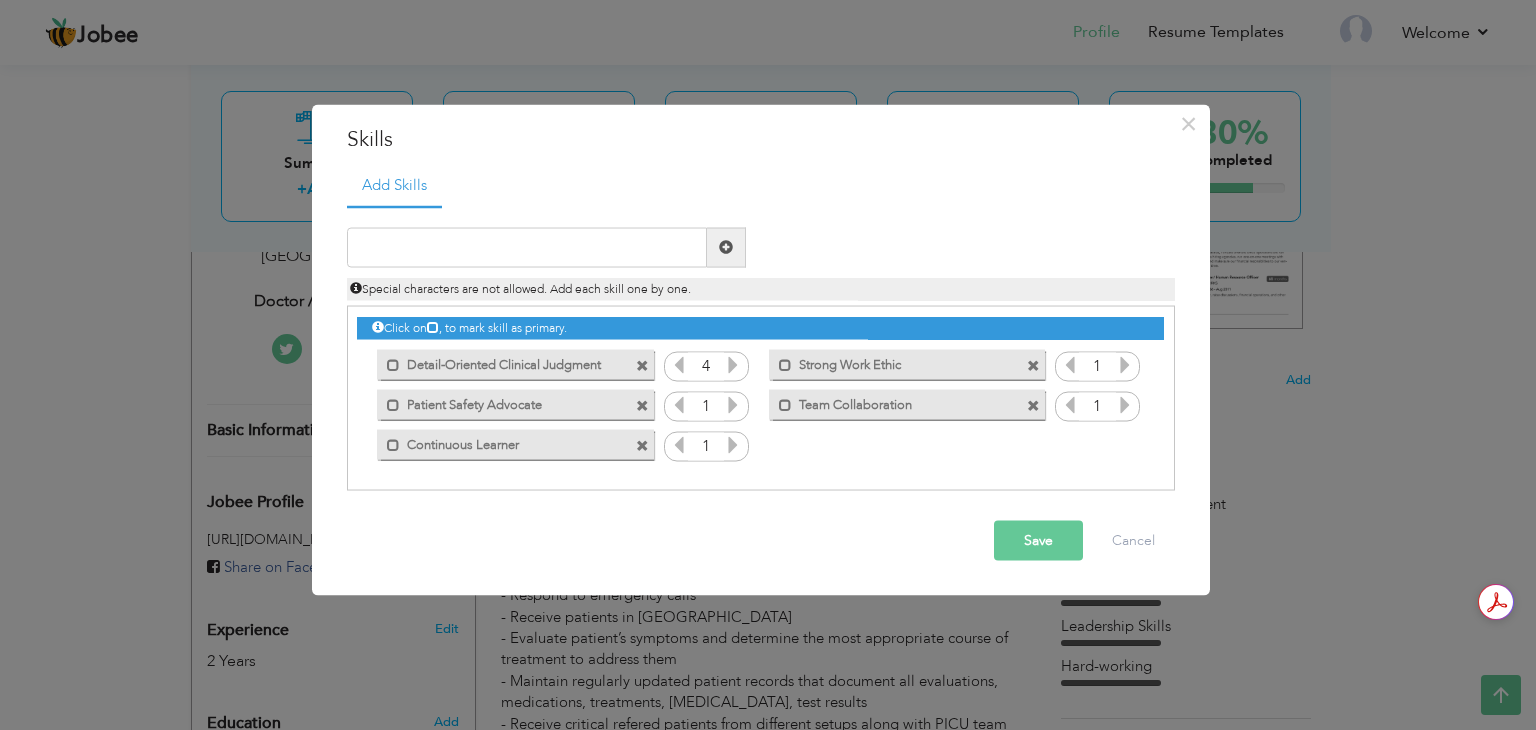 click at bounding box center [733, 364] 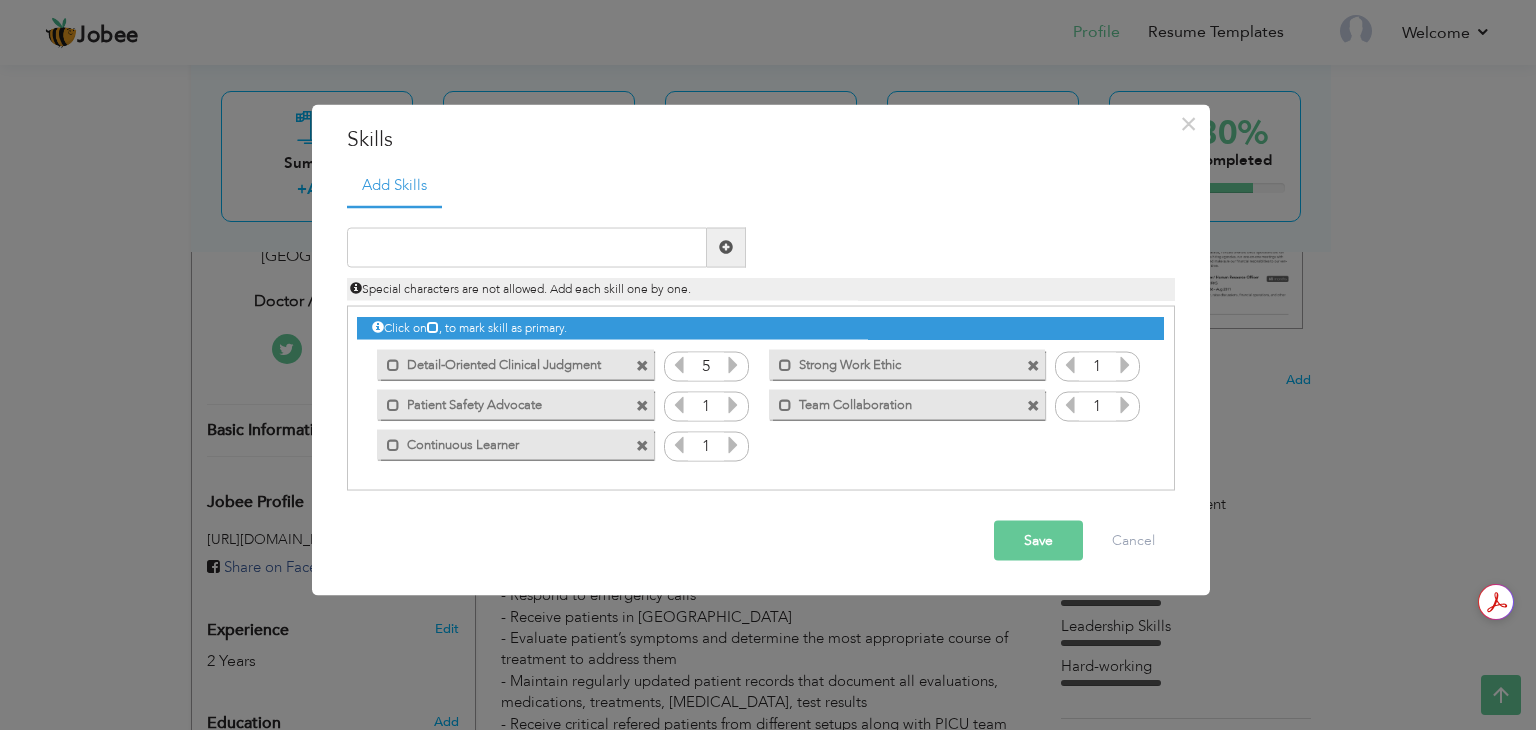 click at bounding box center [733, 364] 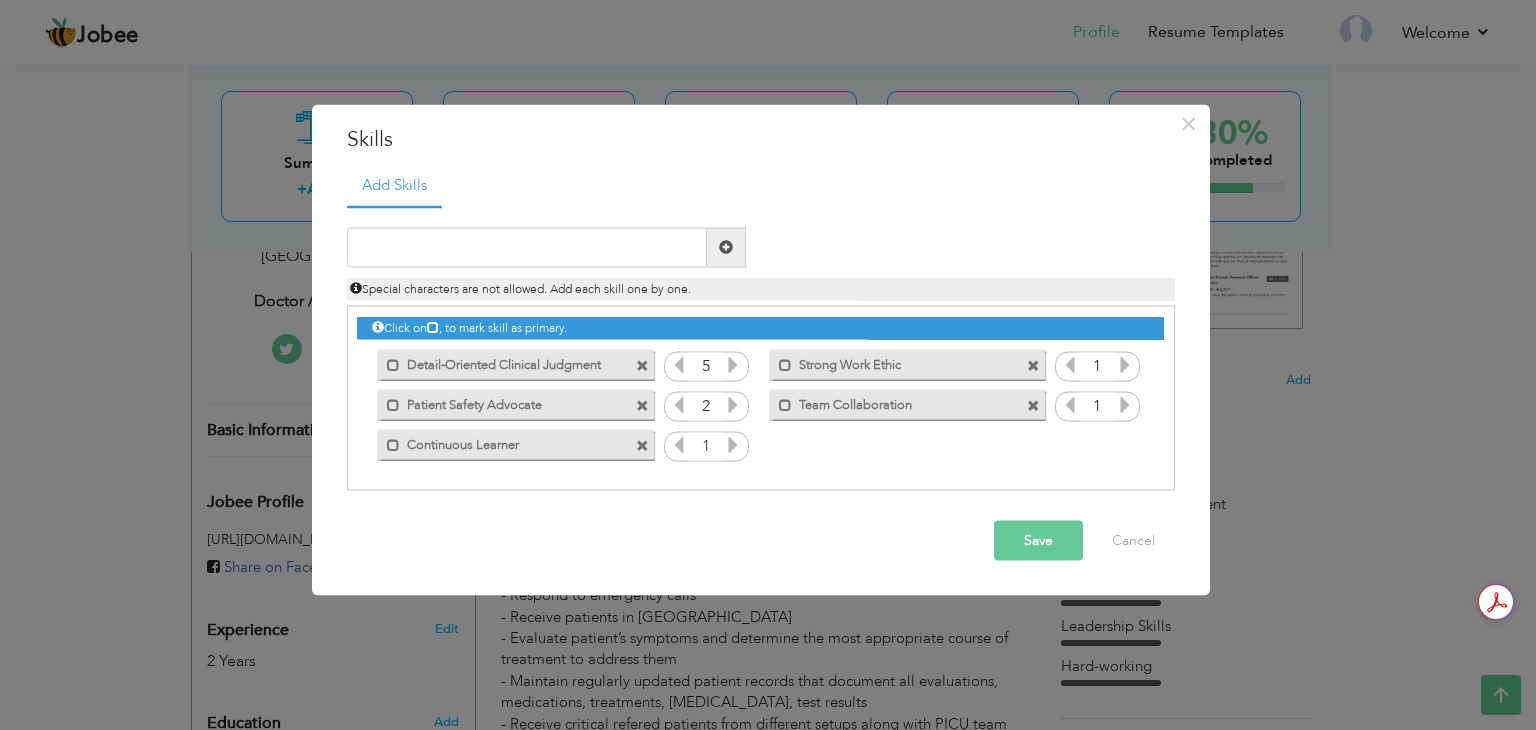 click at bounding box center (733, 404) 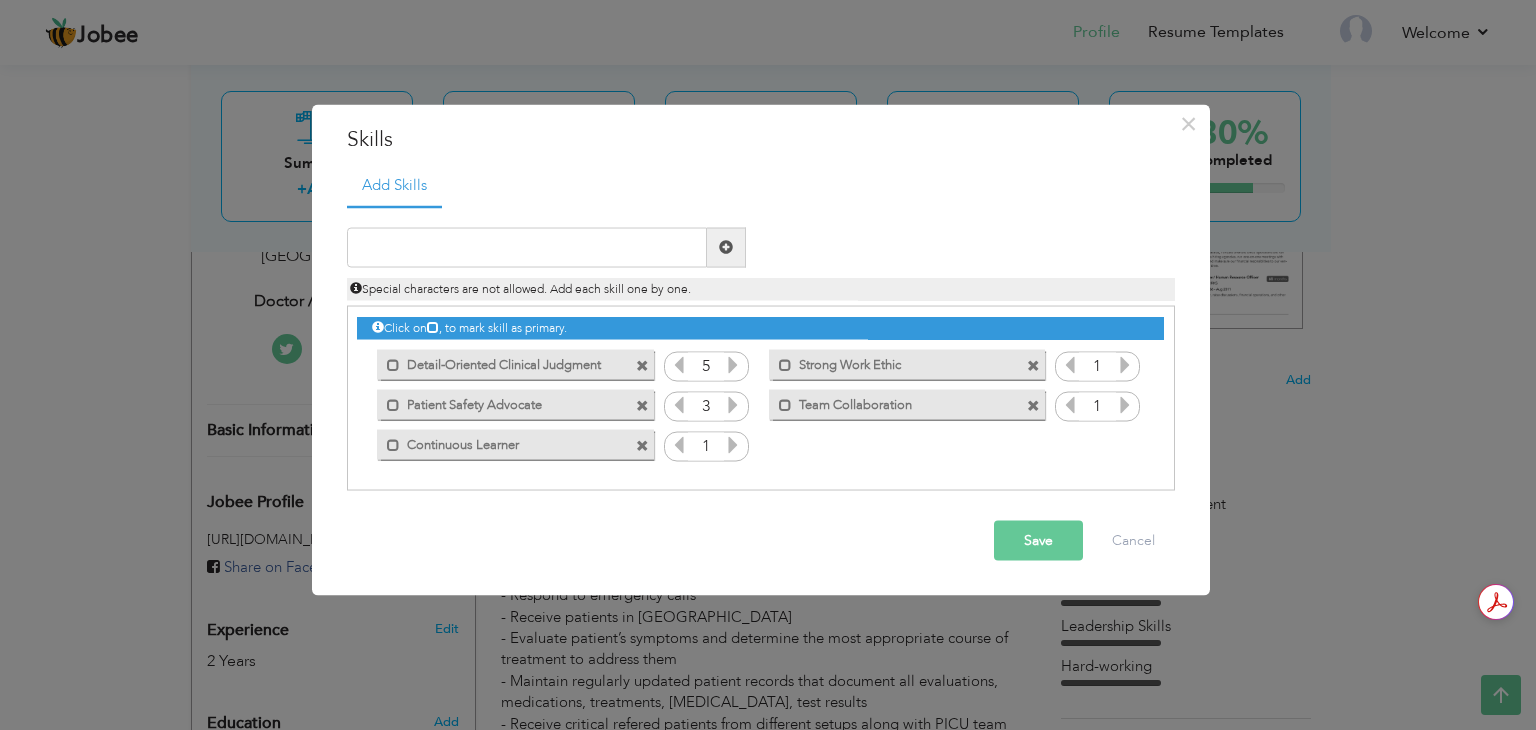 click at bounding box center (733, 404) 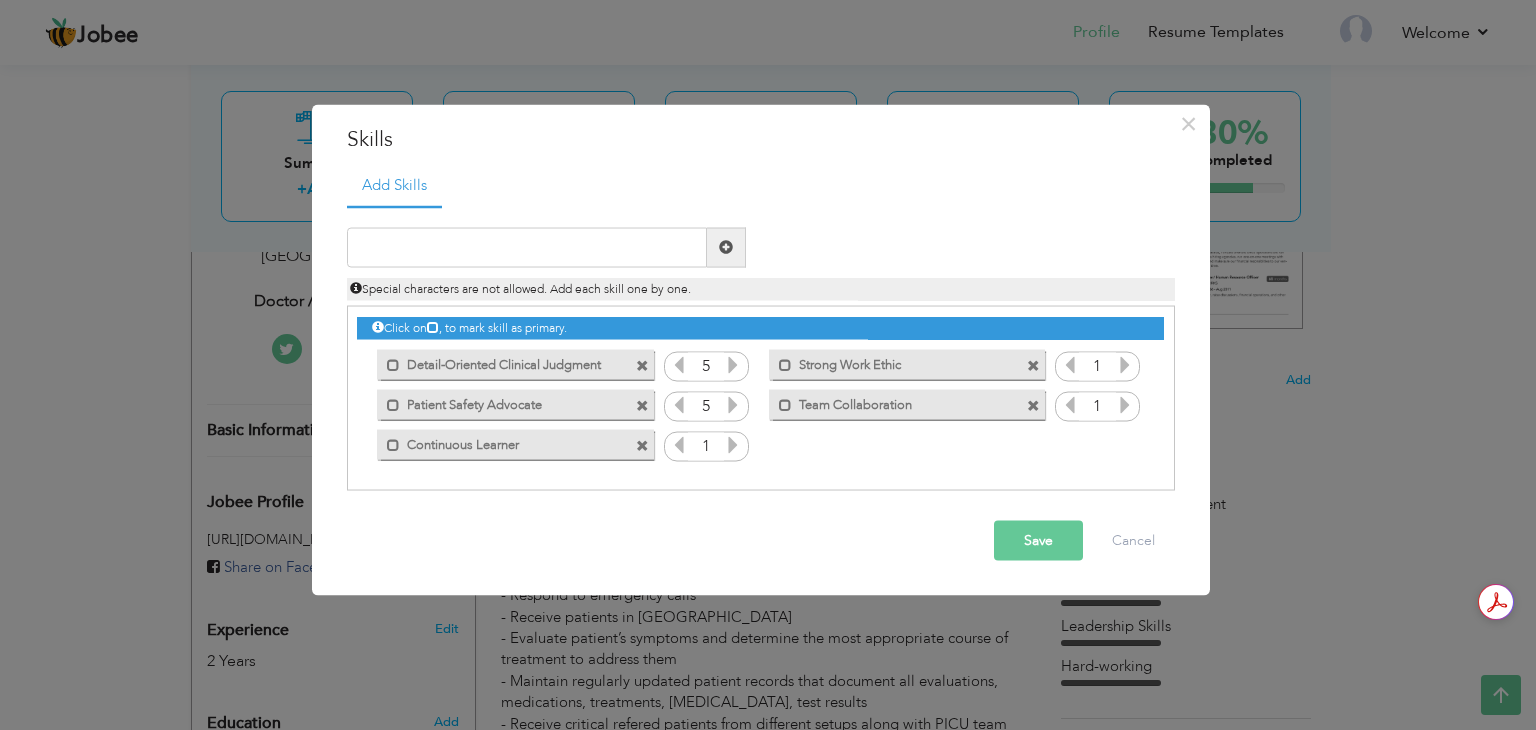 click at bounding box center [733, 404] 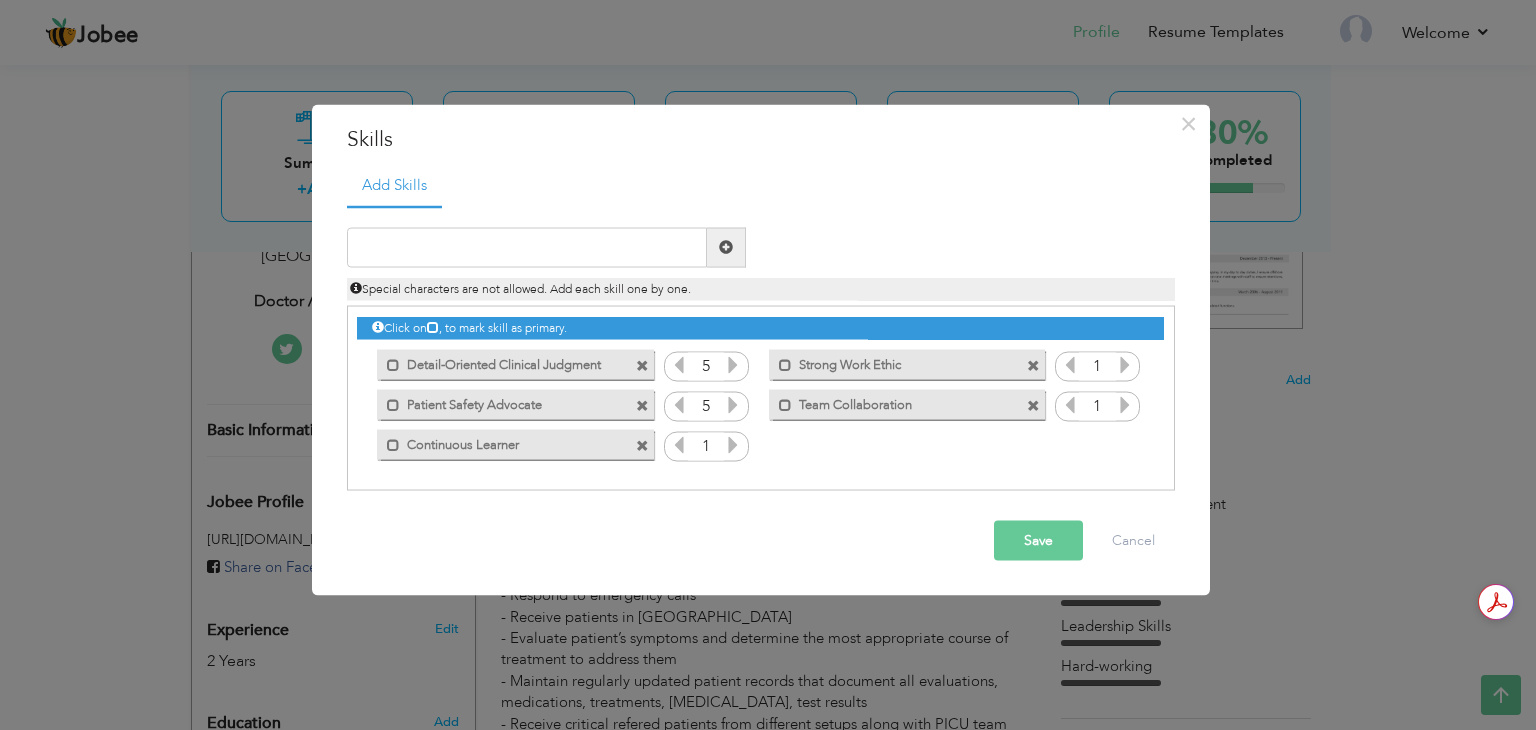 click at bounding box center [733, 404] 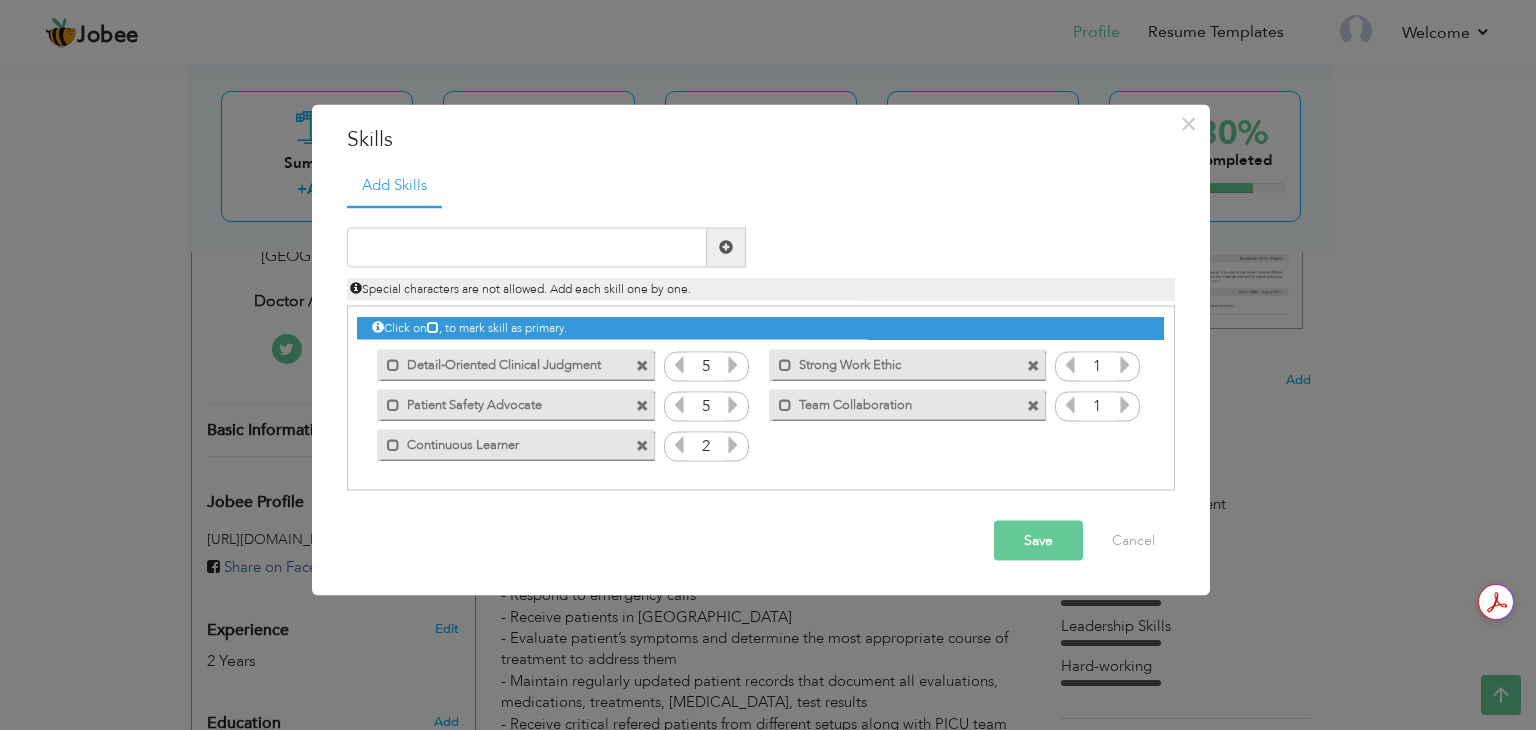 click at bounding box center (733, 444) 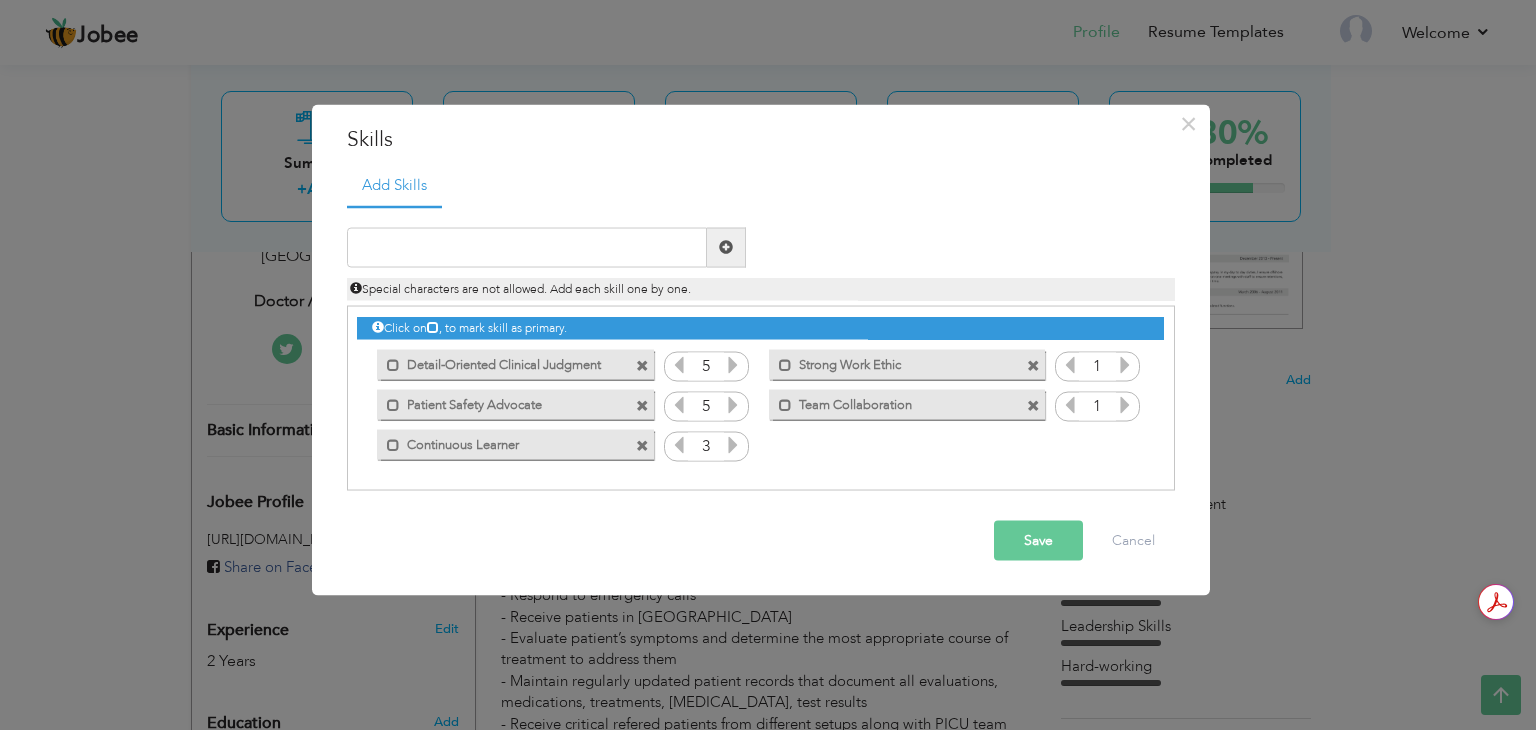 click at bounding box center [733, 444] 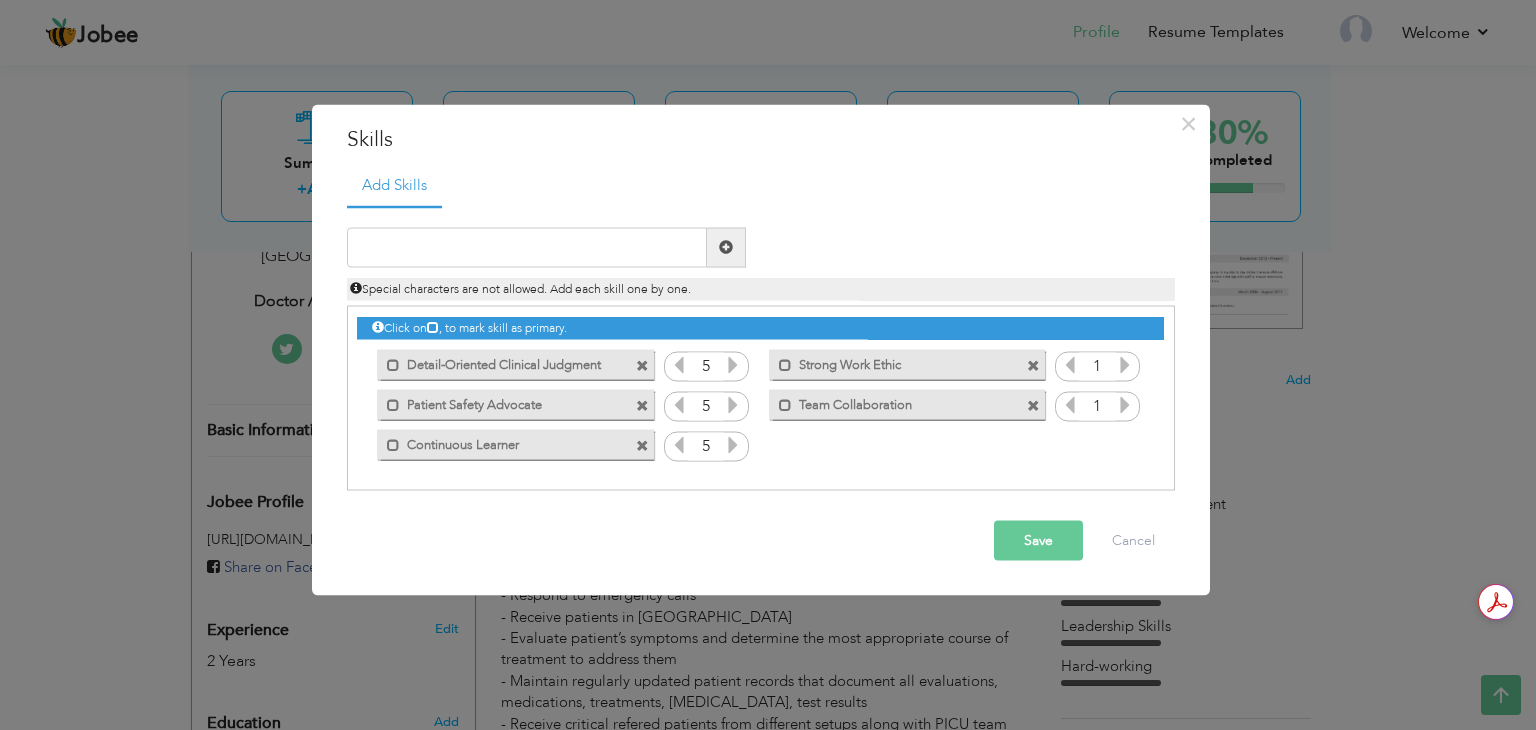 click at bounding box center [733, 444] 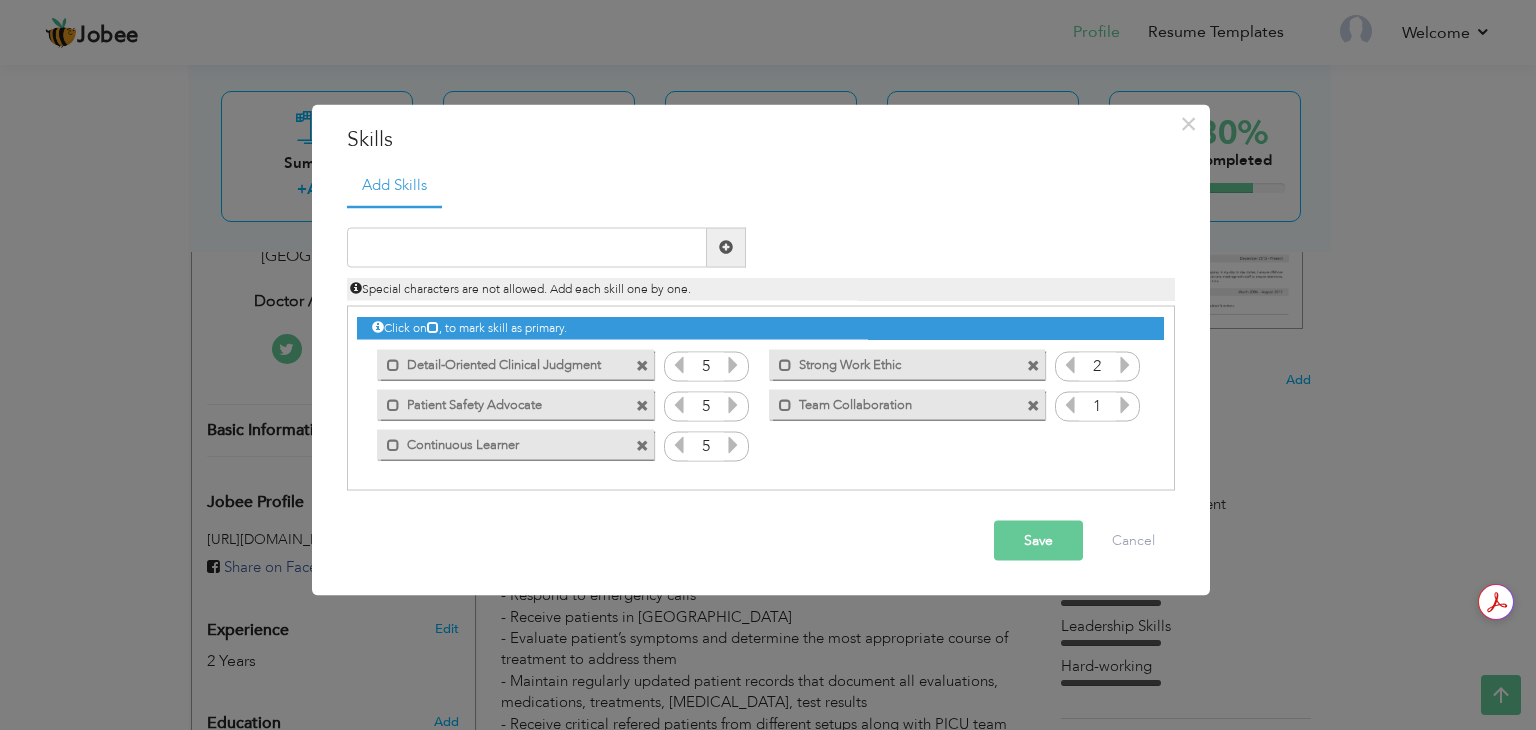 click at bounding box center (1125, 364) 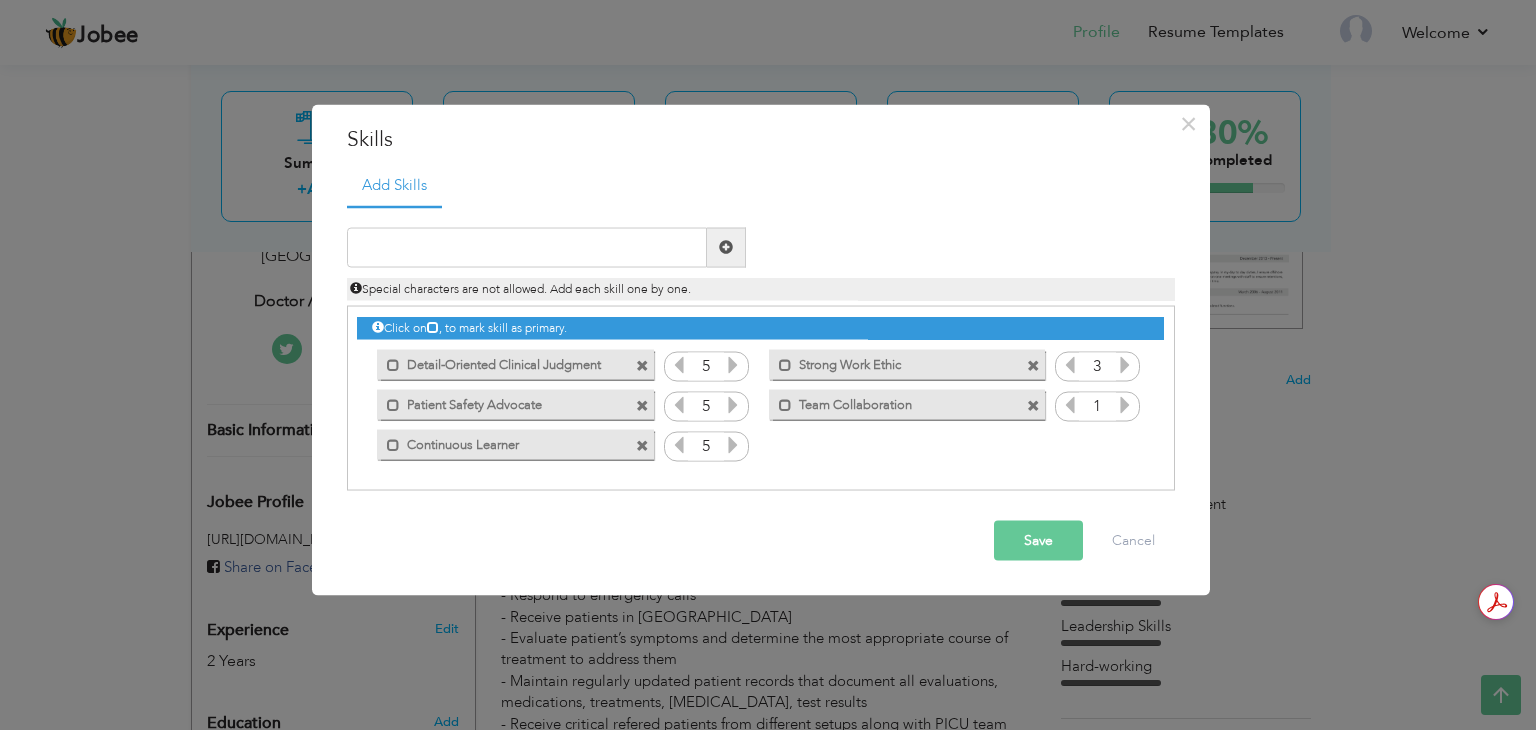 click at bounding box center (1125, 364) 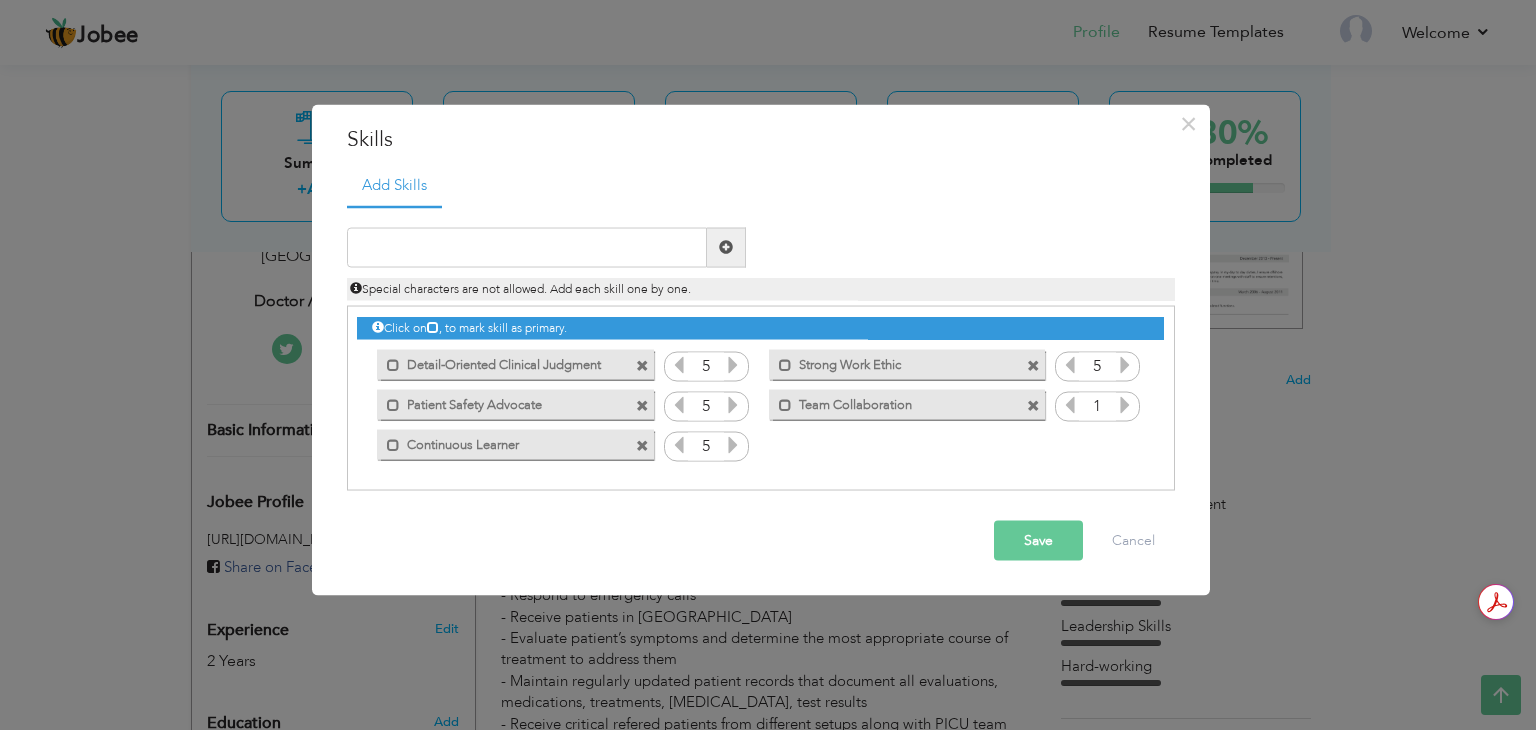 click at bounding box center (1125, 364) 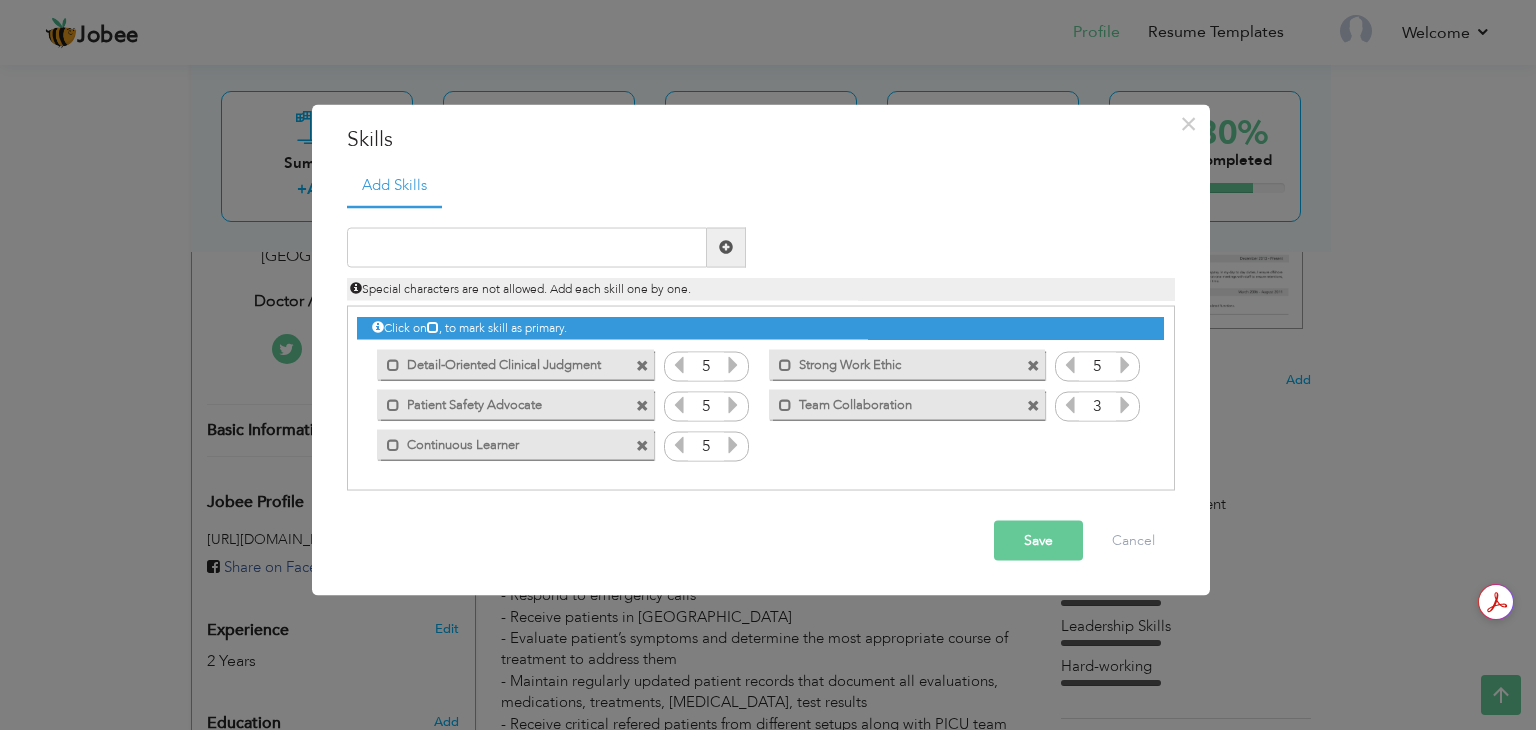 click at bounding box center (1125, 407) 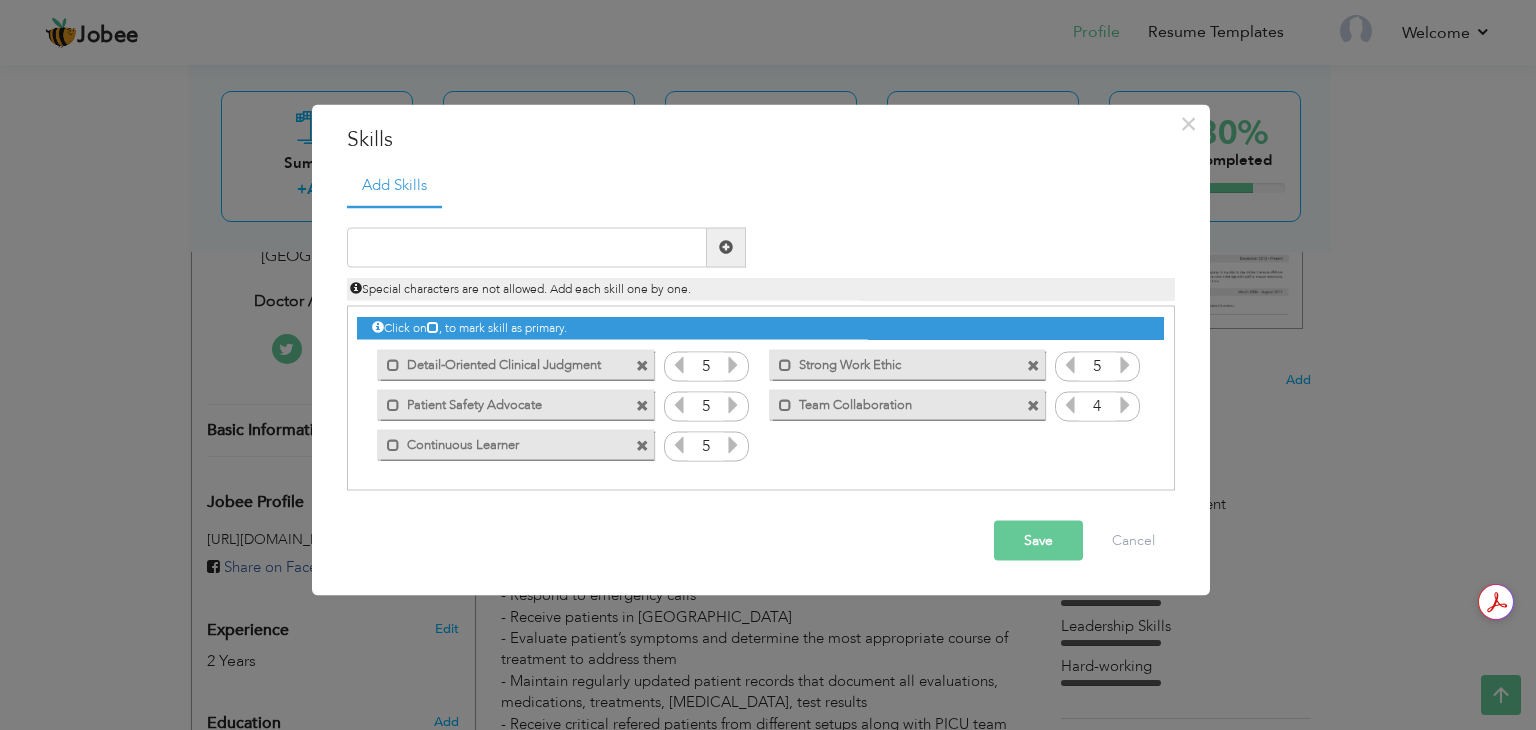 click at bounding box center [1125, 404] 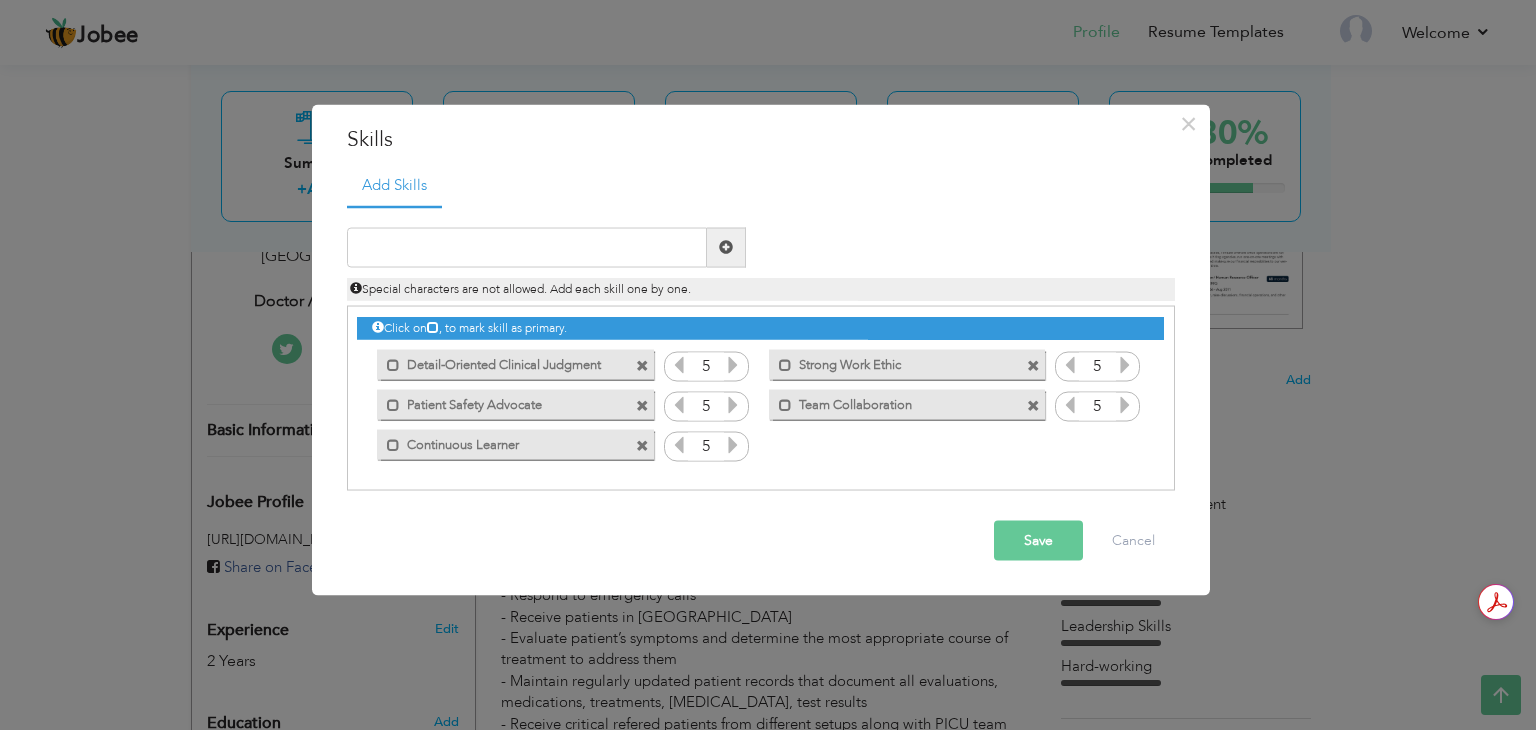 click on "Special characters are not allowed. Add each skill one by one." at bounding box center [761, 283] 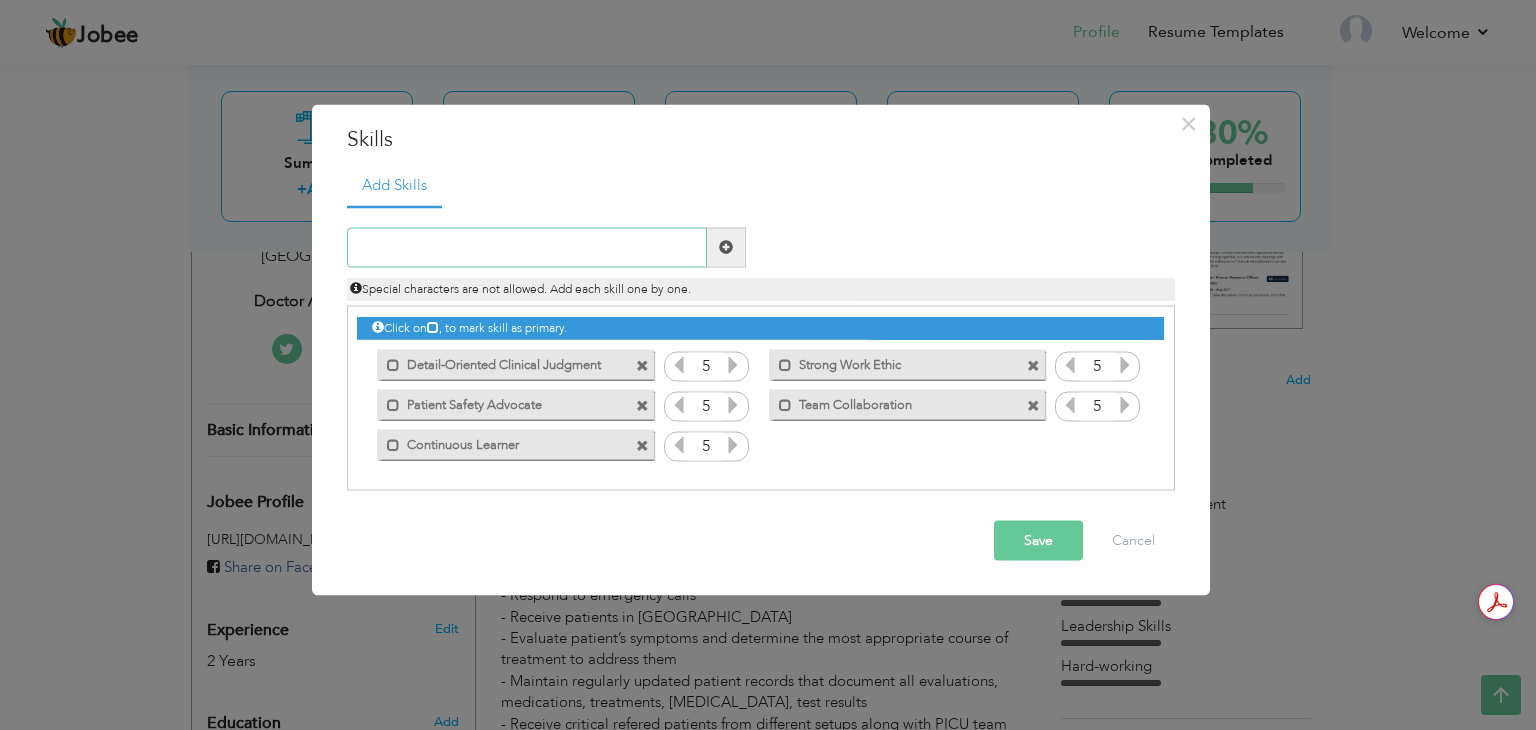 click at bounding box center (527, 247) 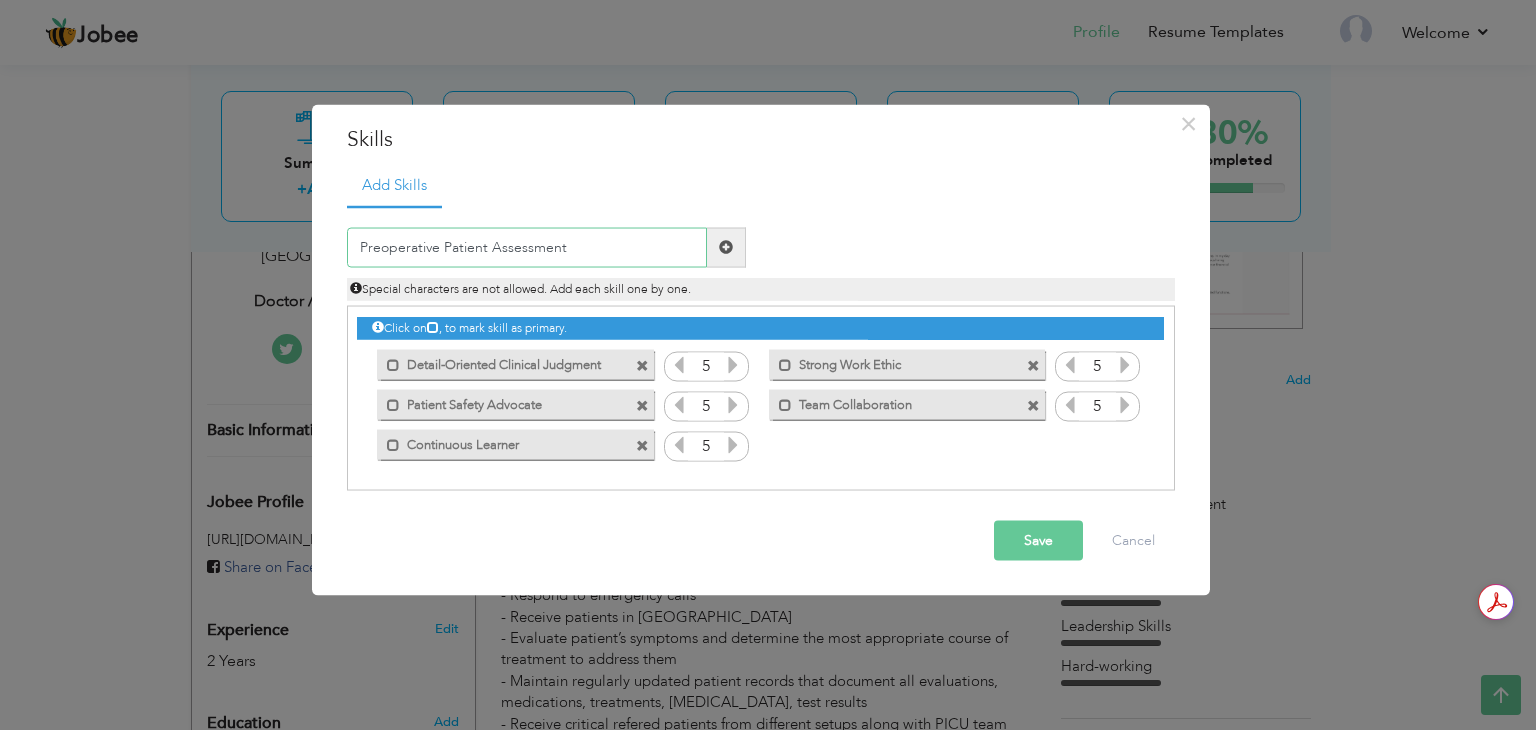 type on "Preoperative Patient Assessment" 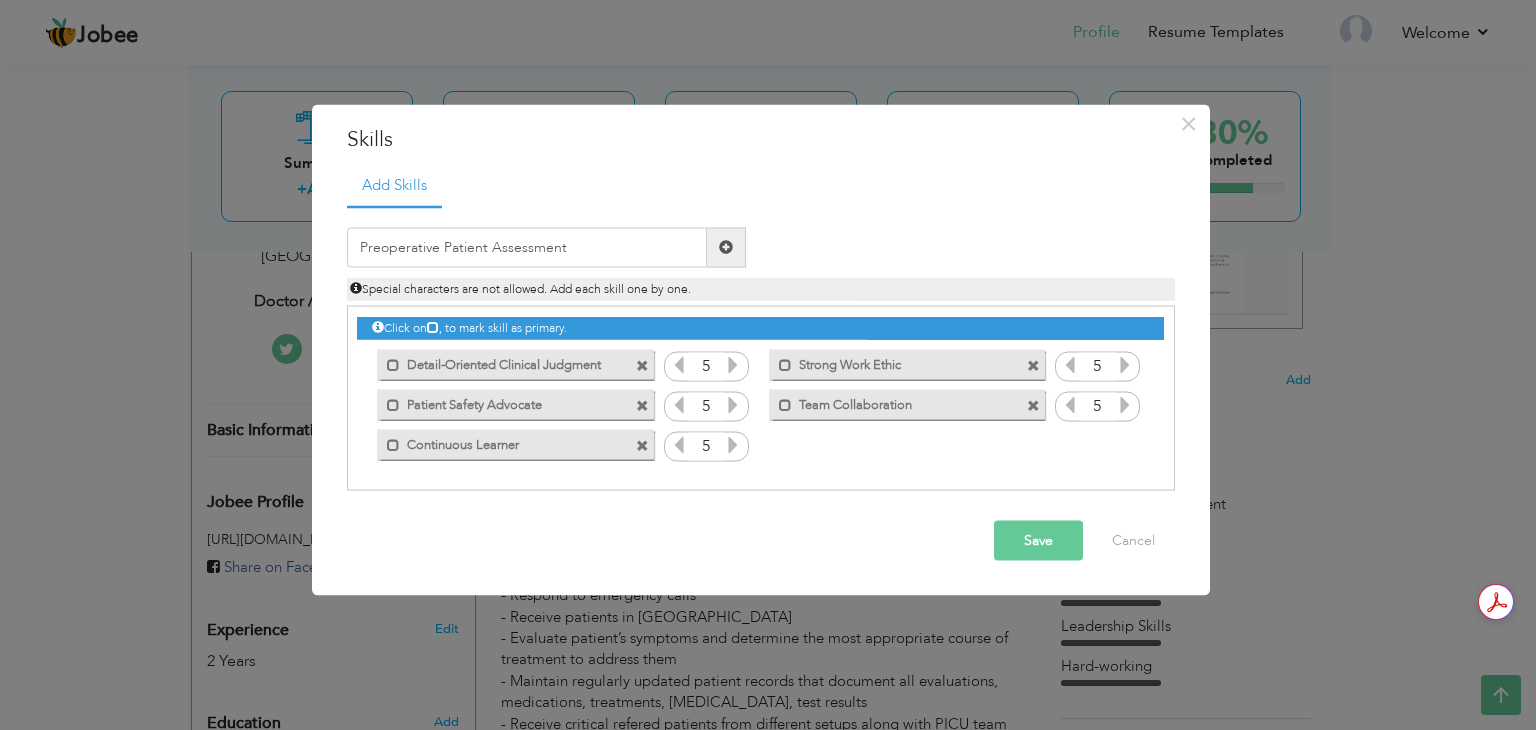 click at bounding box center [726, 247] 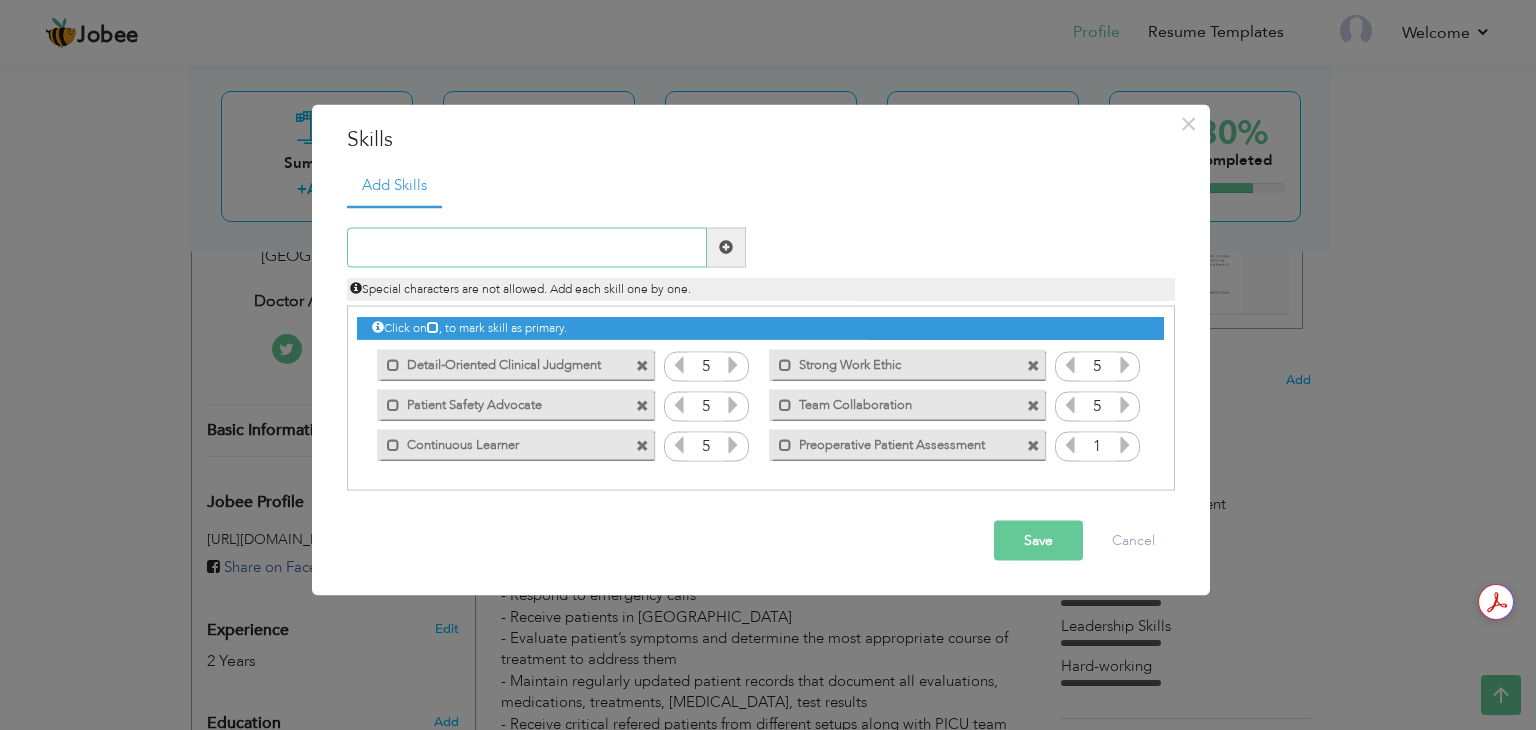 click at bounding box center [527, 247] 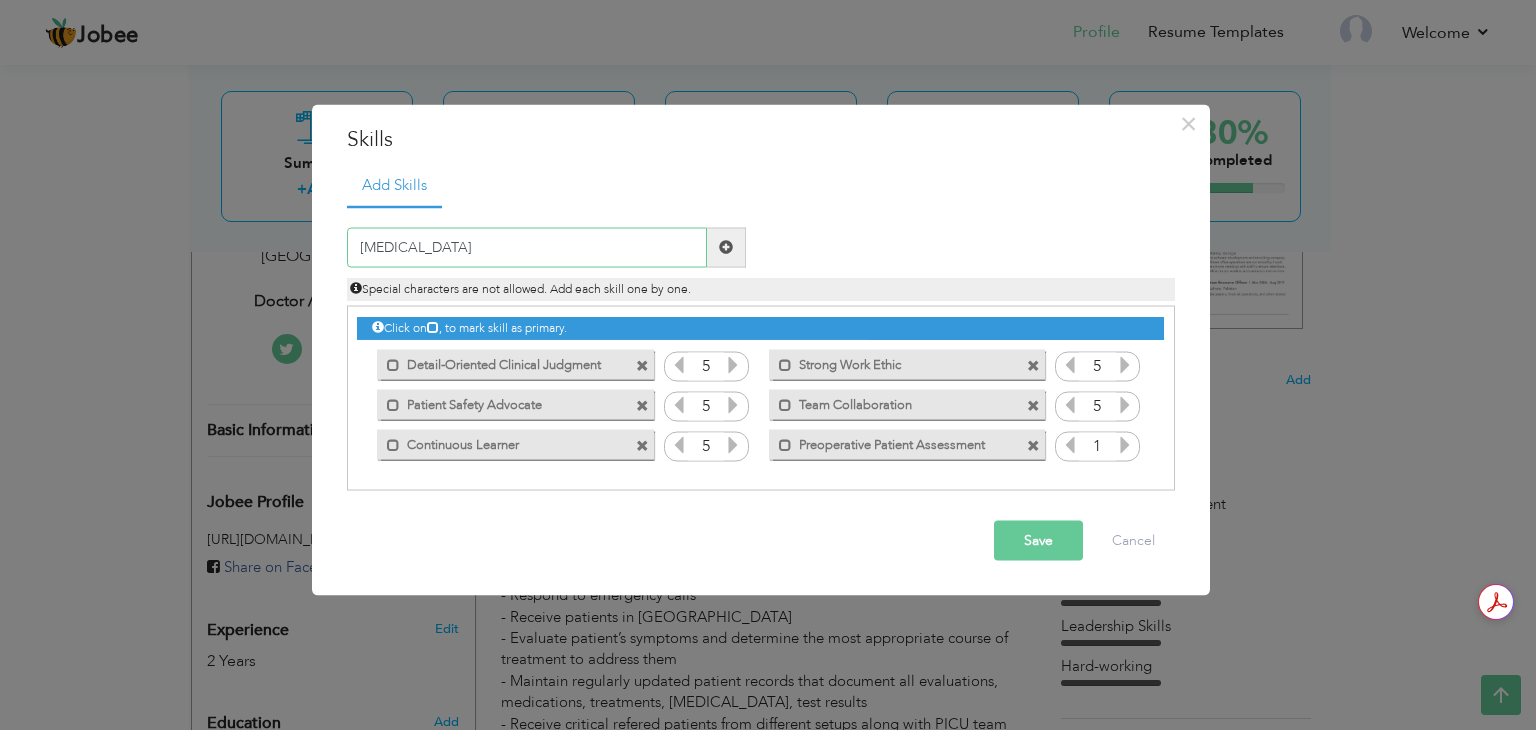 type on "[MEDICAL_DATA]" 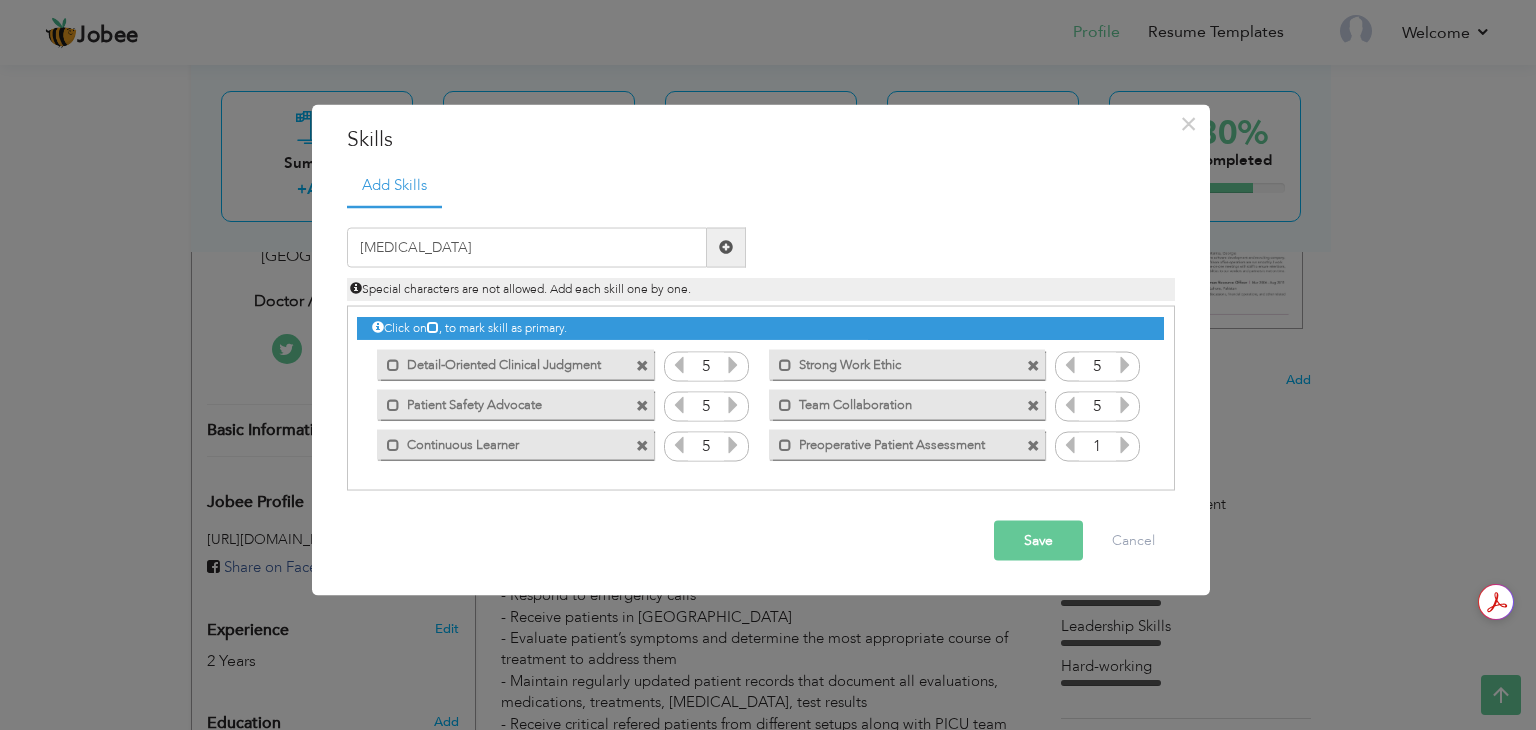 click at bounding box center [726, 247] 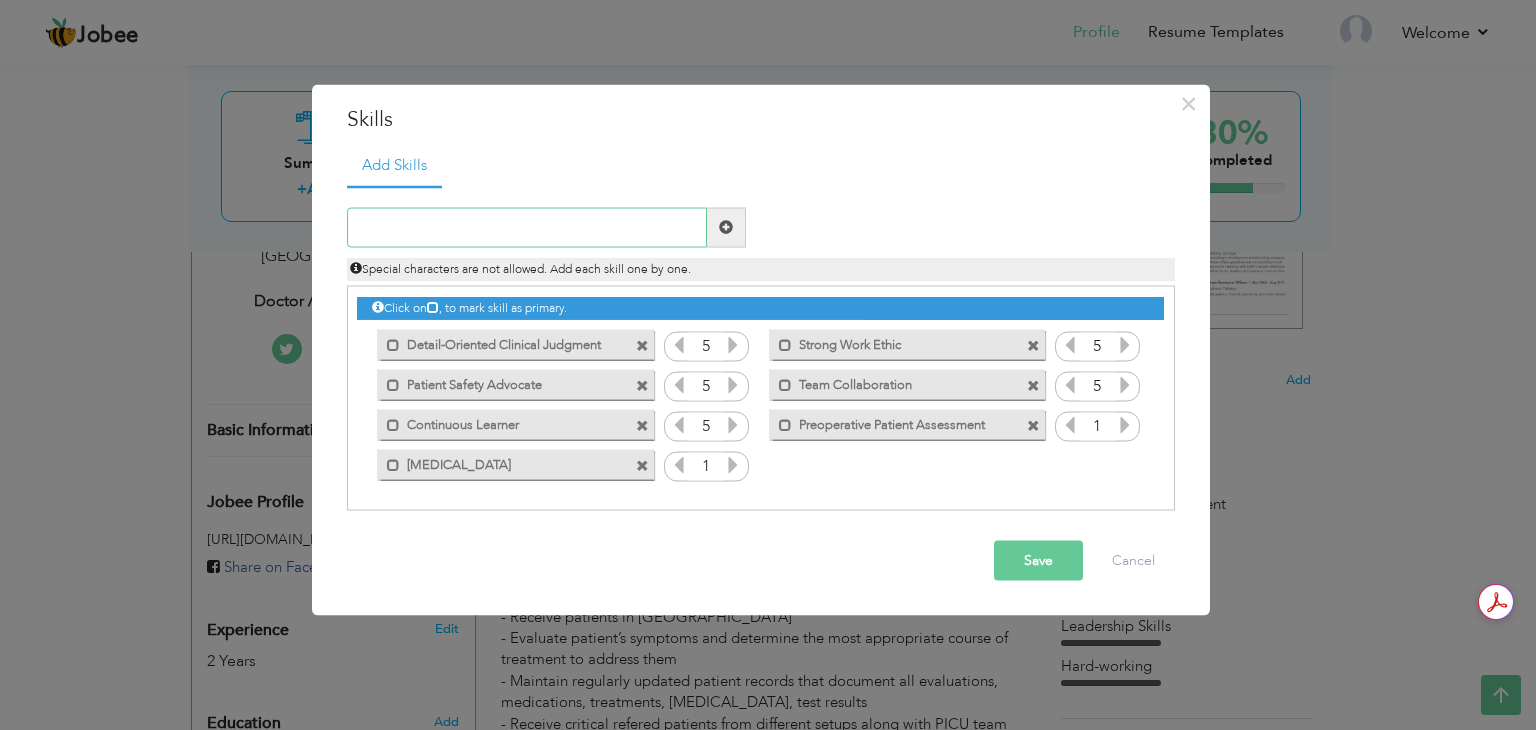 click at bounding box center [527, 227] 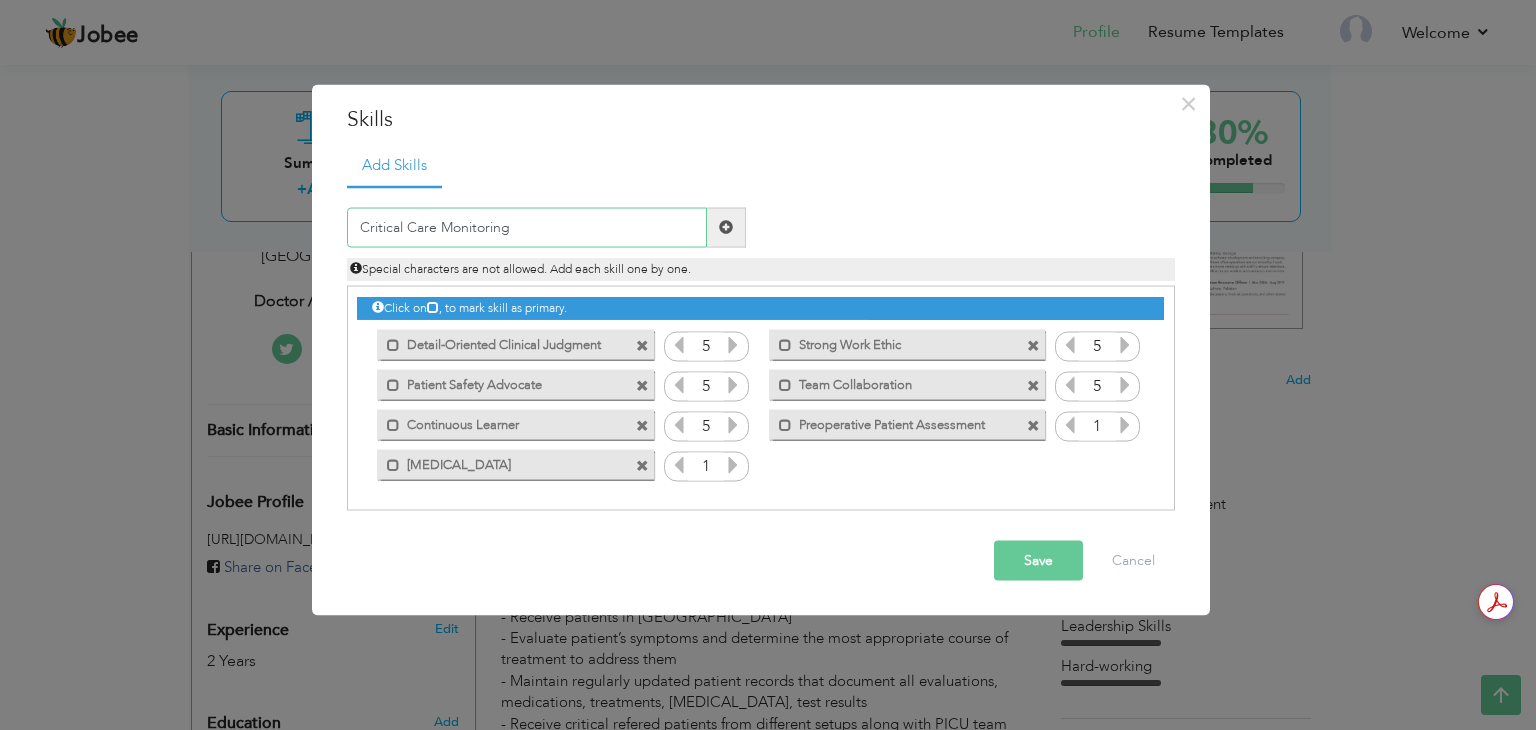 type on "Critical Care Monitoring" 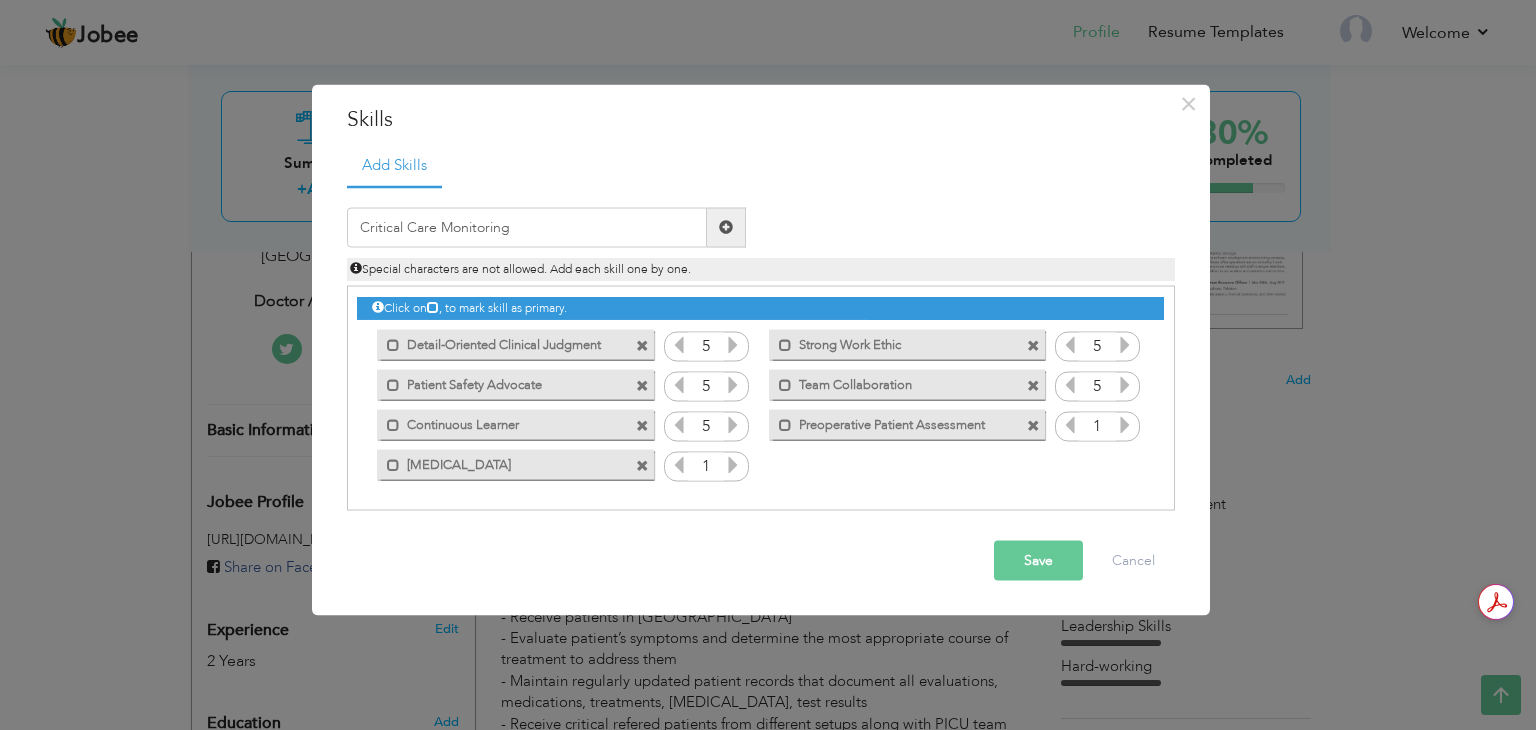 click at bounding box center (726, 227) 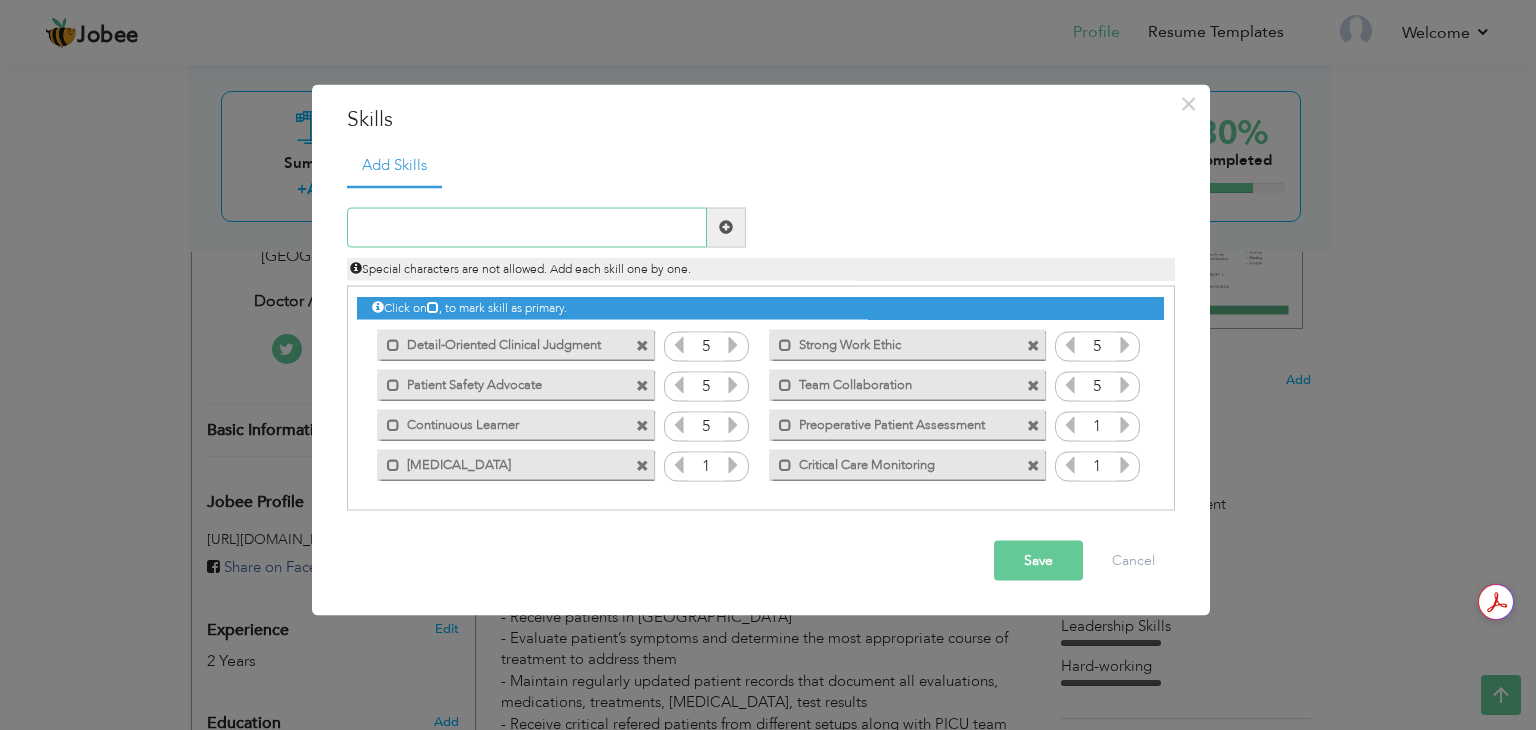 click at bounding box center (527, 227) 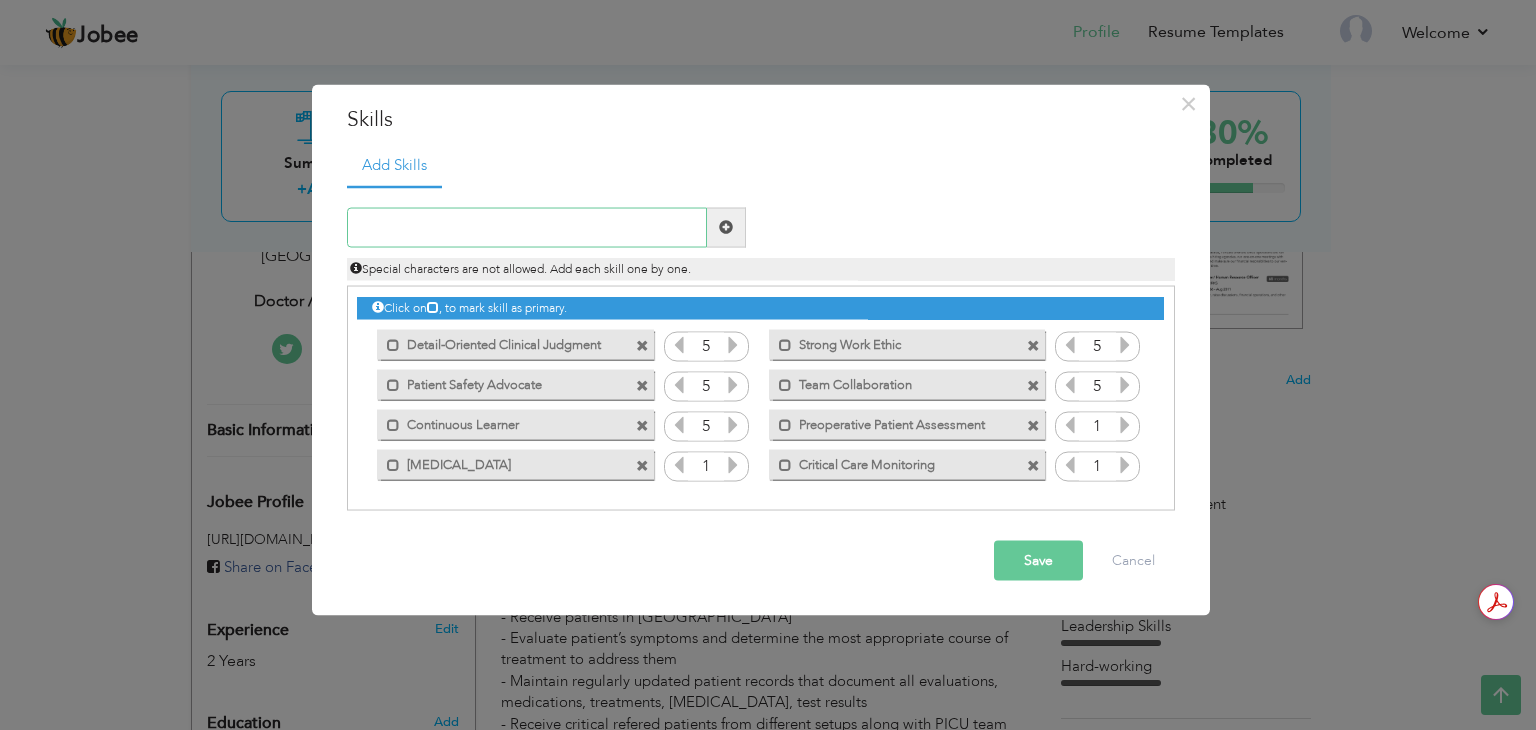 paste on "[MEDICAL_DATA] Management" 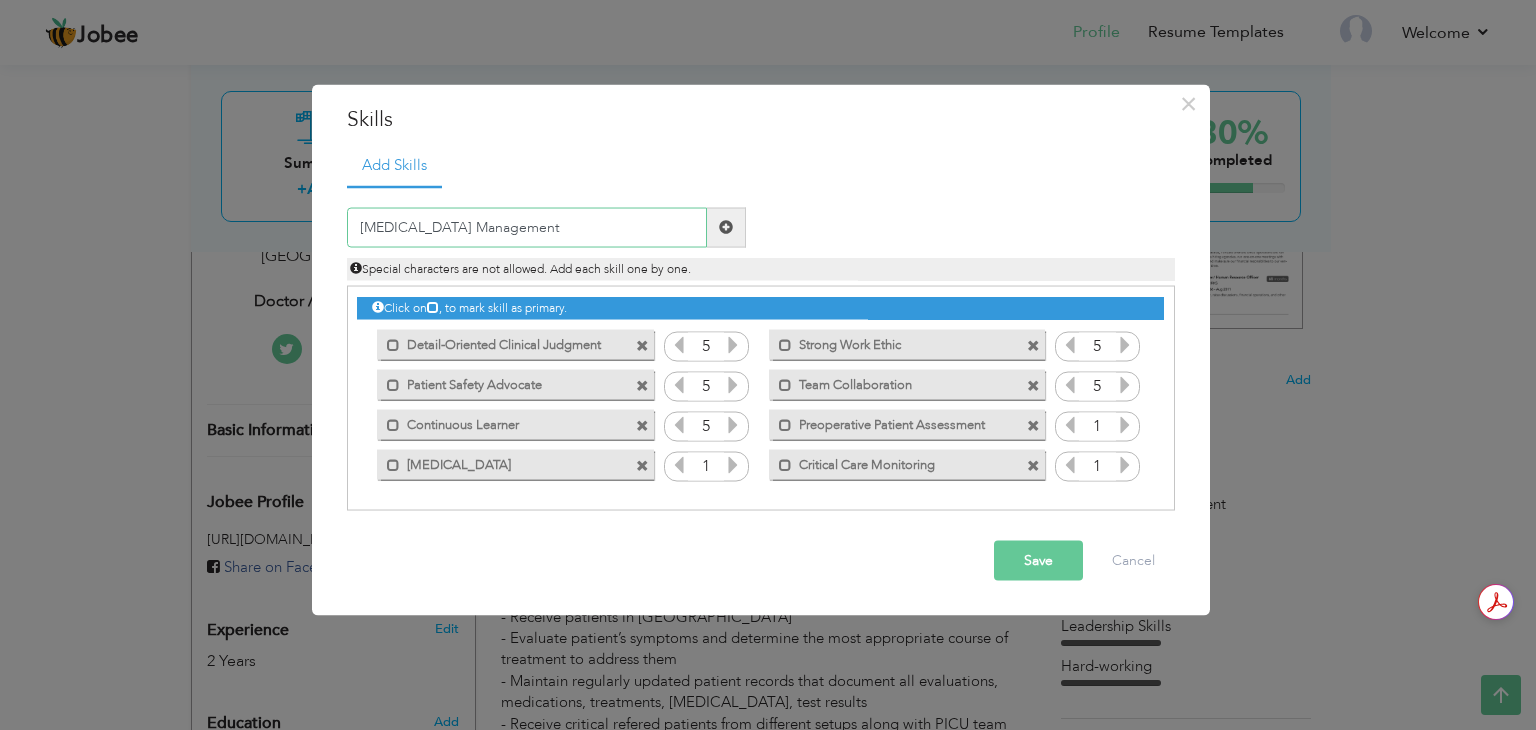 type on "[MEDICAL_DATA] Management" 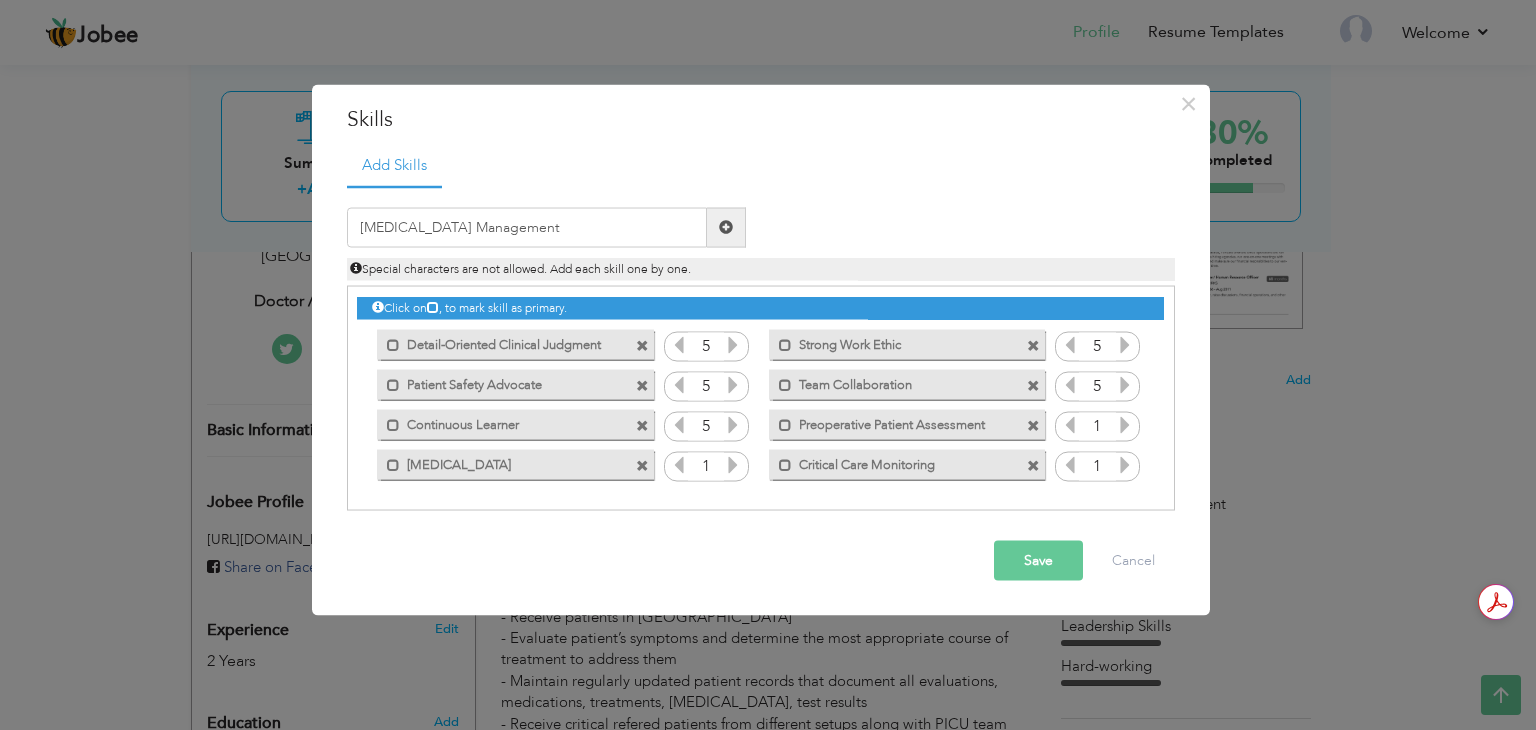 click at bounding box center [726, 227] 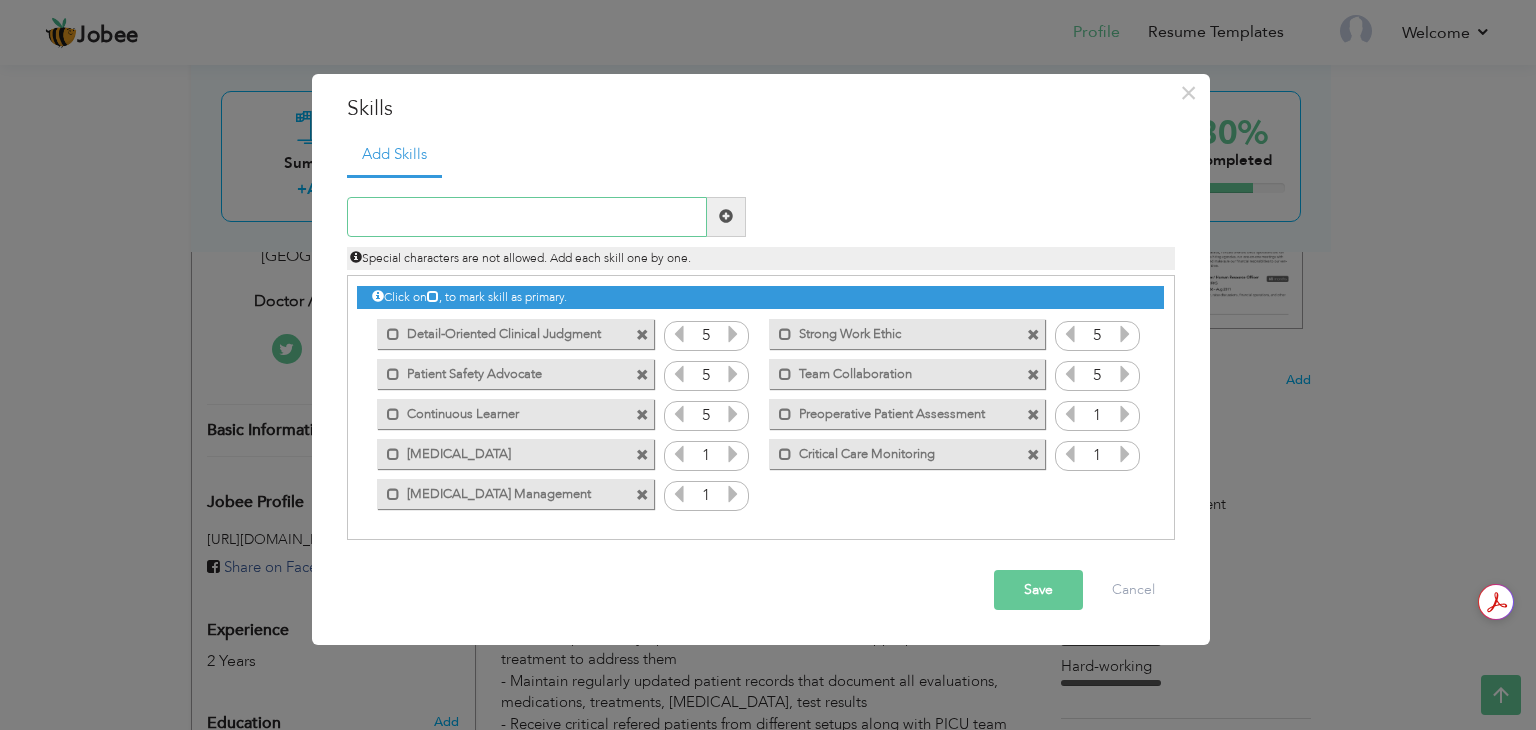 click at bounding box center (527, 217) 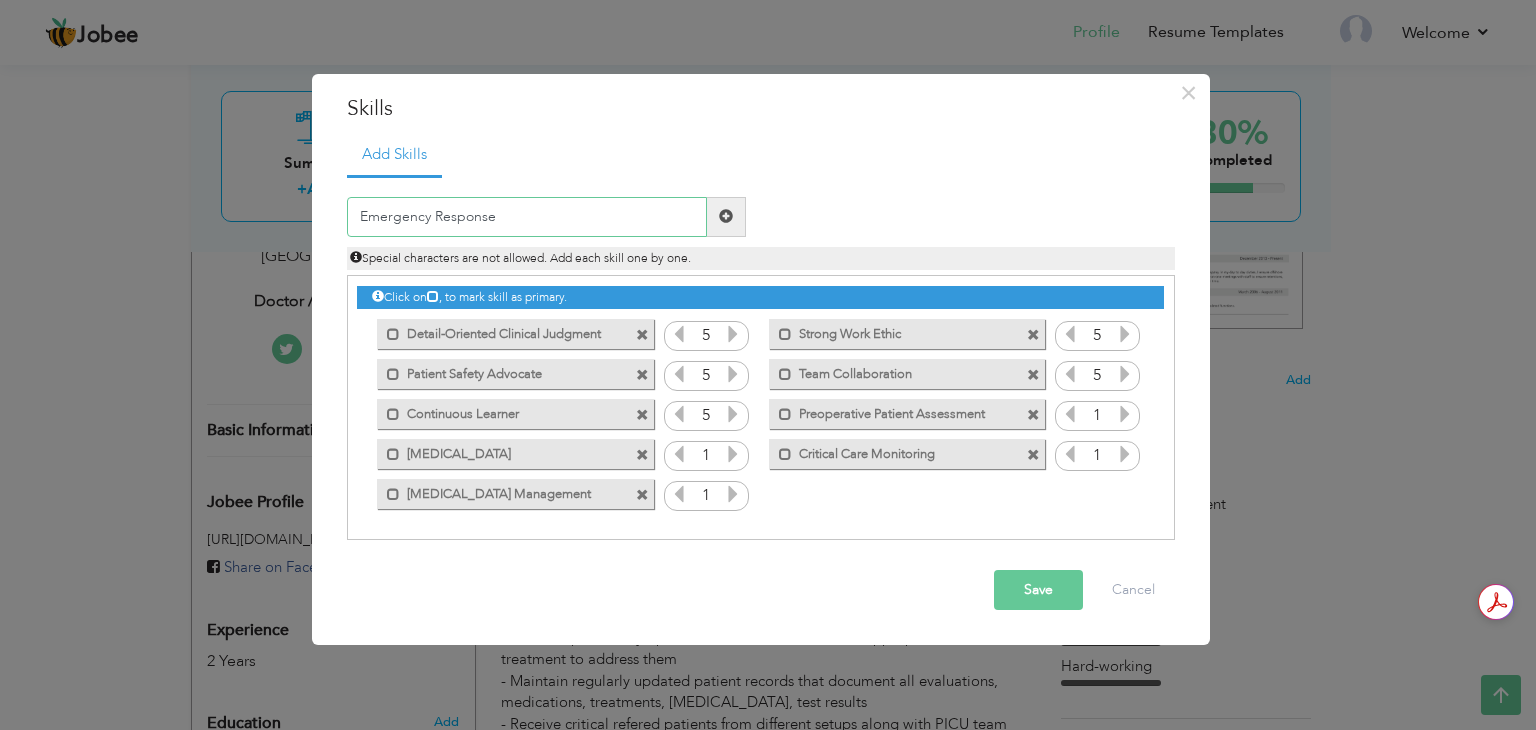 type on "Emergency Response" 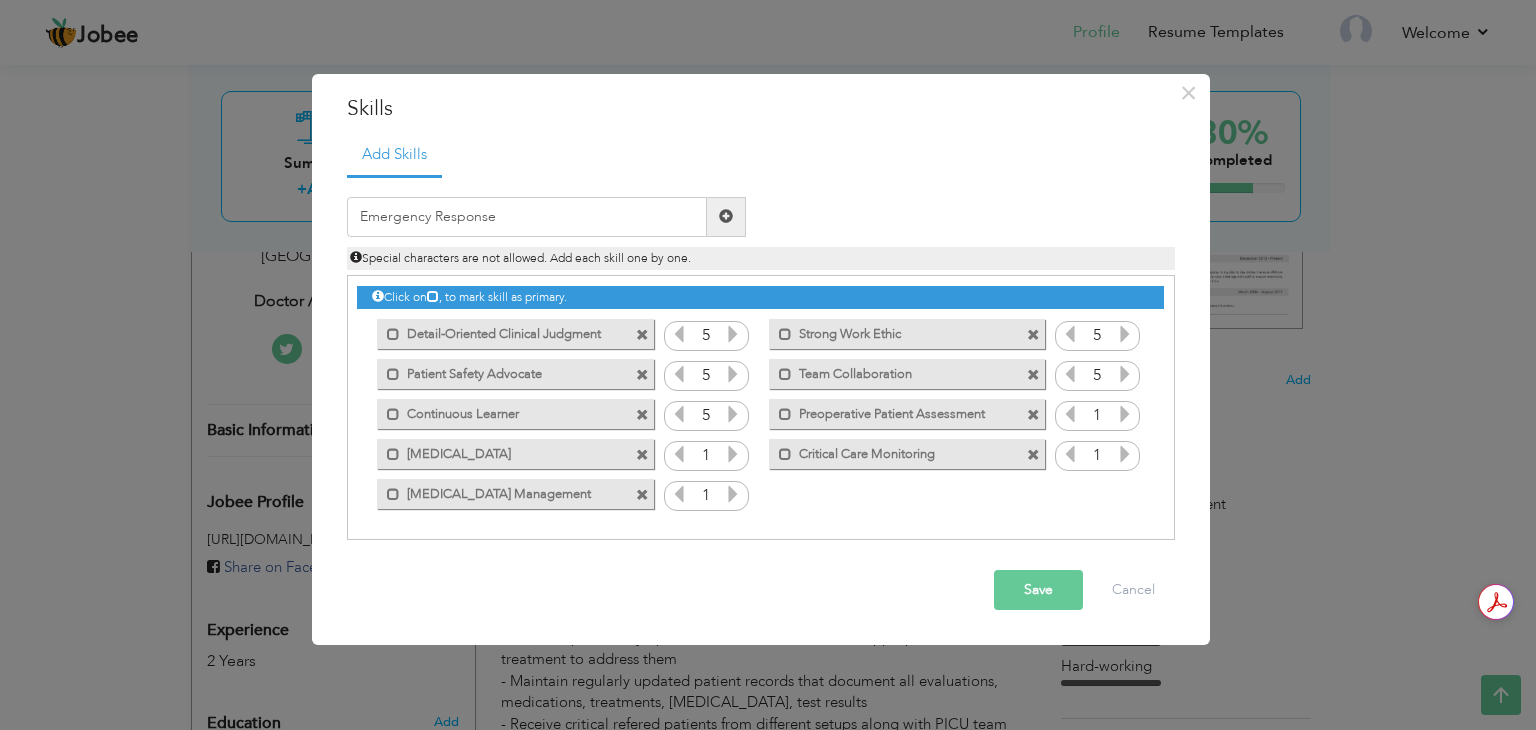 click at bounding box center (726, 216) 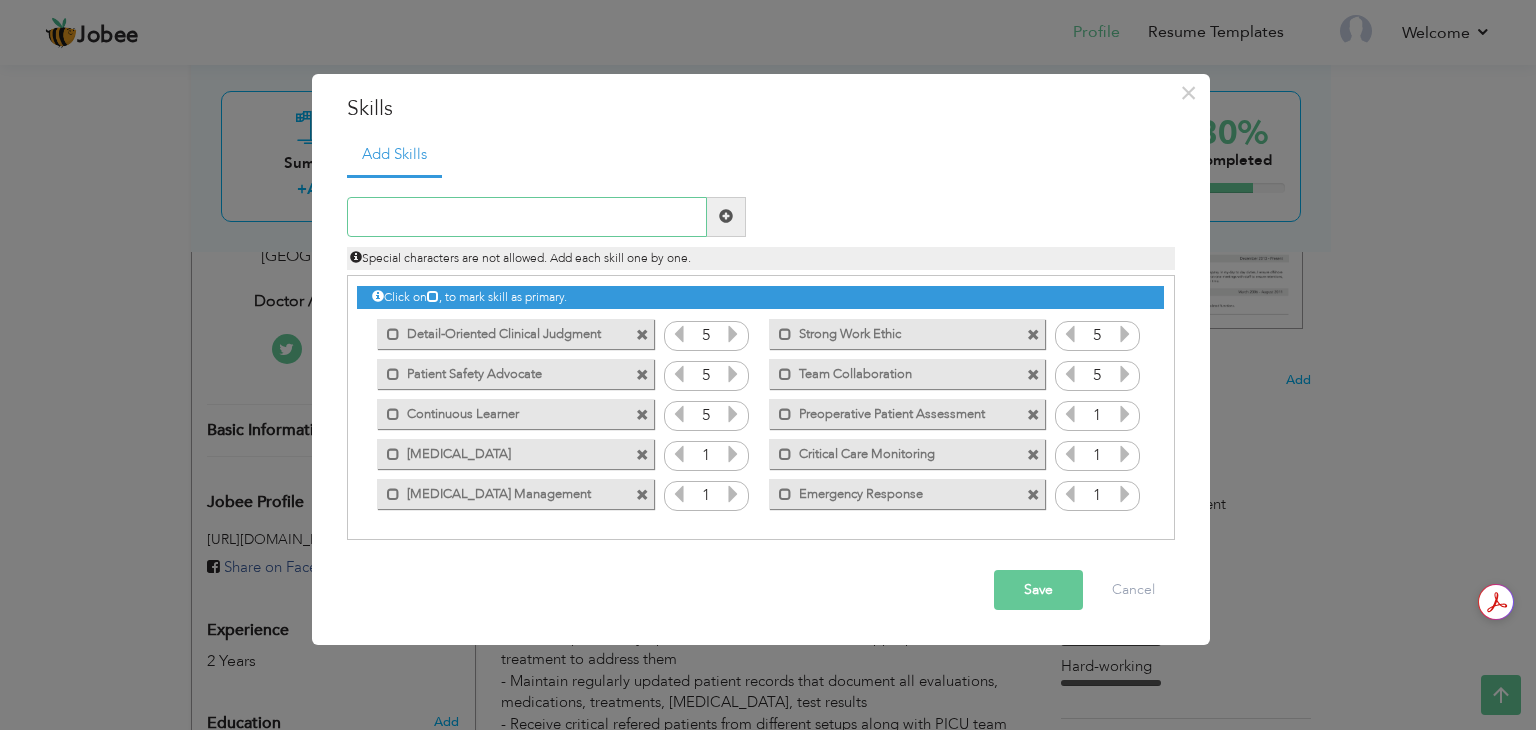 click at bounding box center (527, 217) 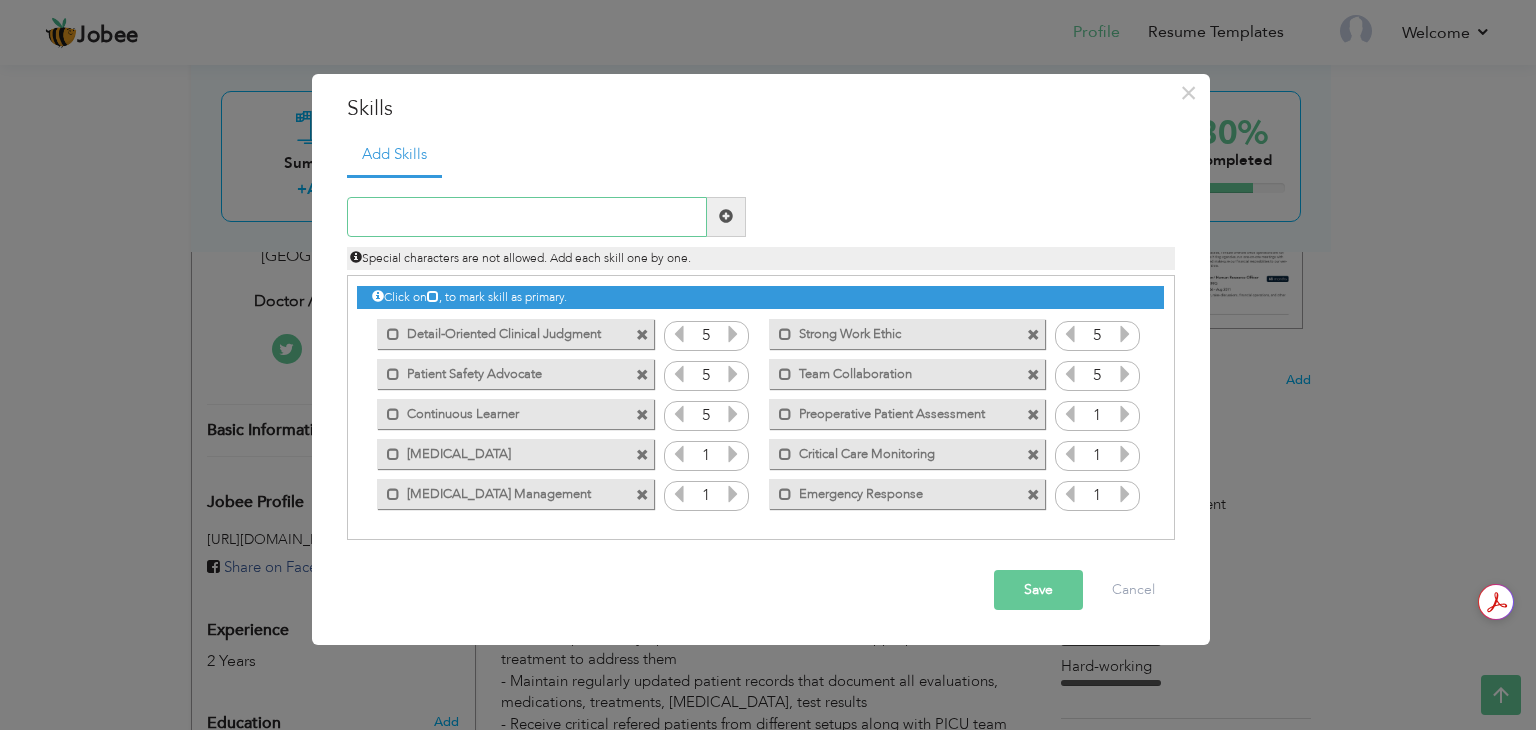 paste on "[MEDICAL_DATA] and Shock Management" 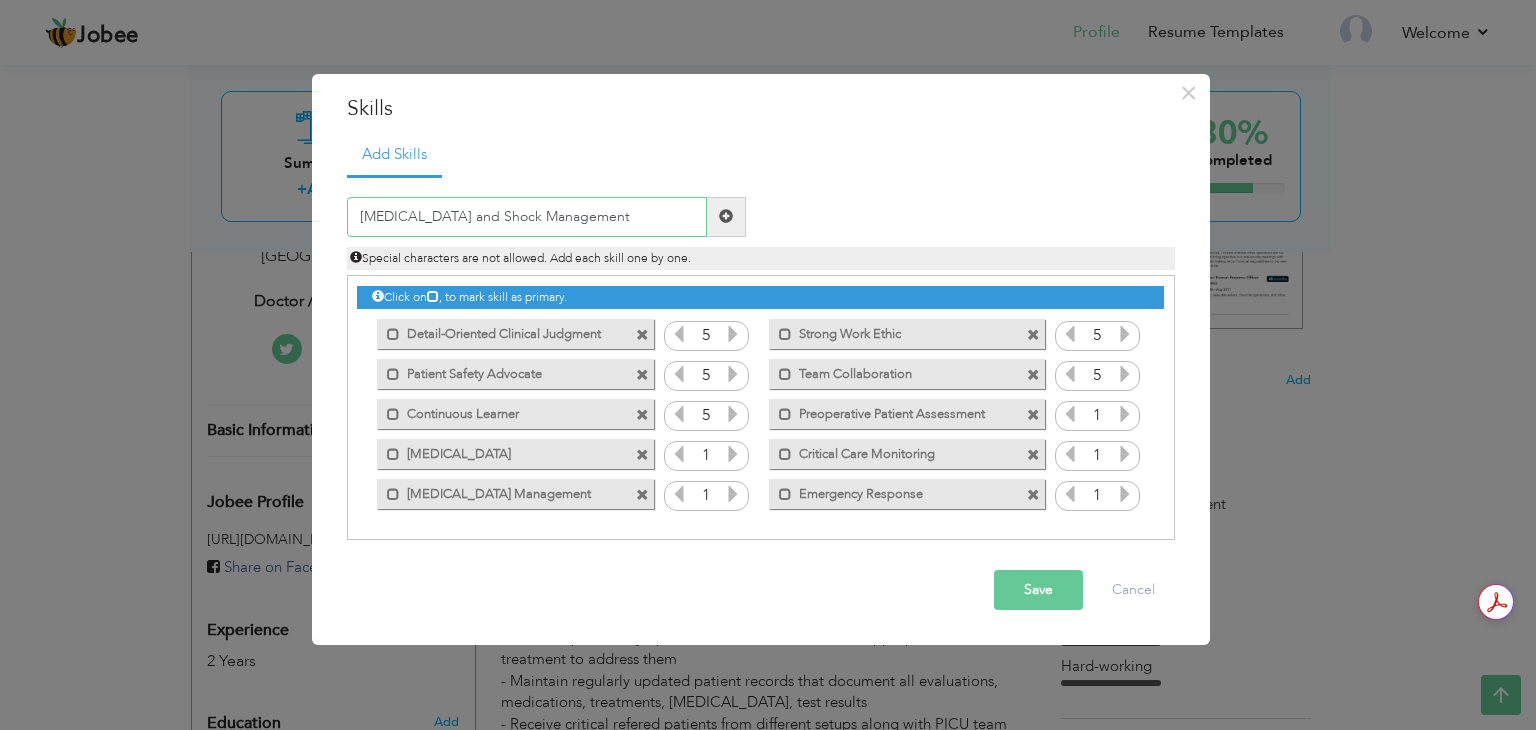 type on "[MEDICAL_DATA] and Shock Management" 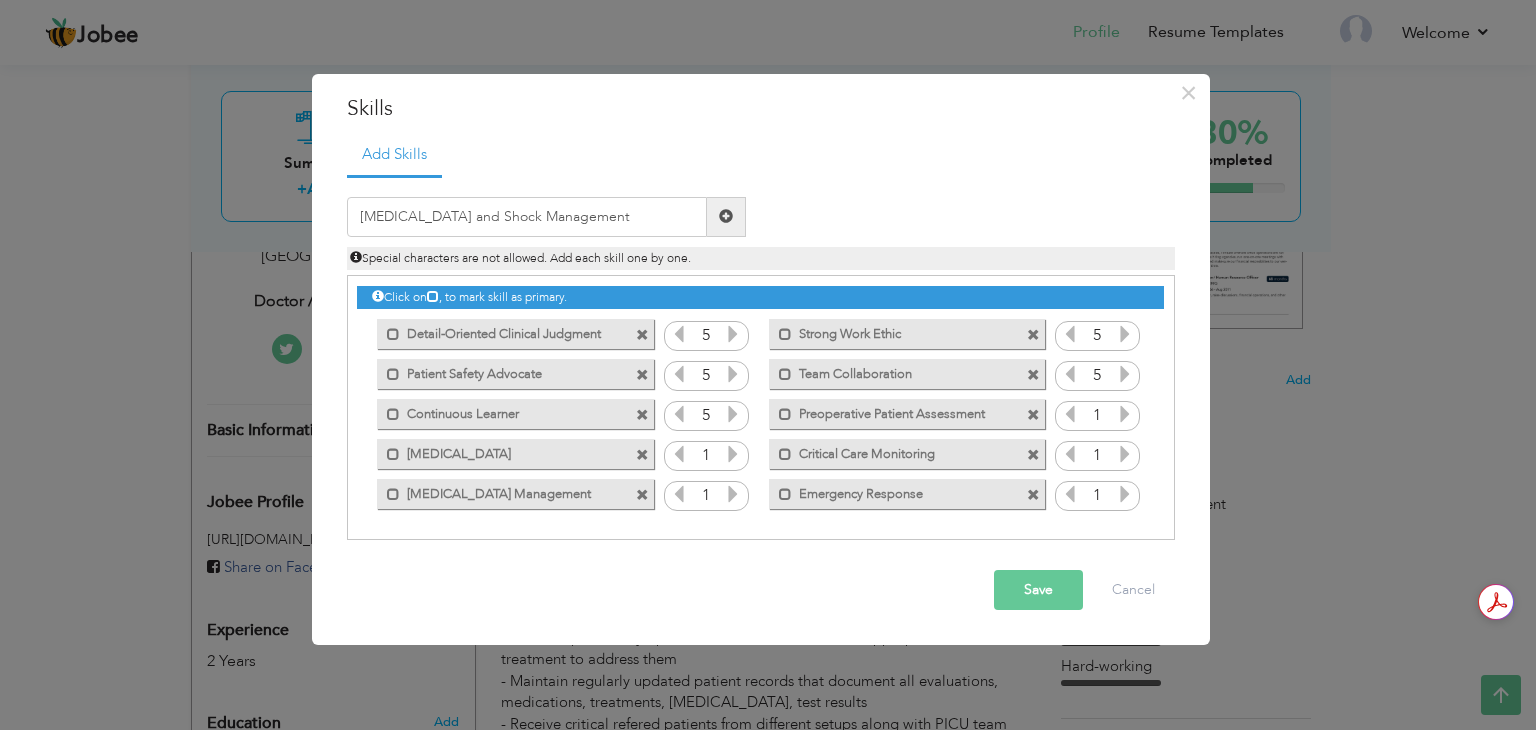 click at bounding box center [726, 217] 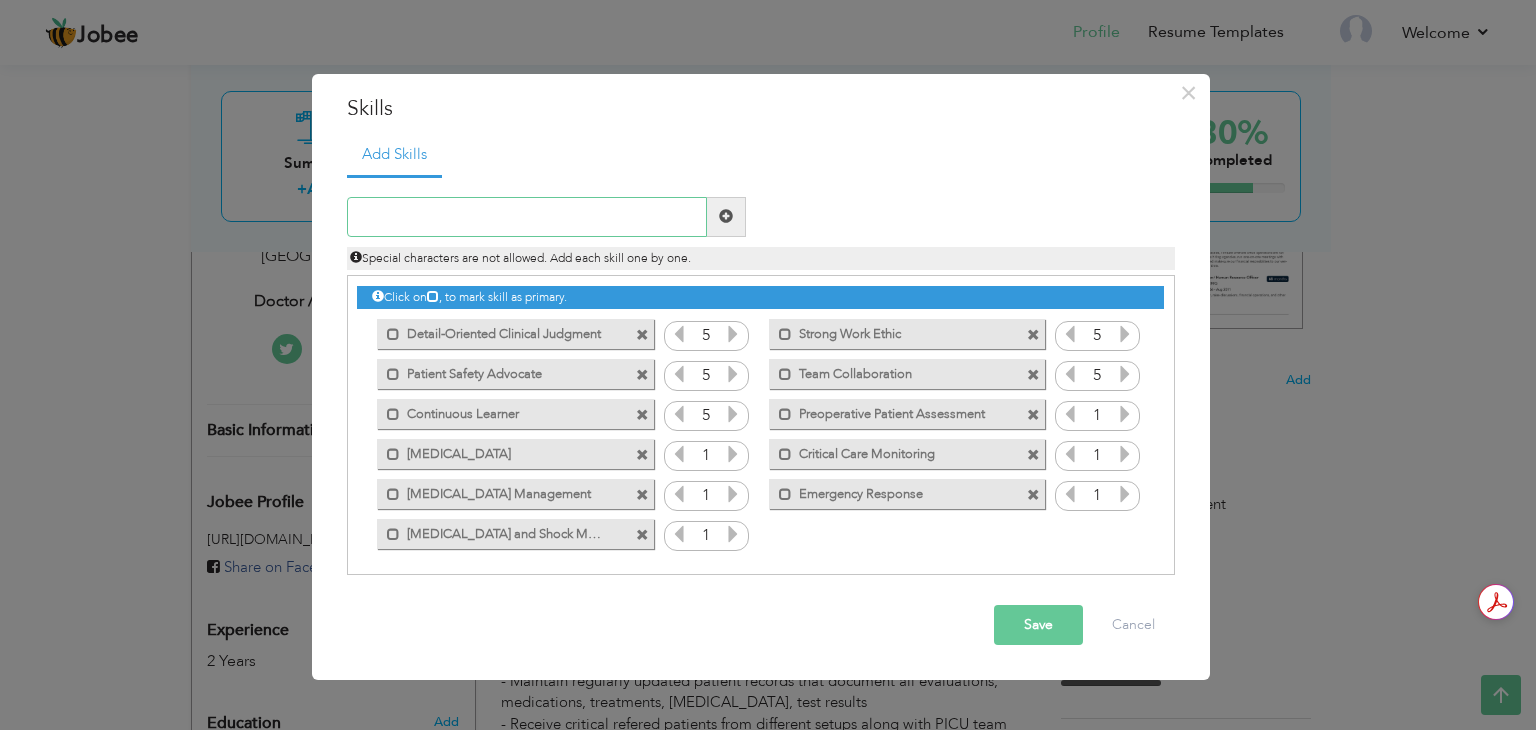 click at bounding box center (527, 217) 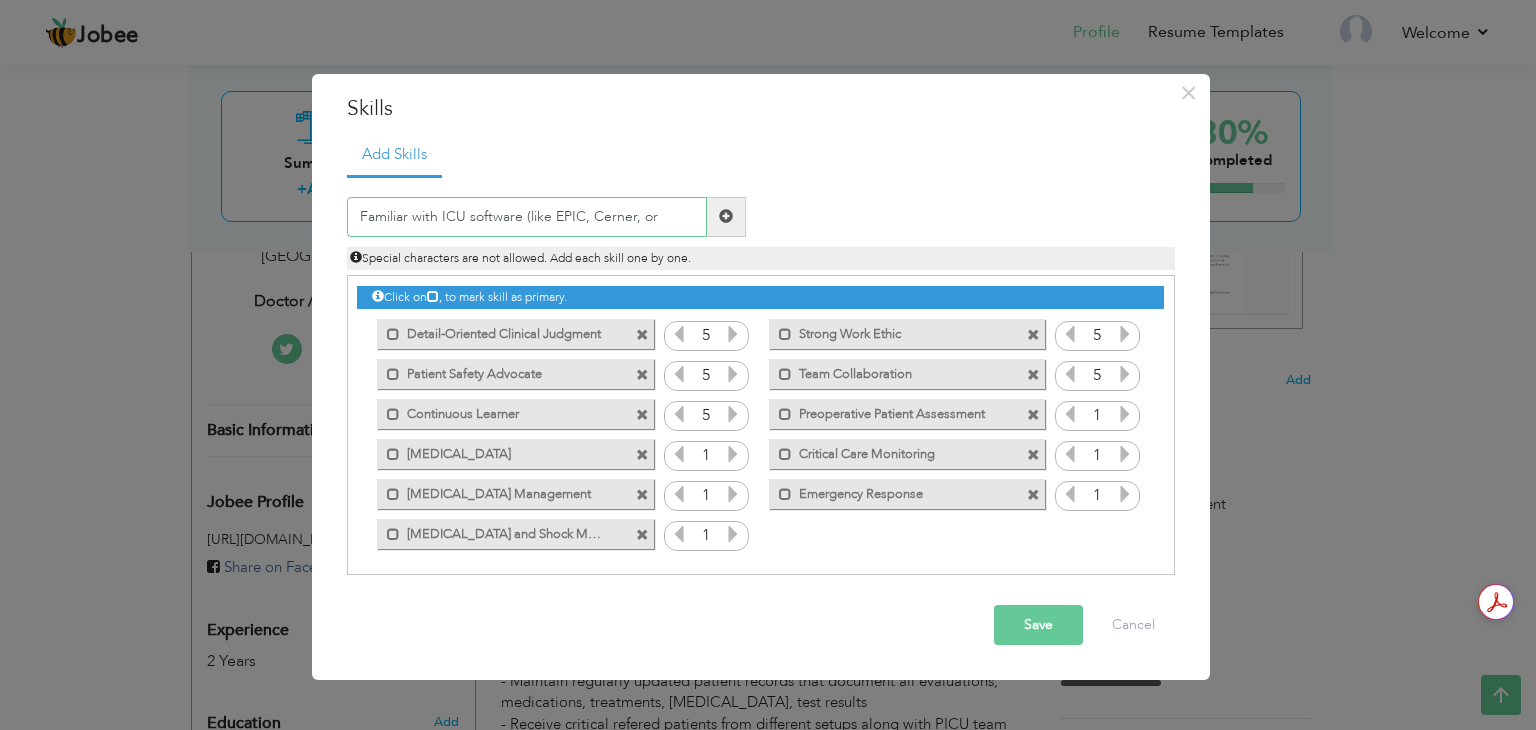 click on "Familiar with ICU software (like EPIC, Cerner, or" at bounding box center (527, 217) 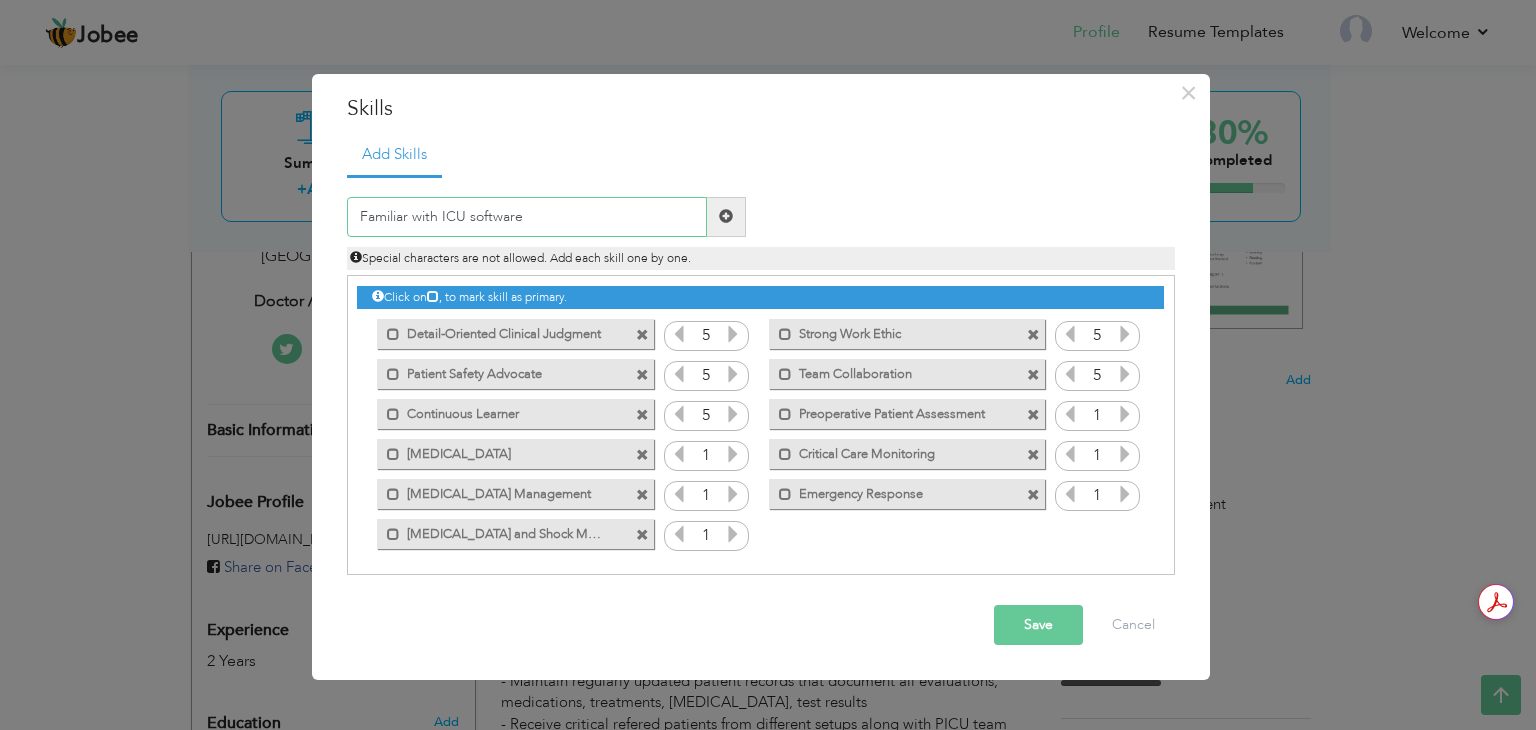 type on "Familiar with ICU software" 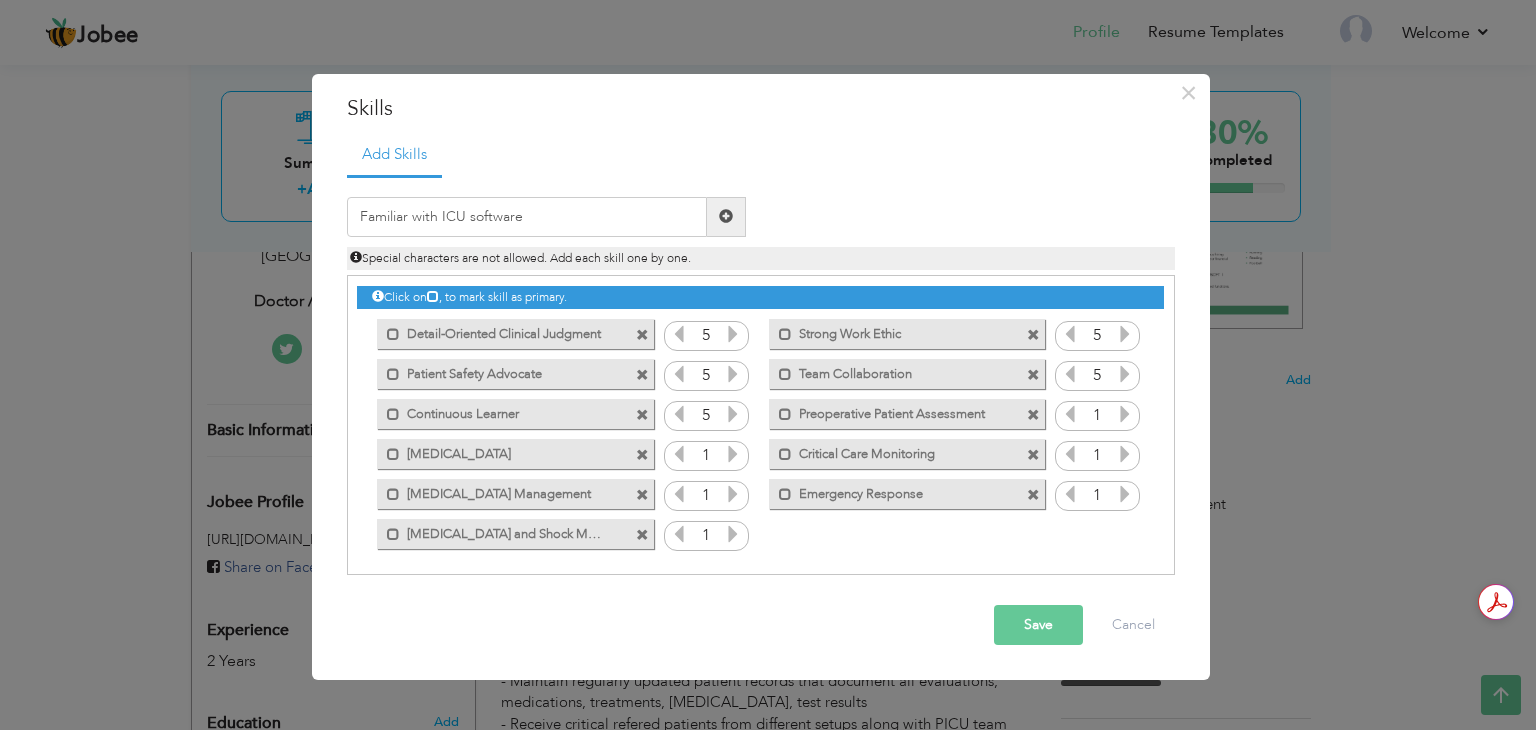 click at bounding box center (726, 216) 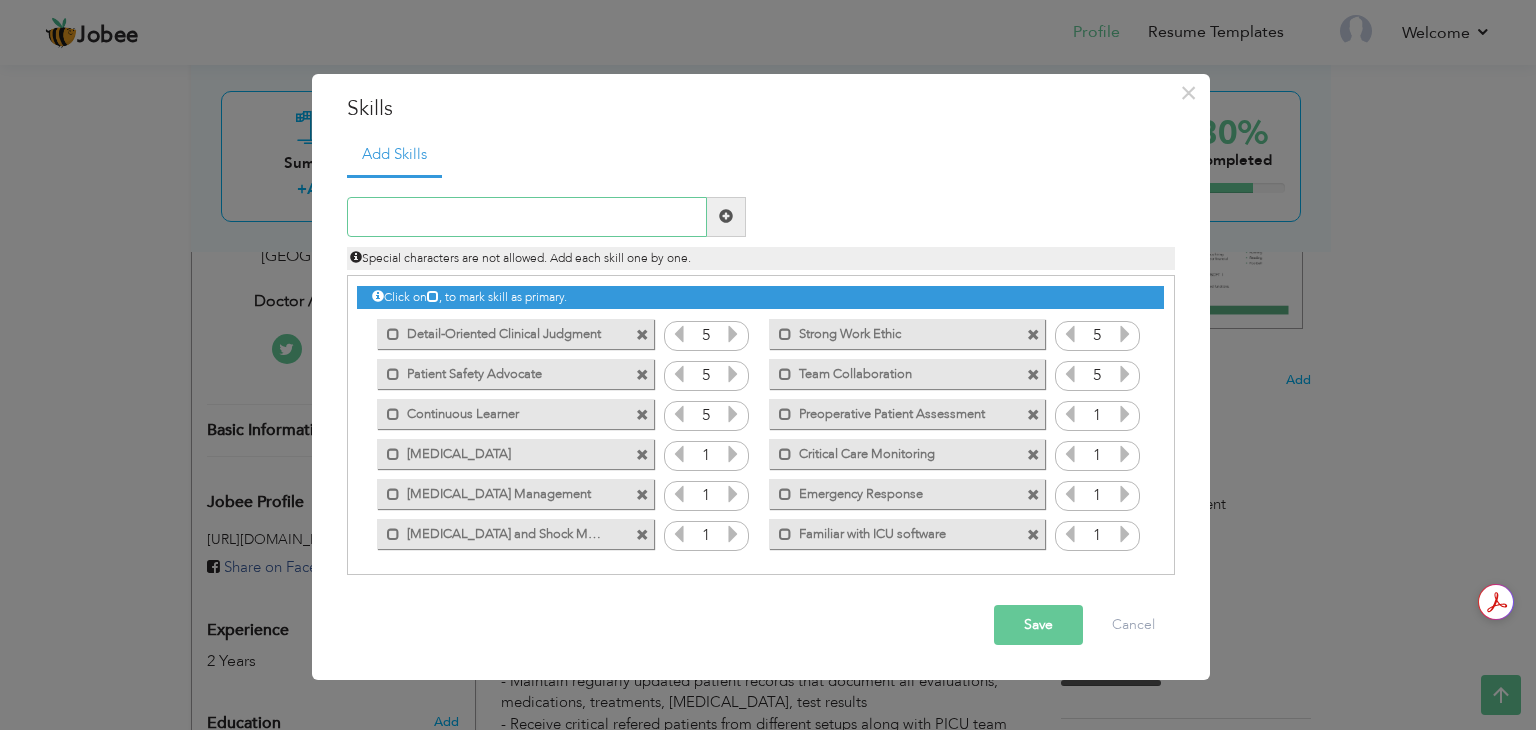 click at bounding box center (527, 217) 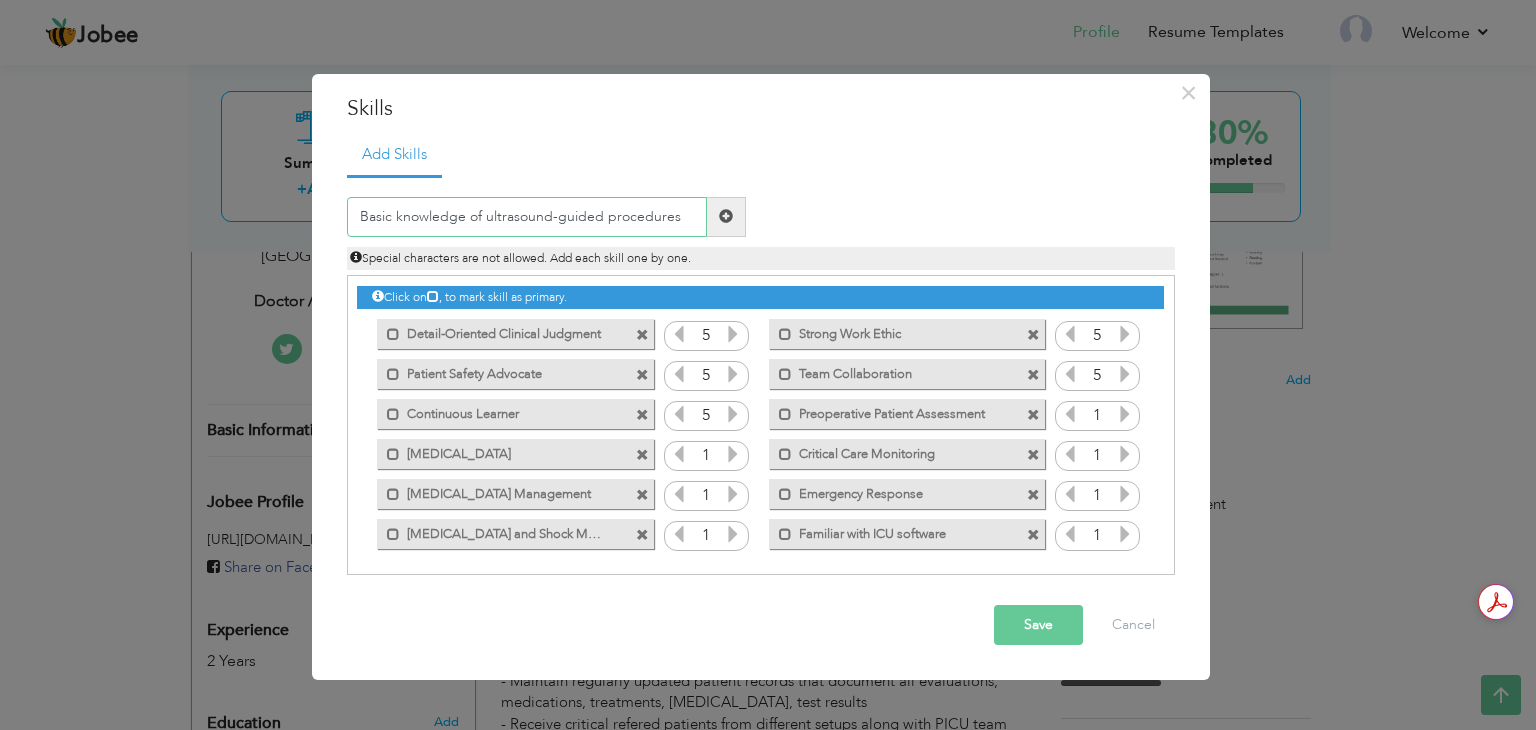 type on "Basic knowledge of ultrasound-guided procedures" 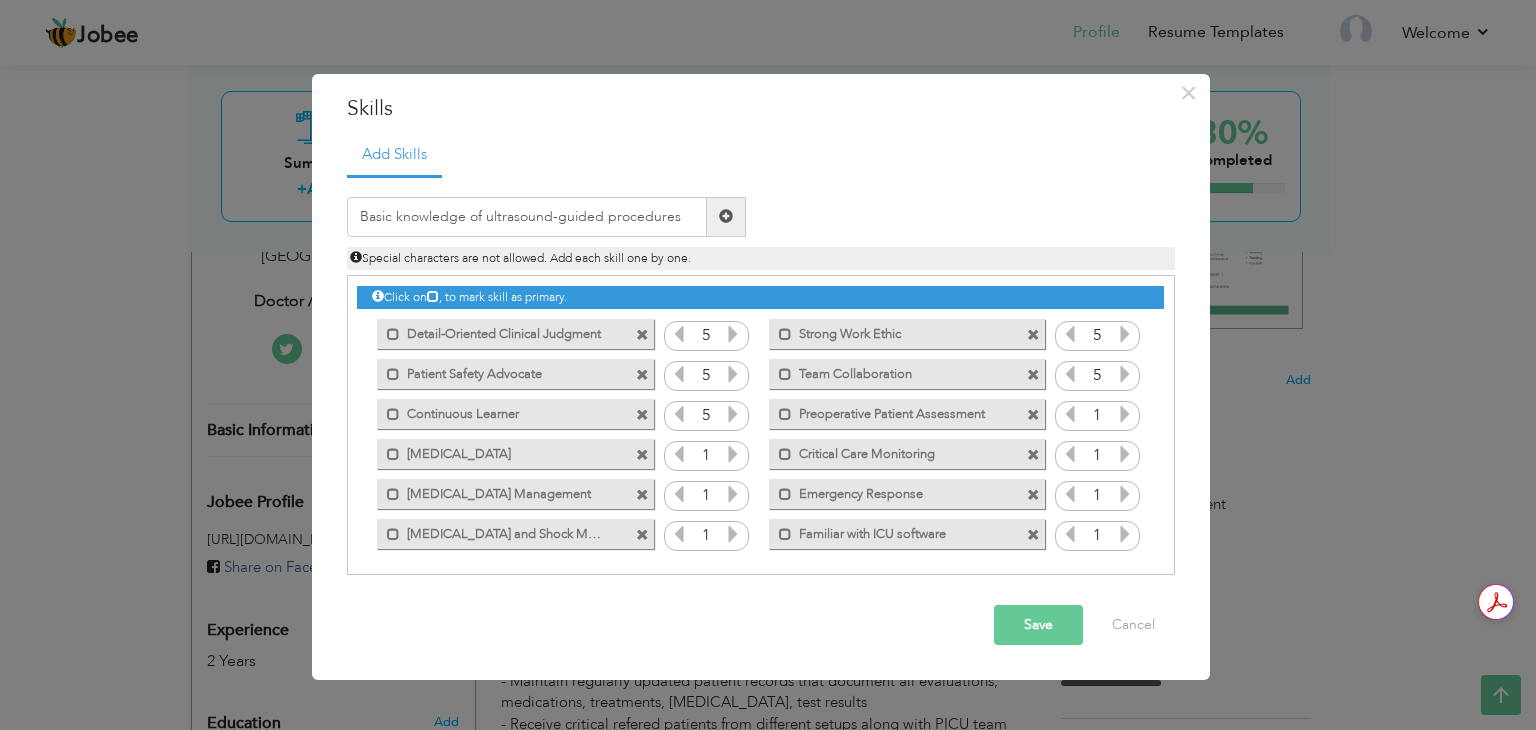 click at bounding box center [726, 216] 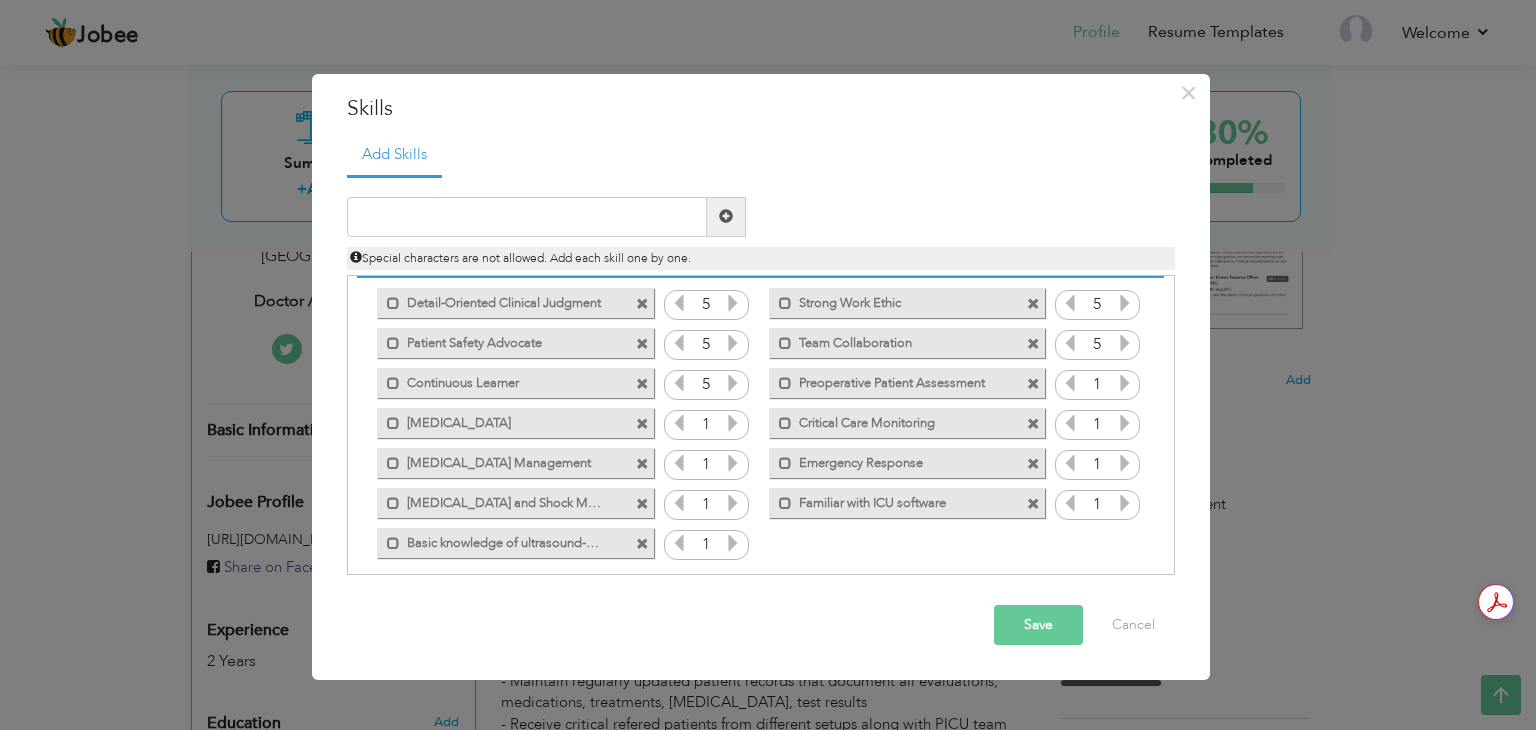 scroll, scrollTop: 44, scrollLeft: 0, axis: vertical 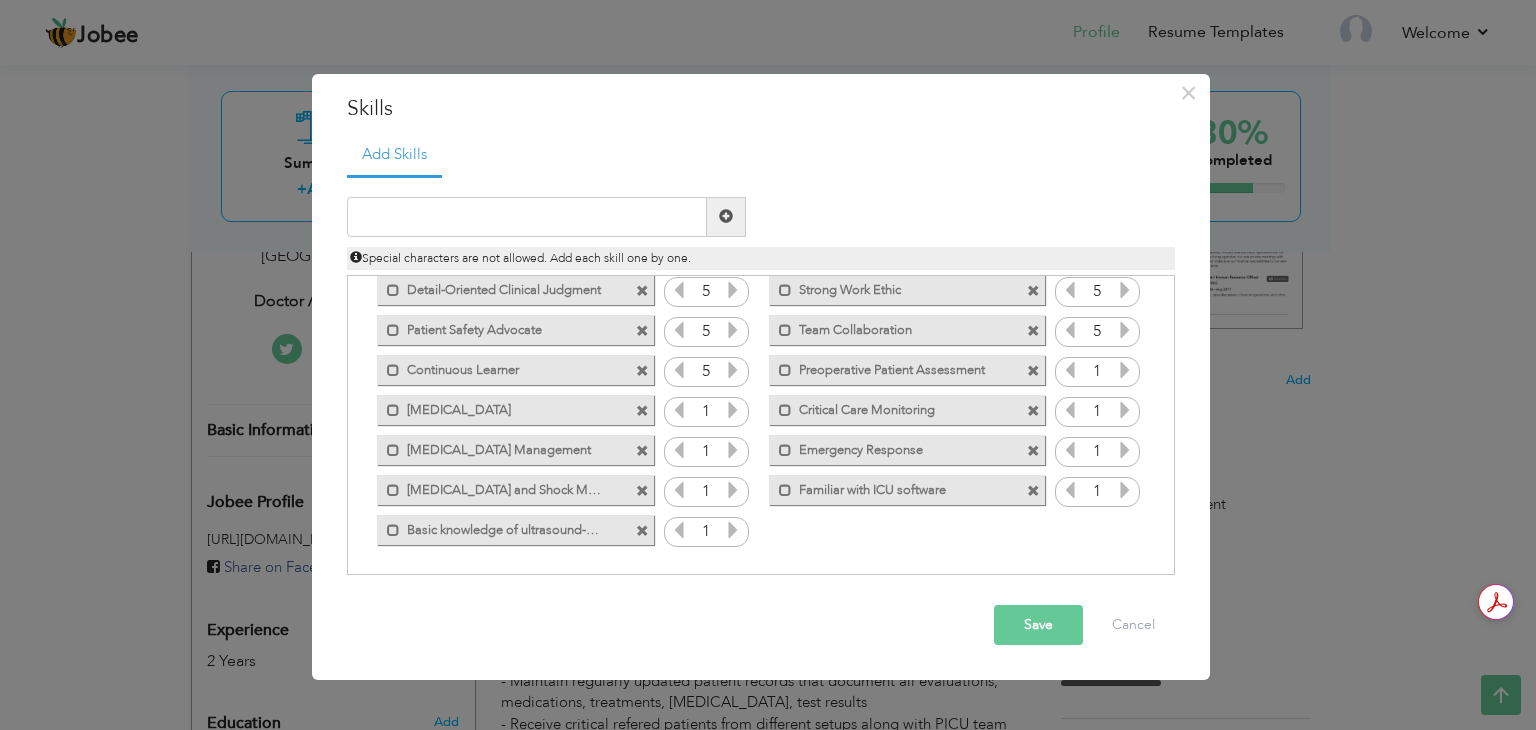 click at bounding box center [733, 410] 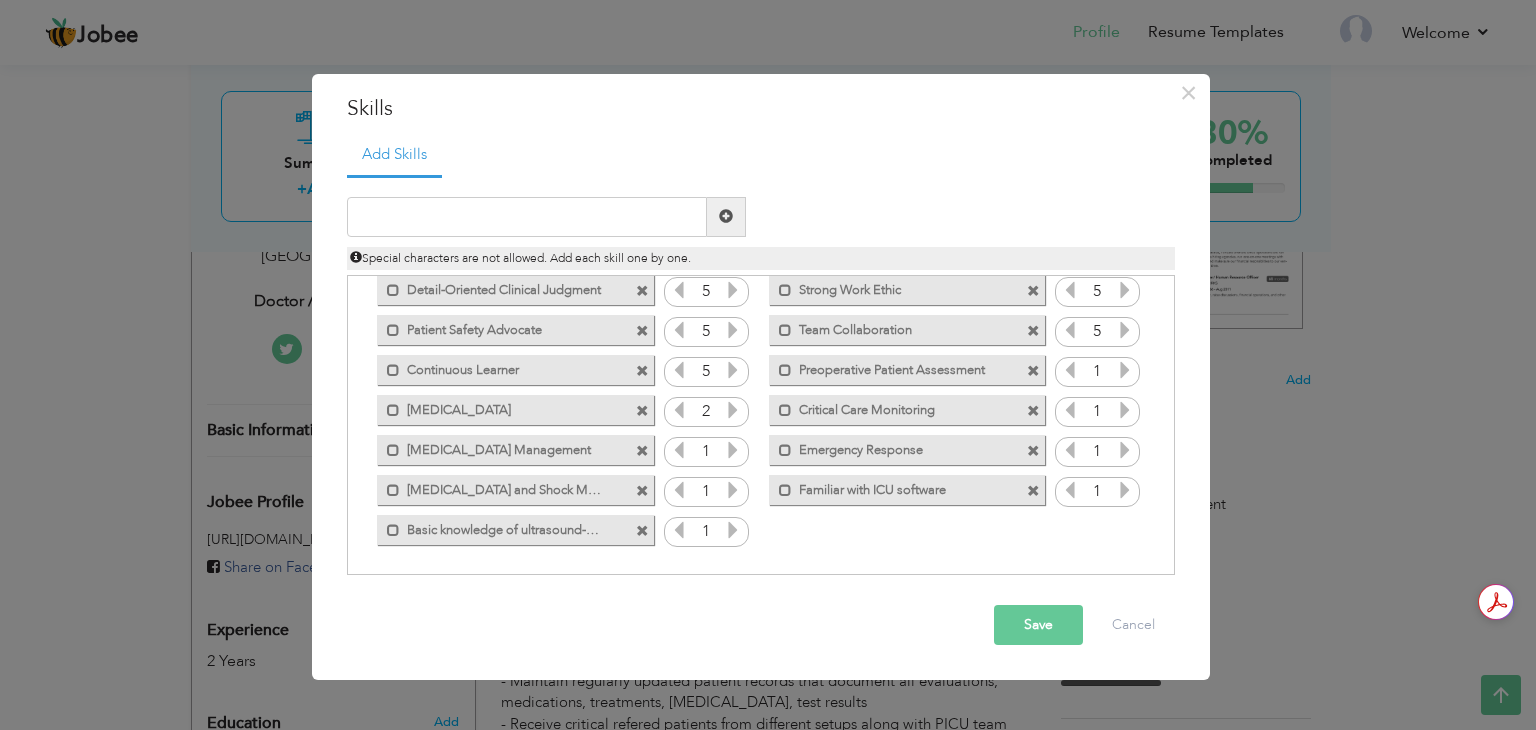 click at bounding box center [733, 410] 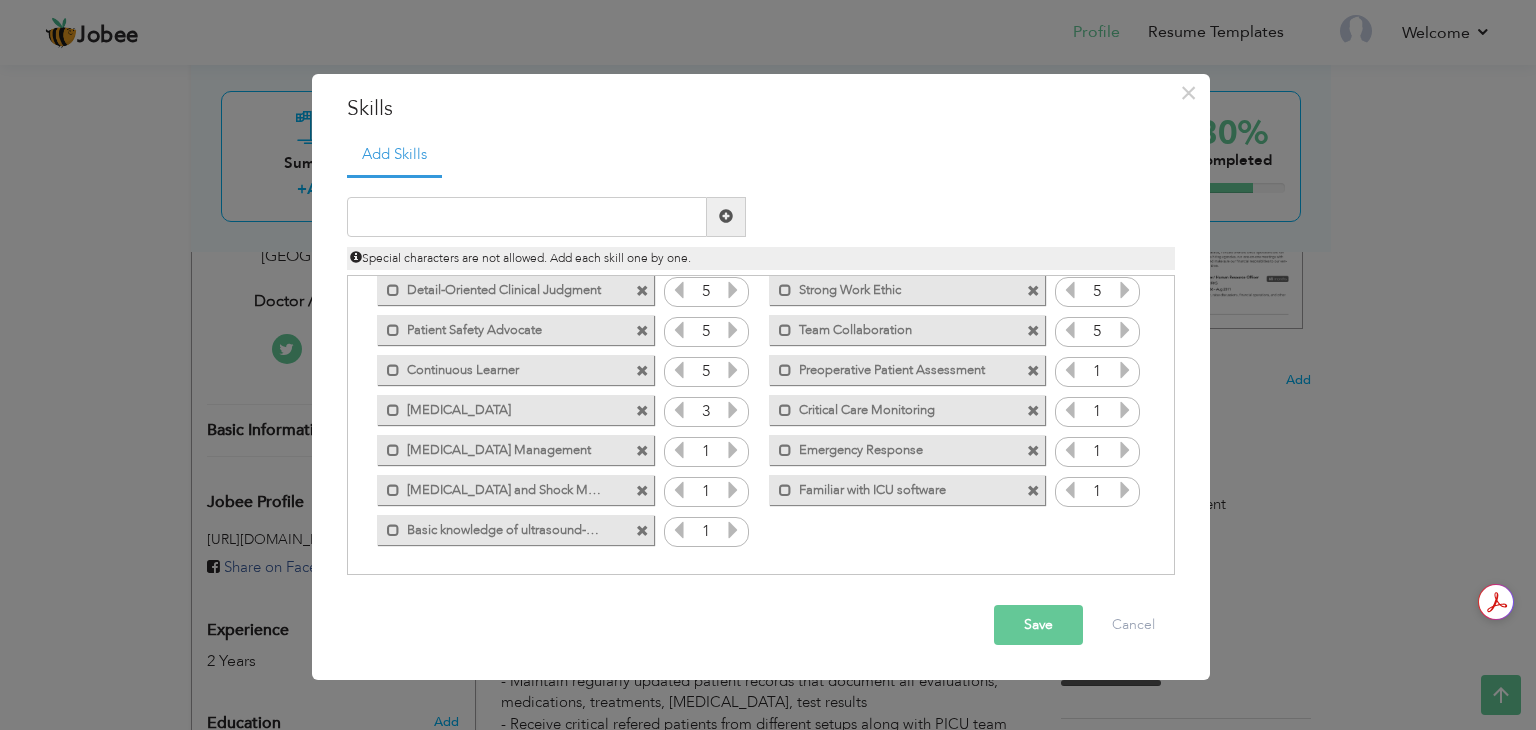 click at bounding box center (733, 410) 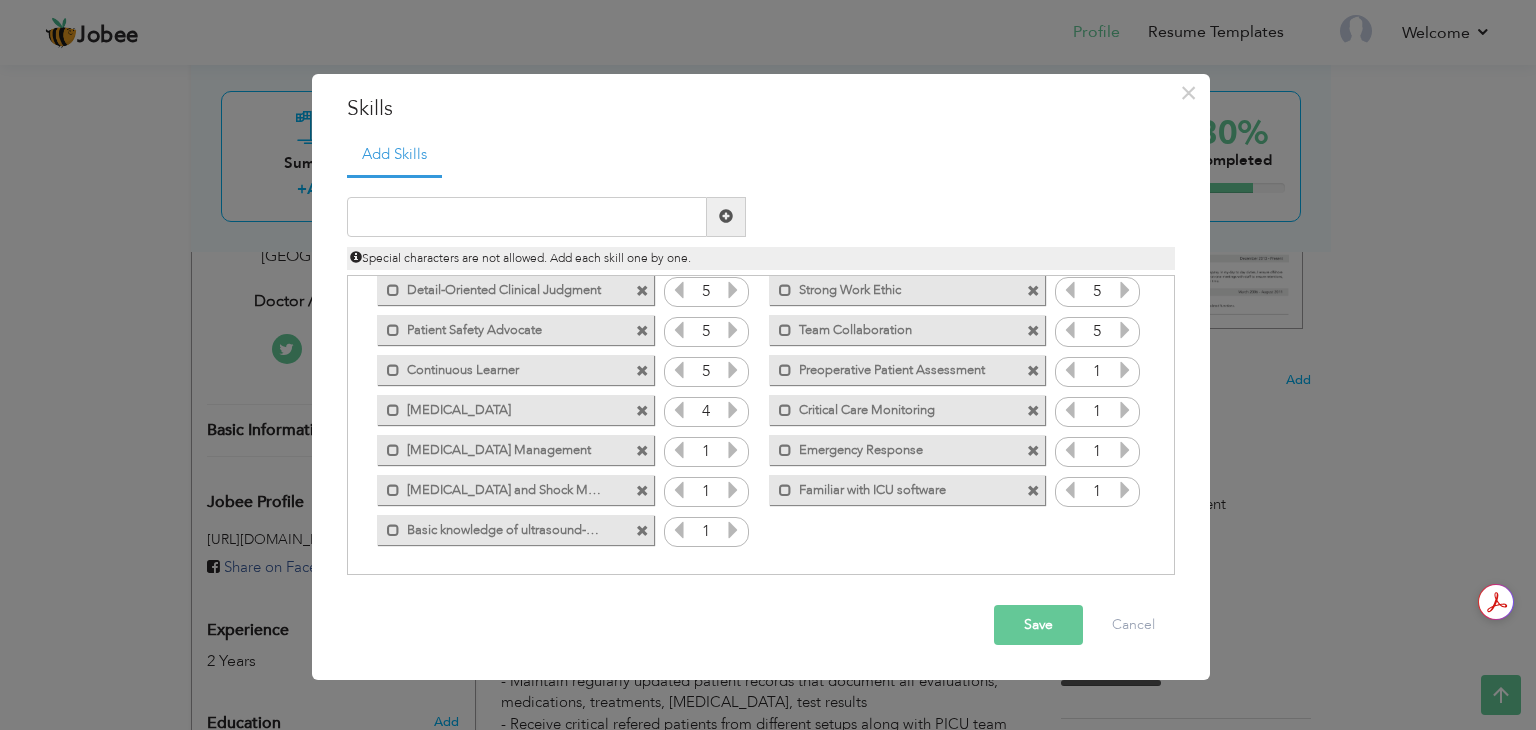 click at bounding box center (733, 450) 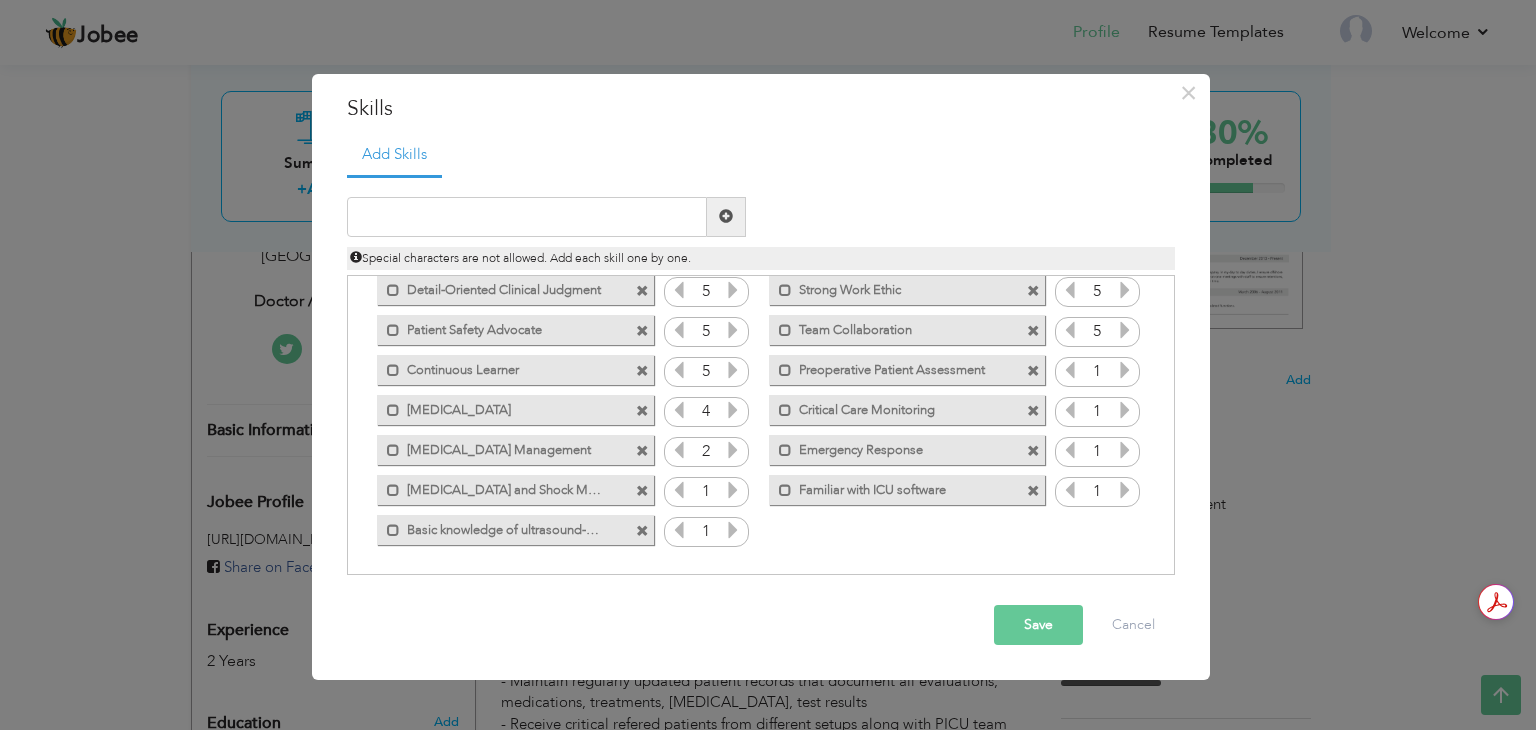 click at bounding box center [733, 450] 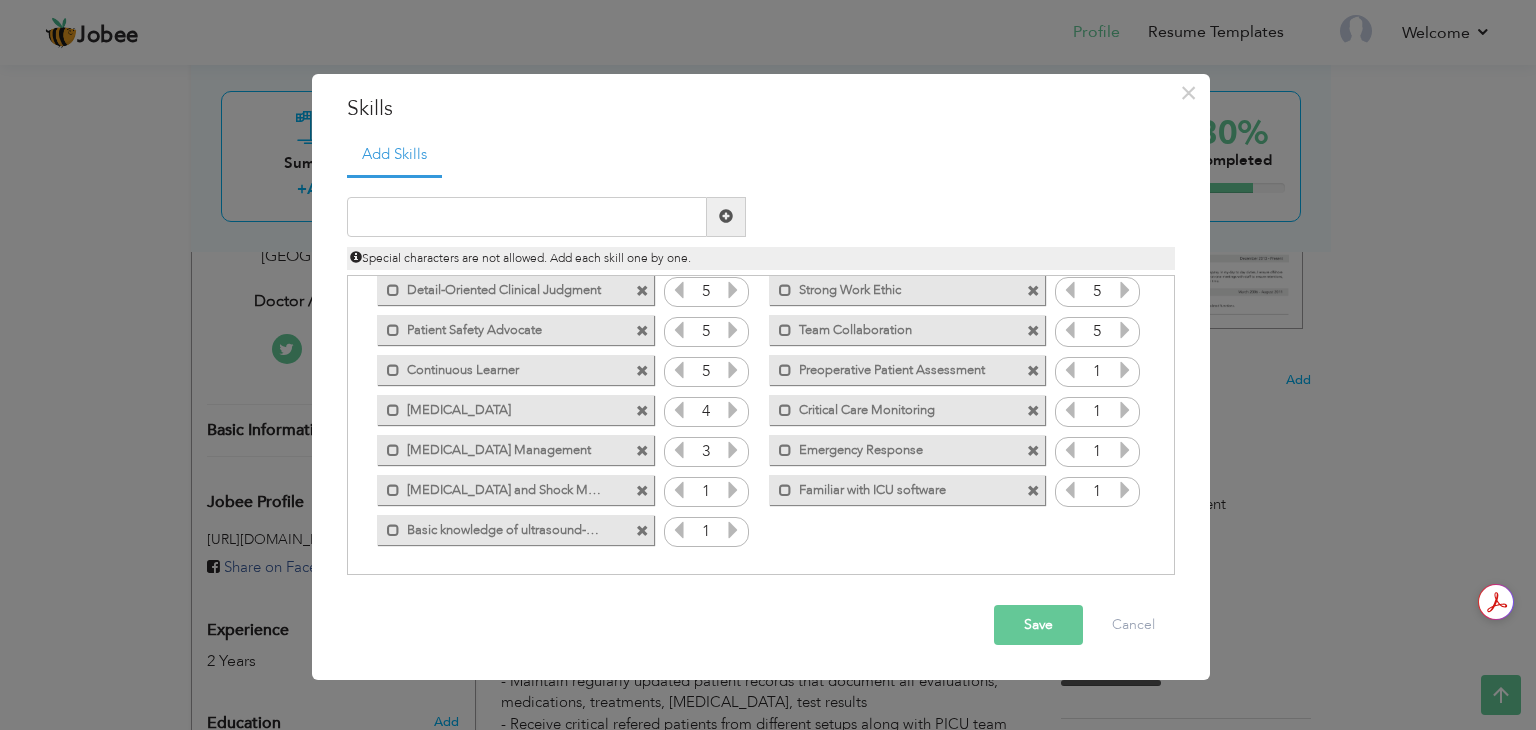 click at bounding box center [733, 450] 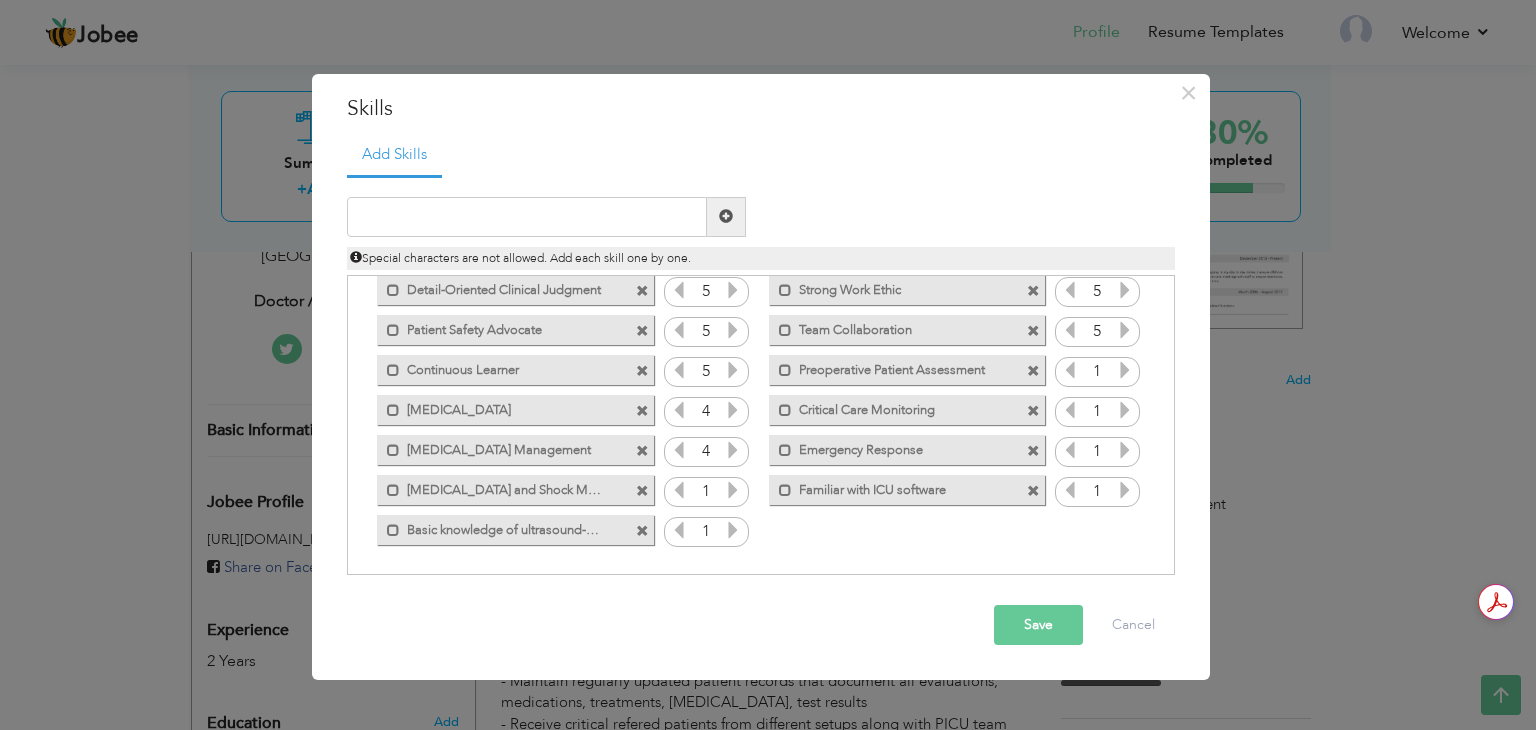 click at bounding box center [733, 490] 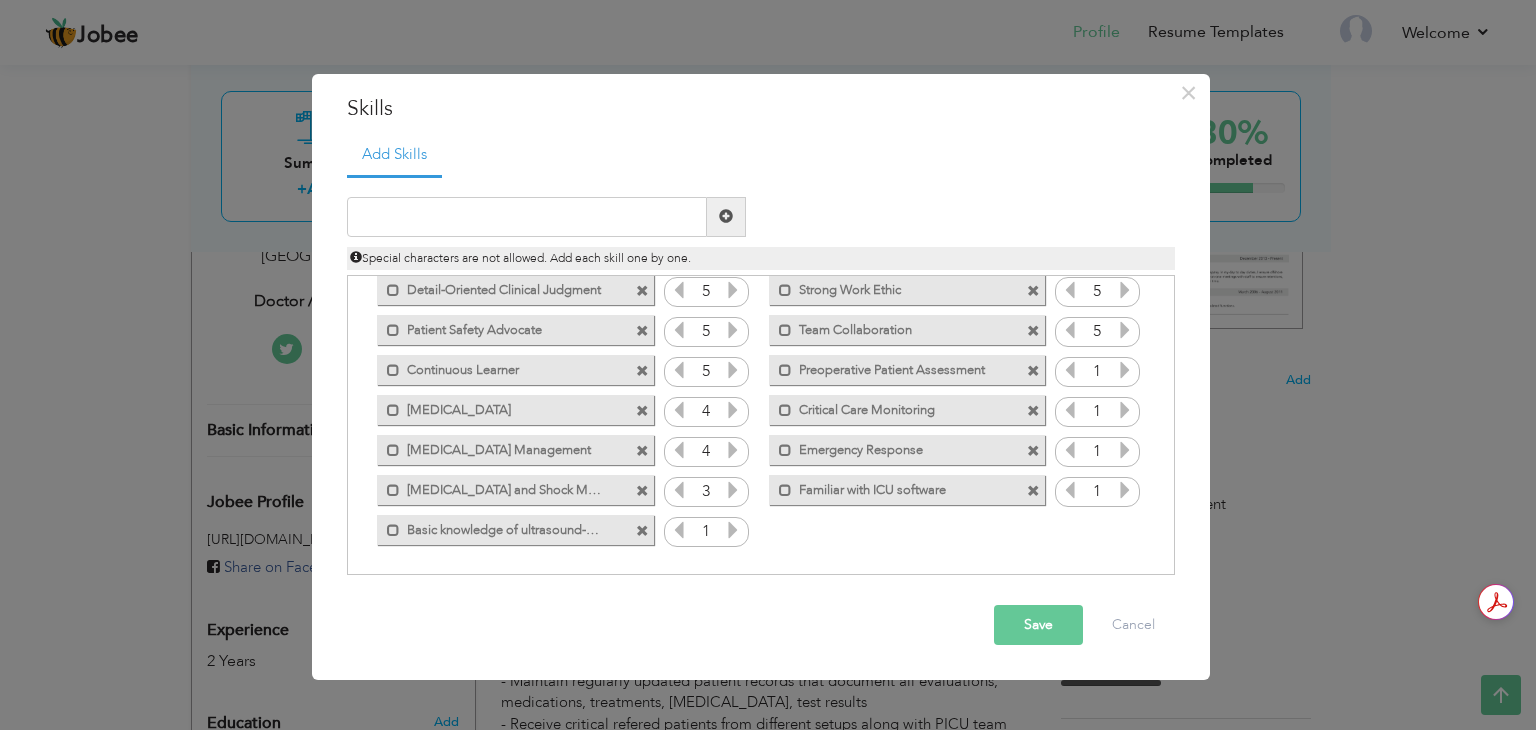 click at bounding box center [733, 490] 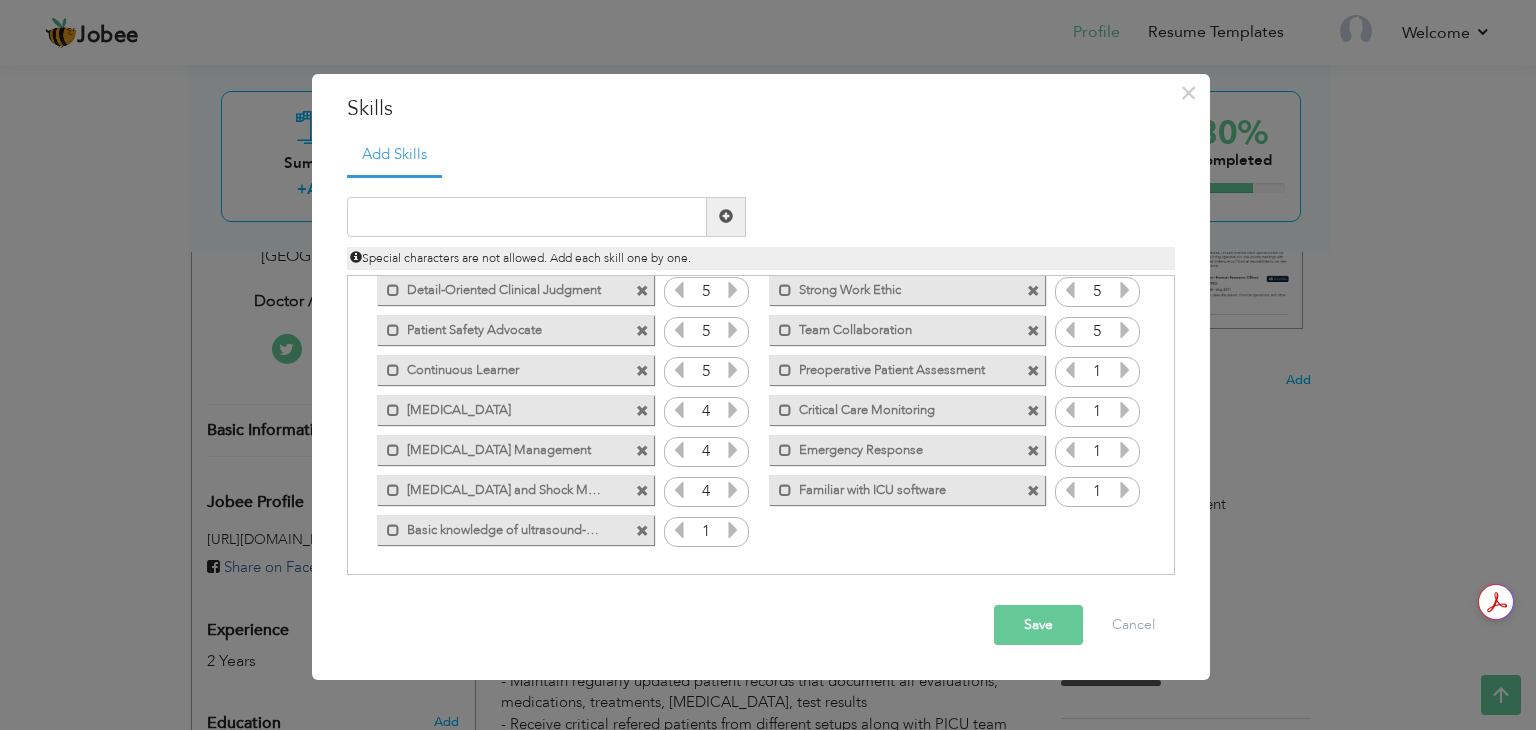 click at bounding box center [733, 530] 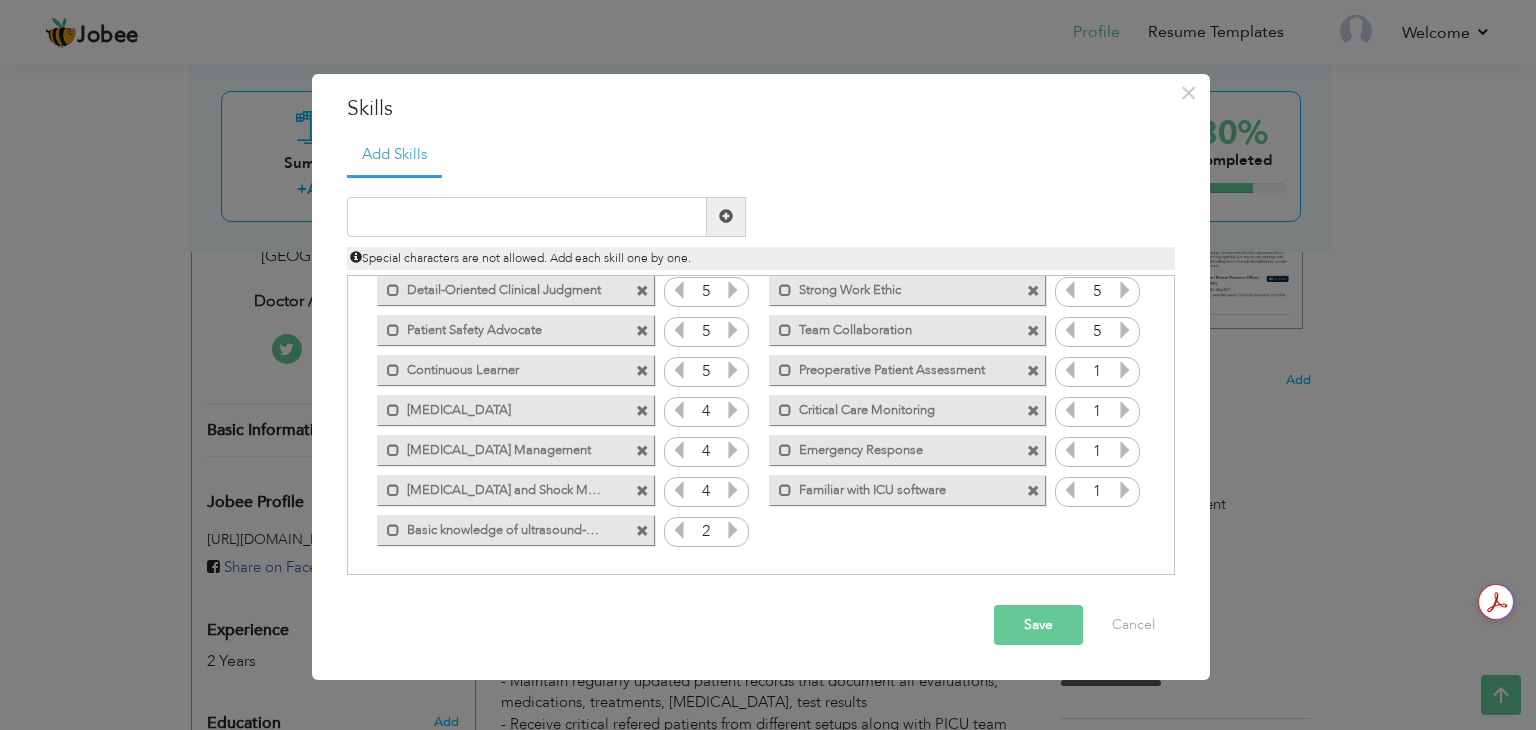 click at bounding box center [733, 530] 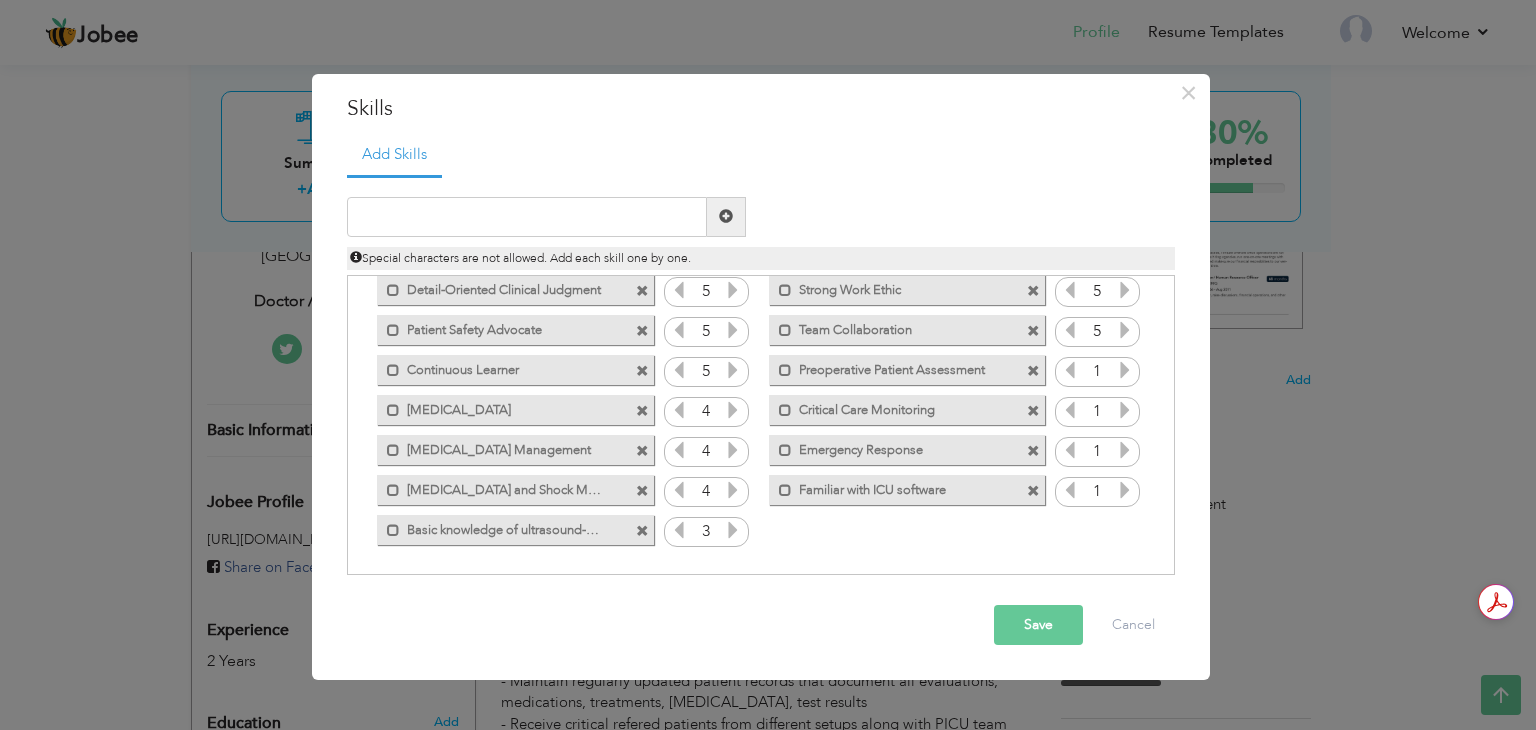 click at bounding box center [1125, 370] 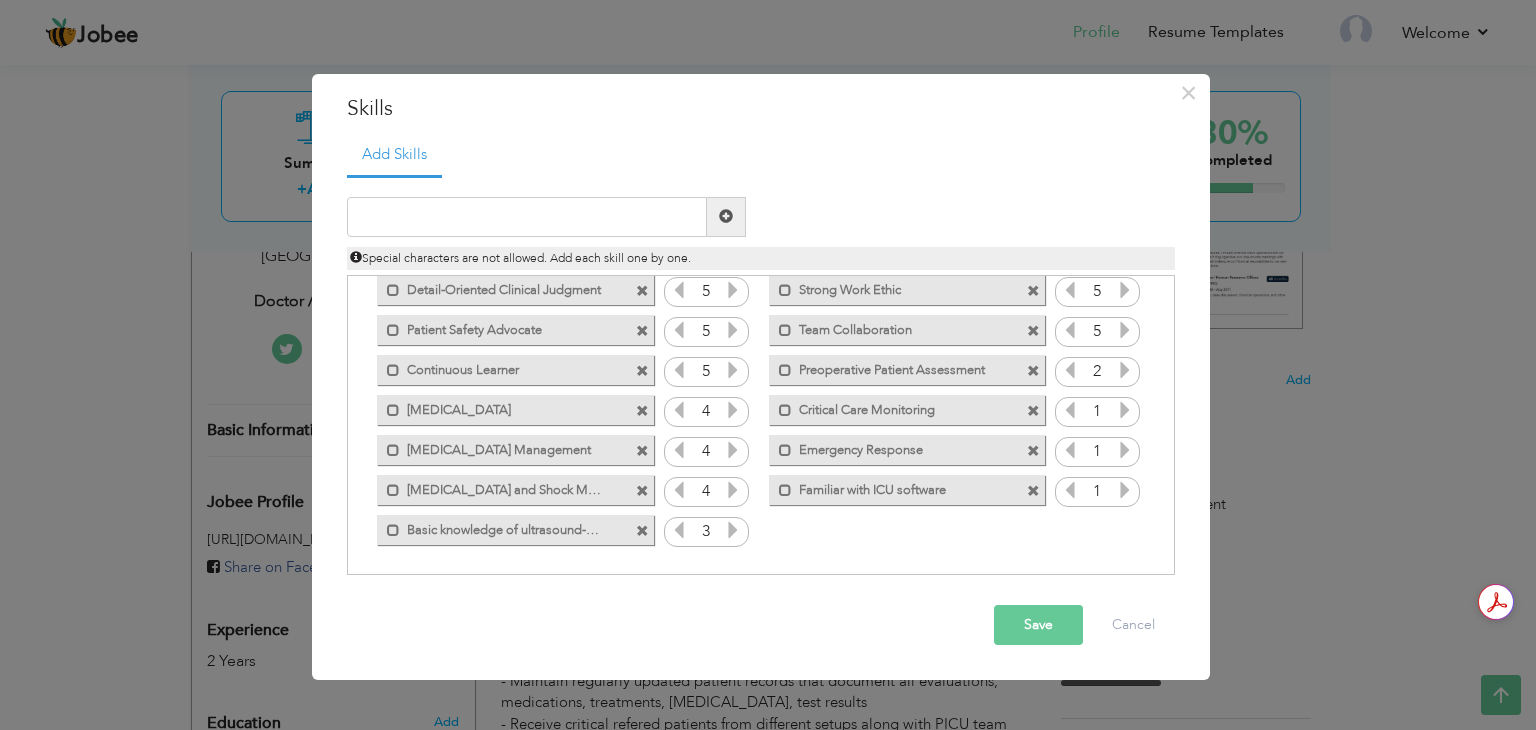 click at bounding box center [1125, 370] 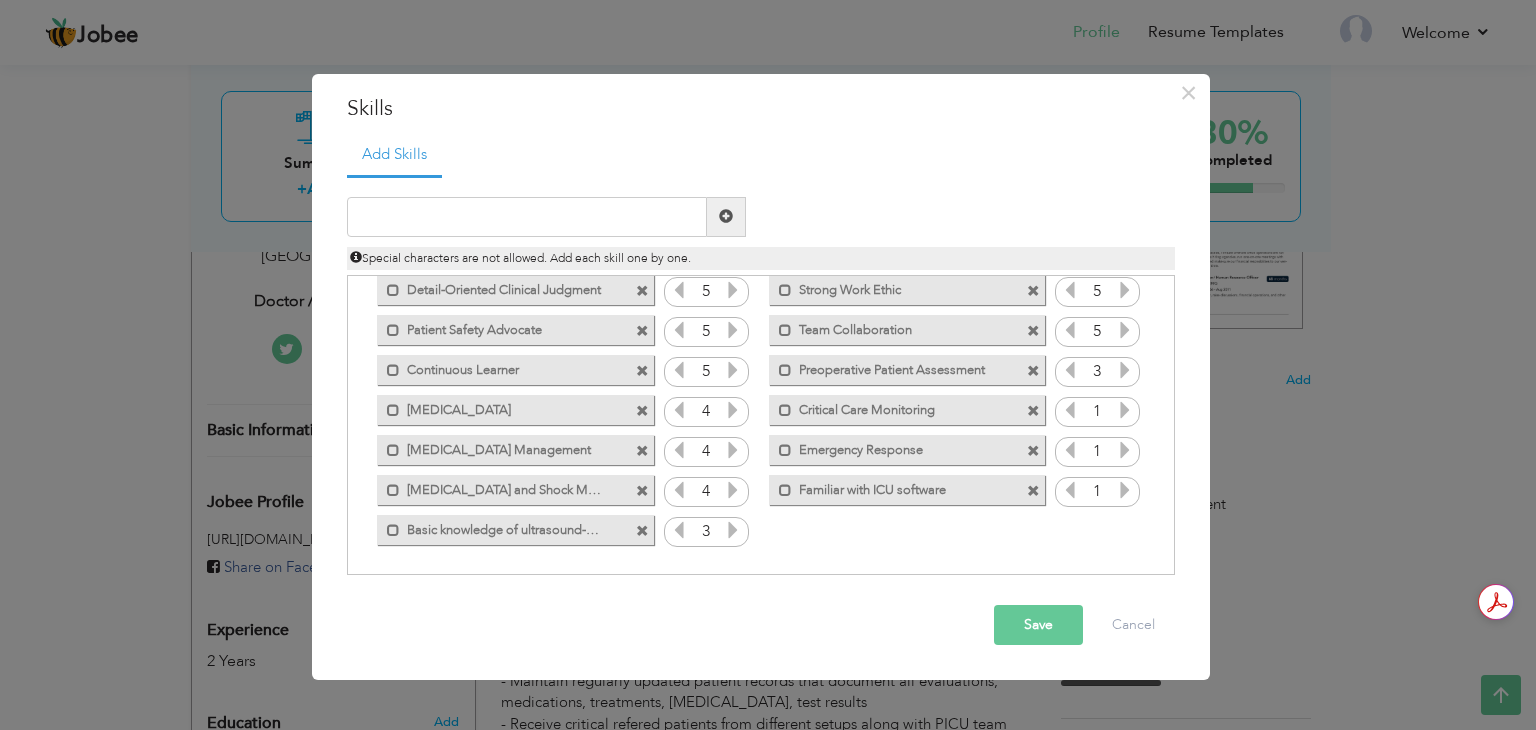 click at bounding box center [1125, 370] 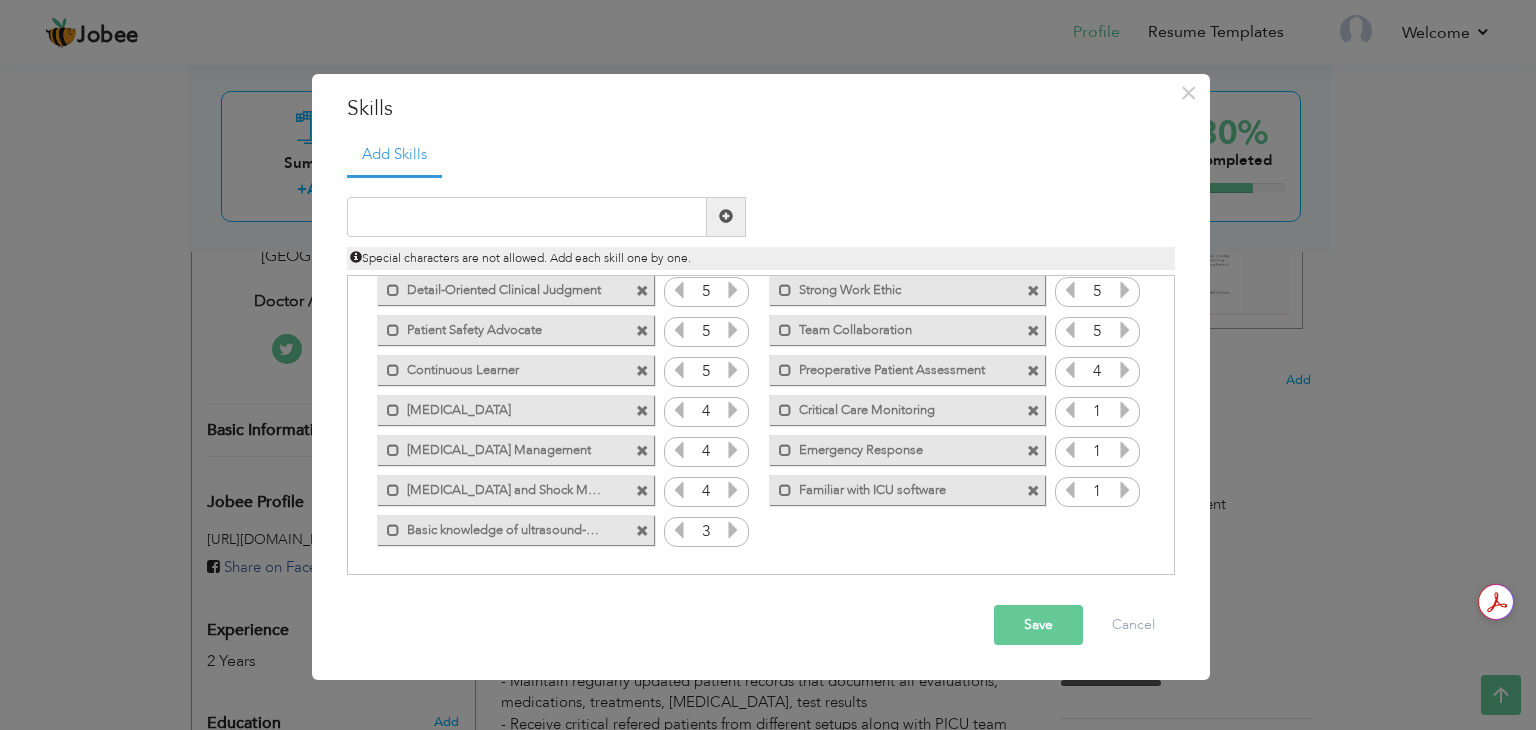 click at bounding box center (1125, 410) 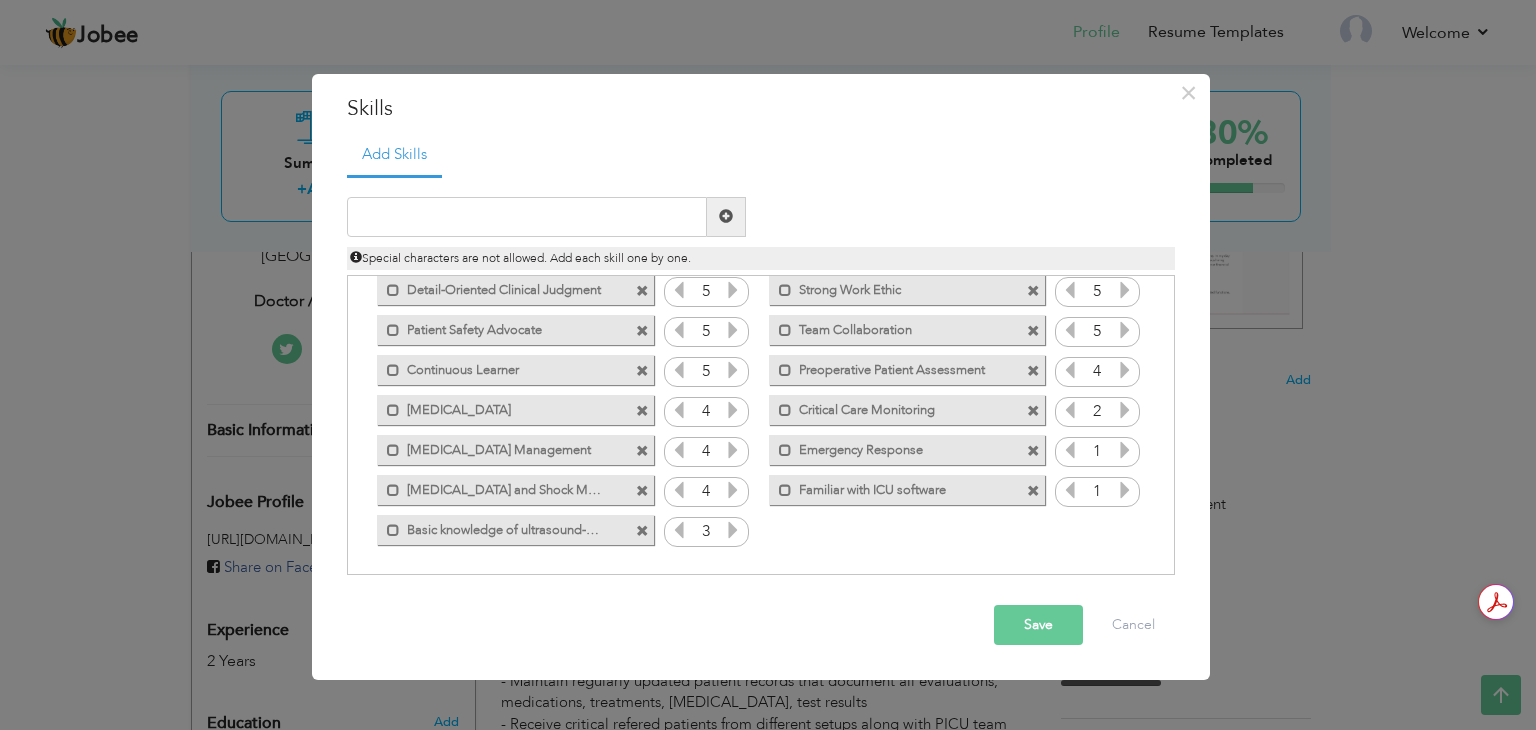 click at bounding box center (1125, 410) 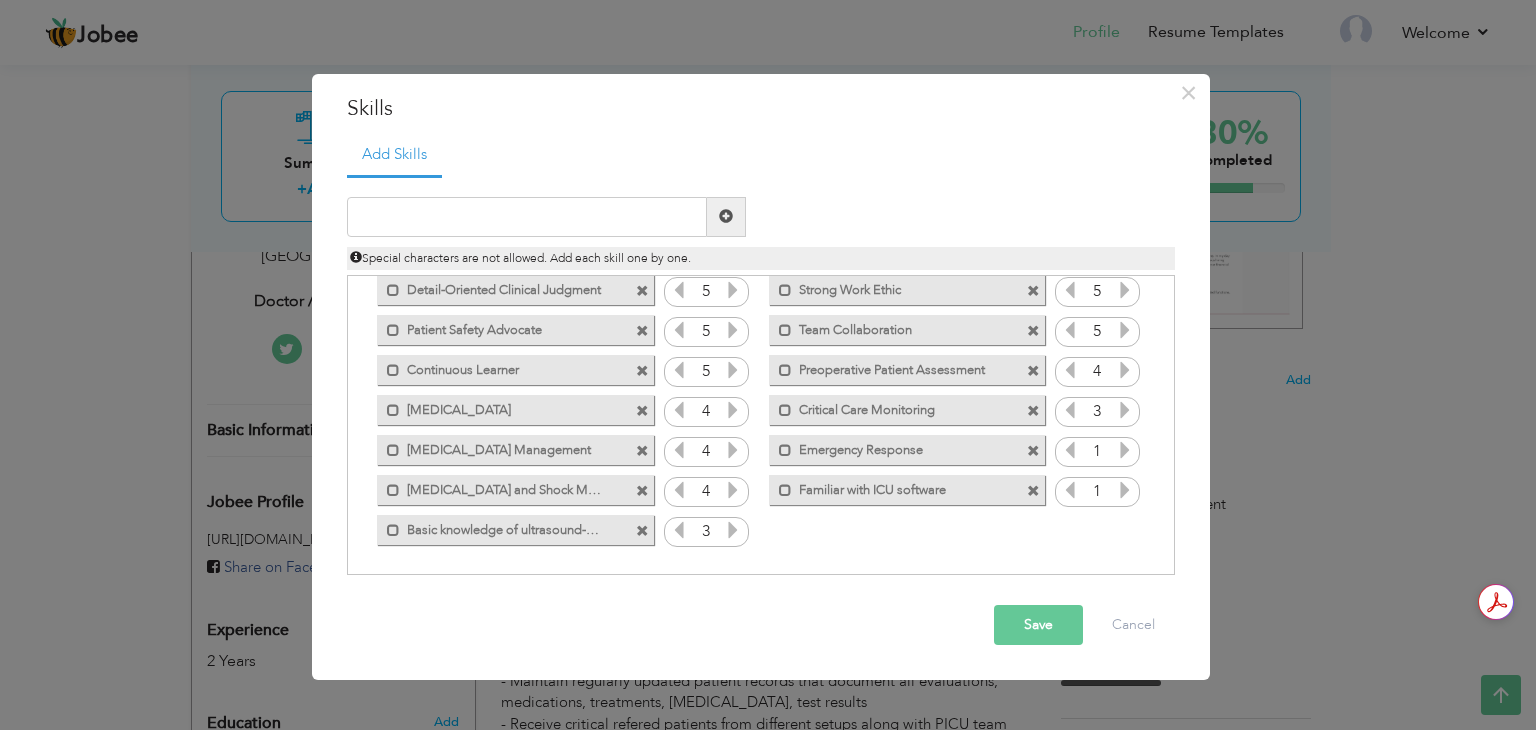 click at bounding box center (1125, 410) 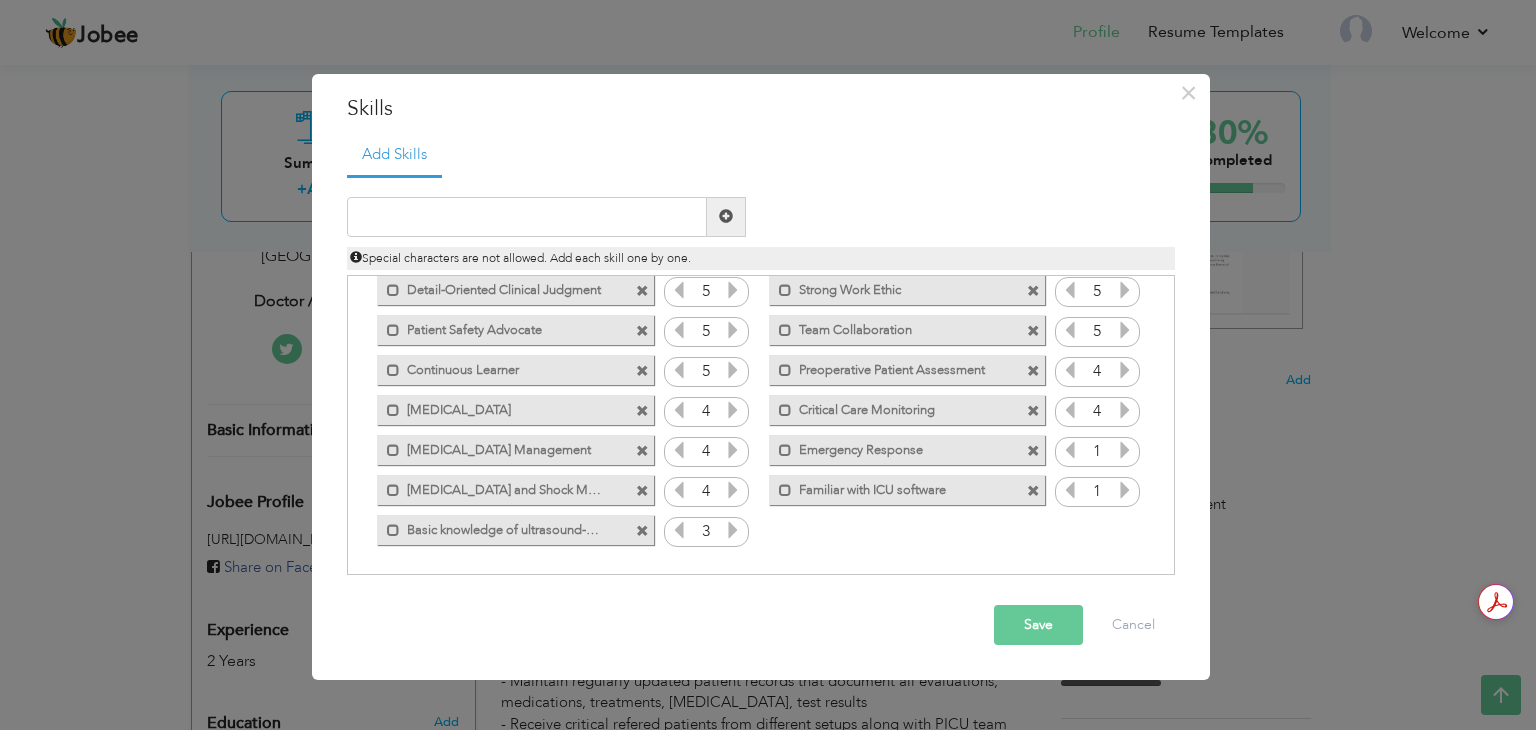 click at bounding box center [1125, 450] 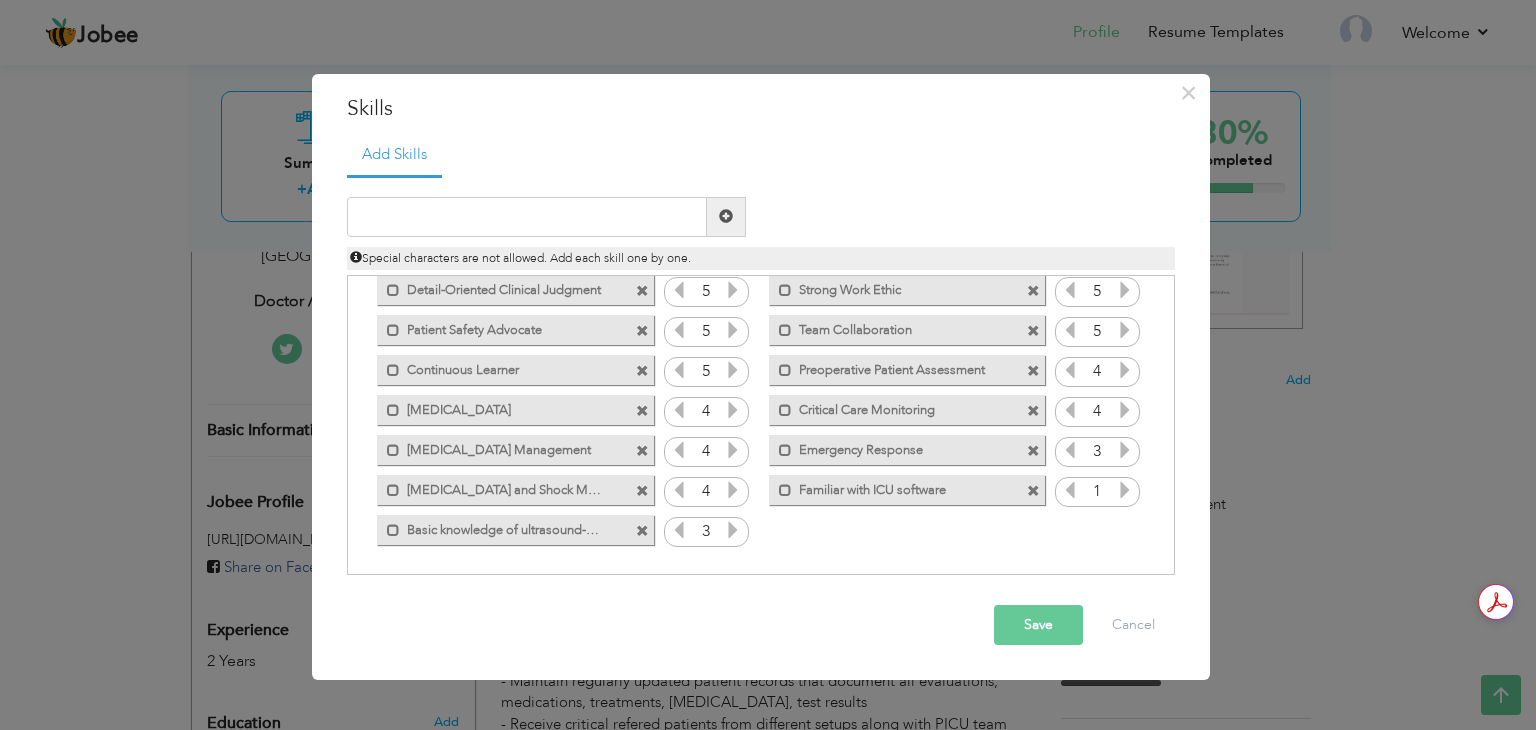 click at bounding box center (1125, 450) 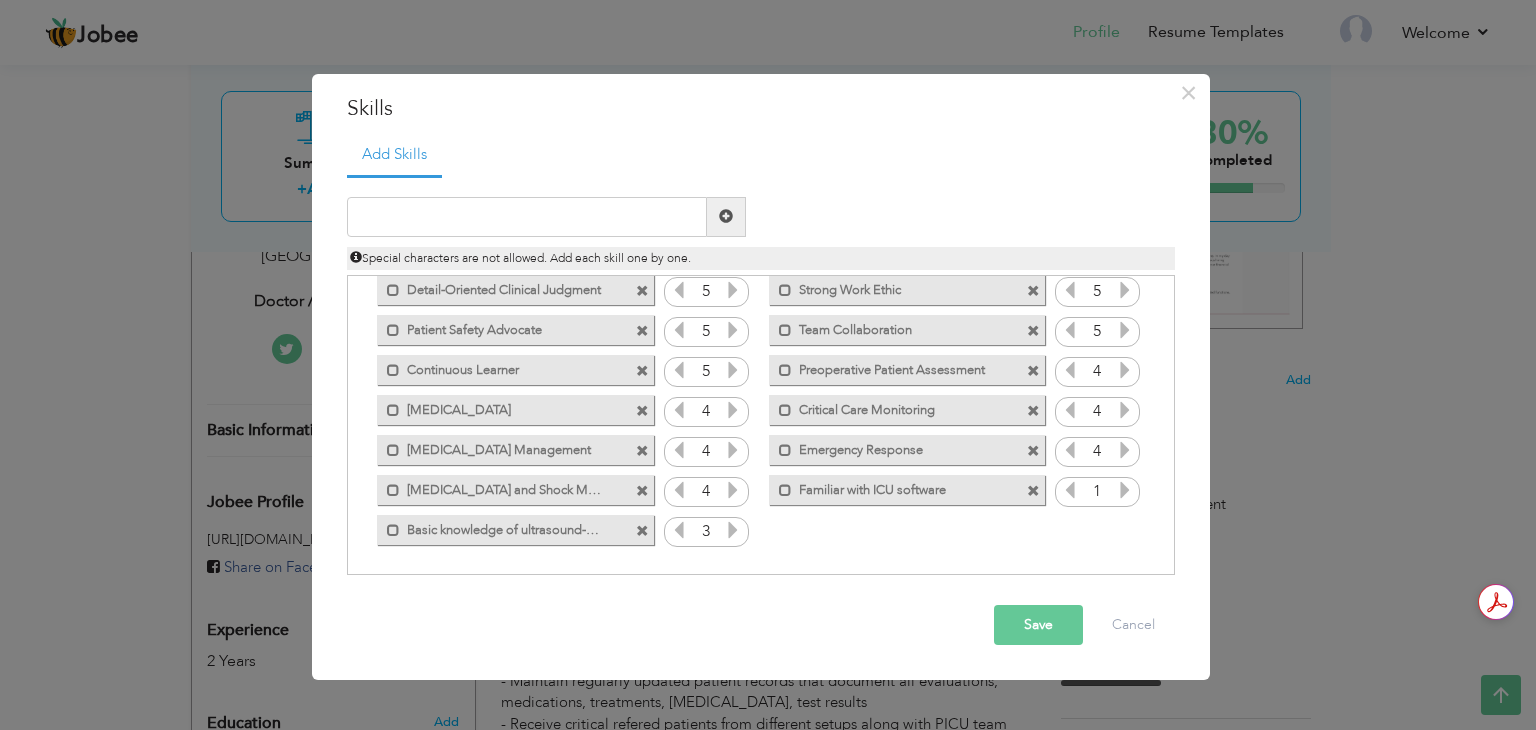 click at bounding box center (1125, 450) 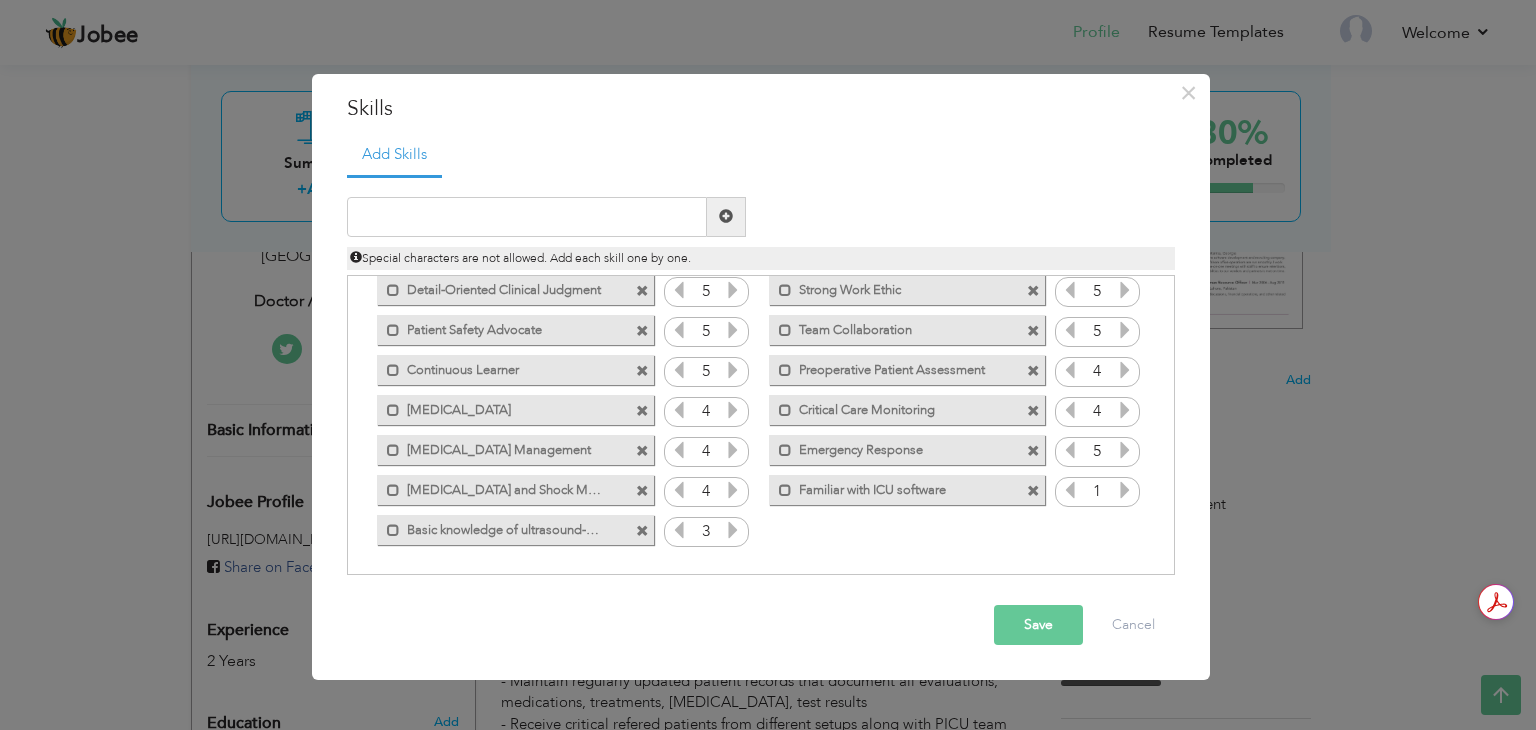 click at bounding box center [1125, 490] 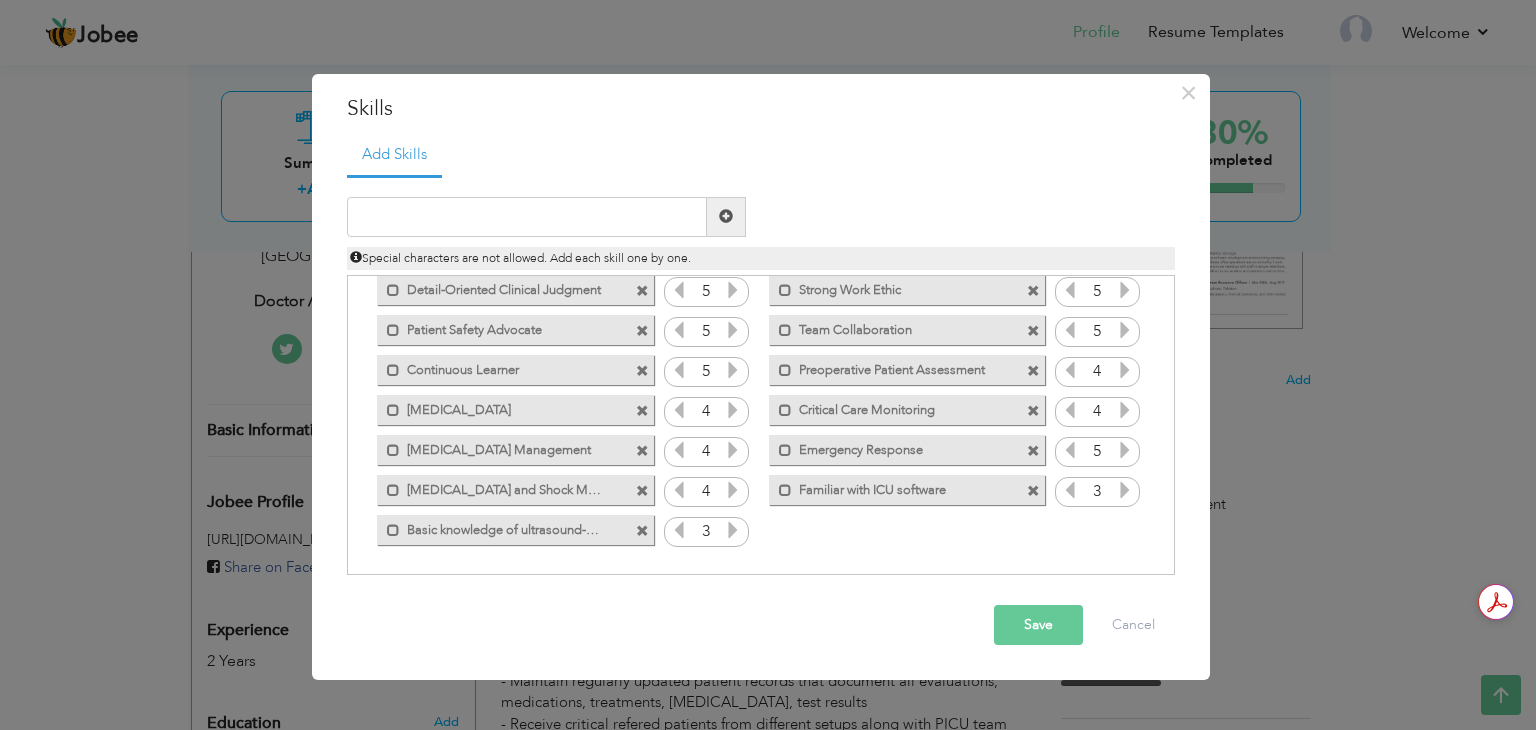 click at bounding box center (1125, 490) 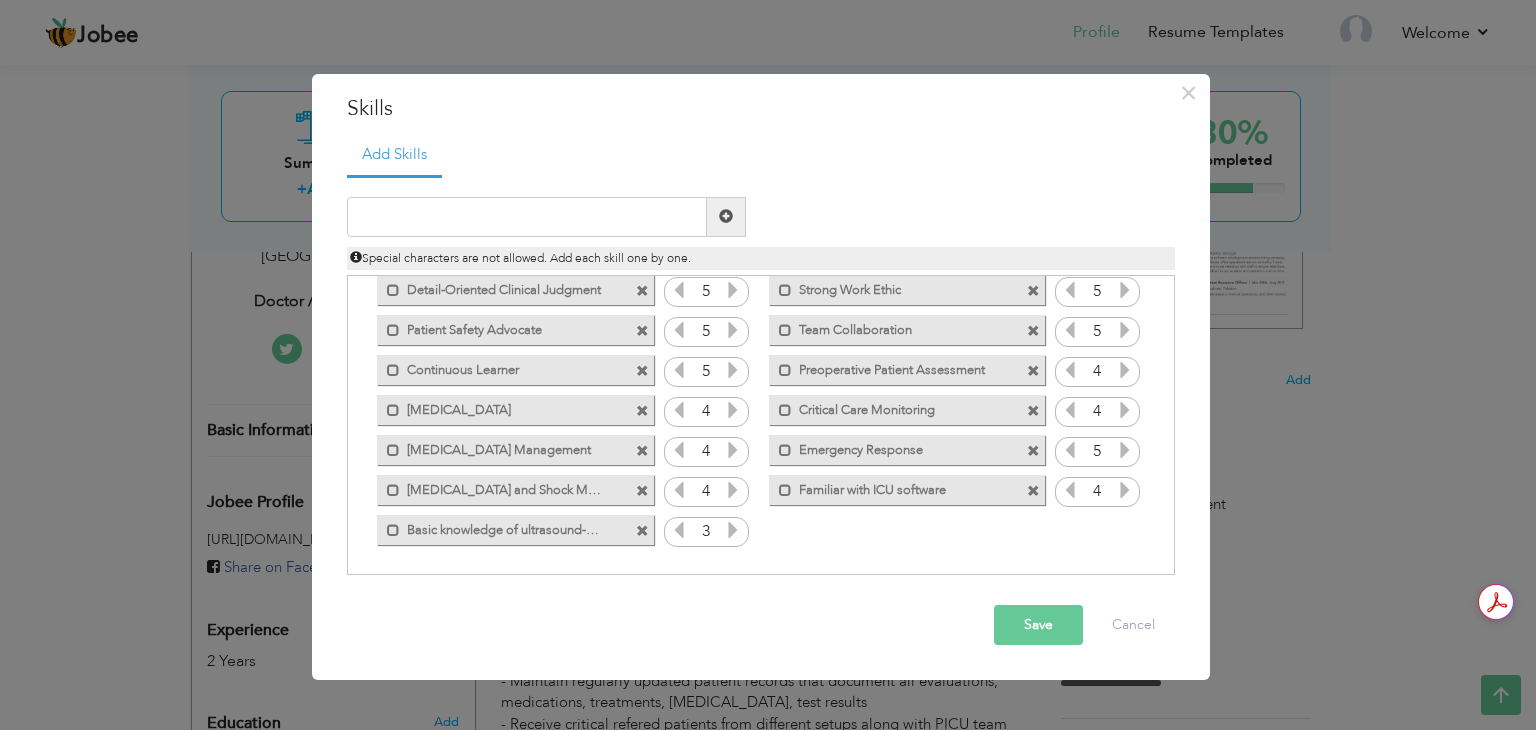 click at bounding box center [1070, 490] 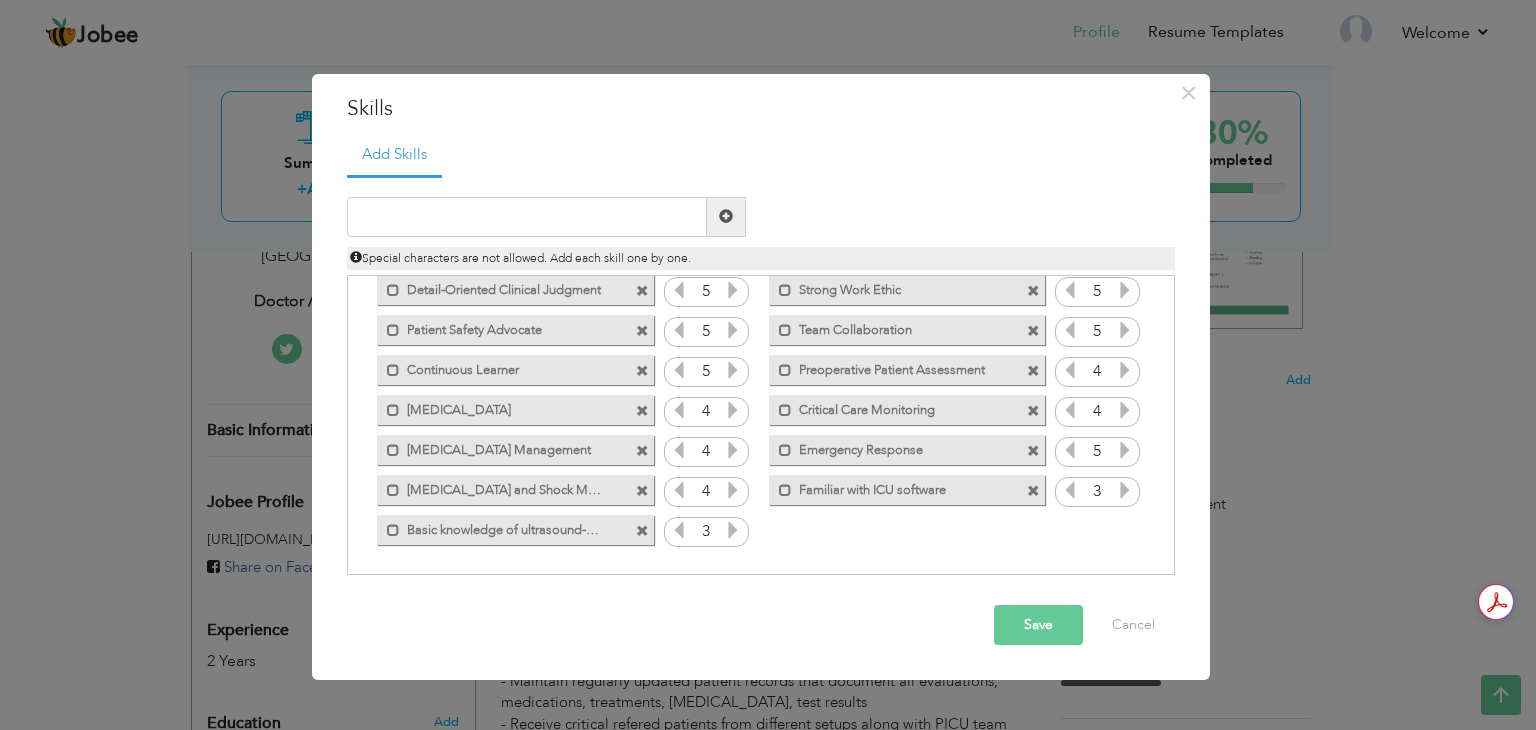 click at bounding box center [679, 450] 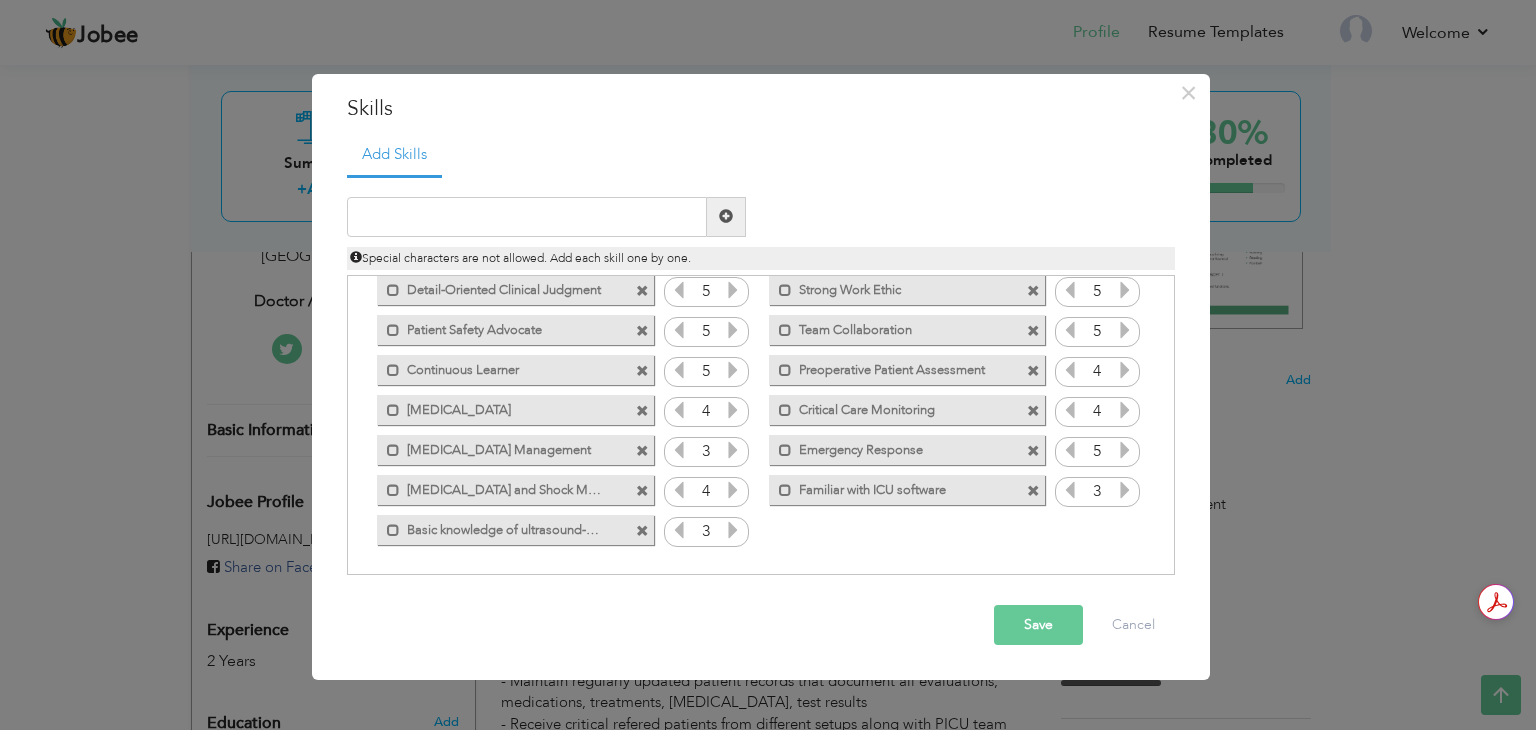 click on "Save" at bounding box center [1038, 625] 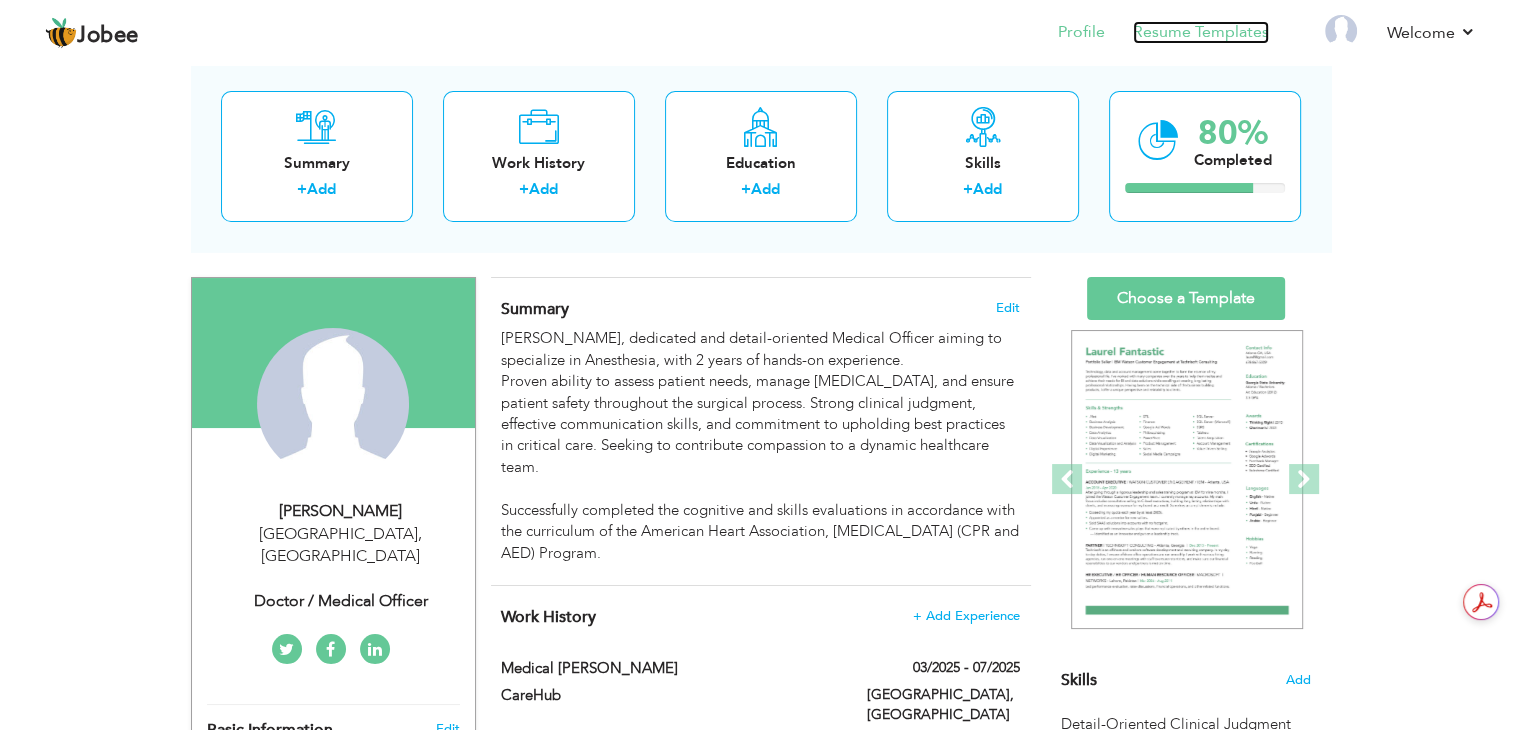 click on "Resume Templates" at bounding box center (1201, 32) 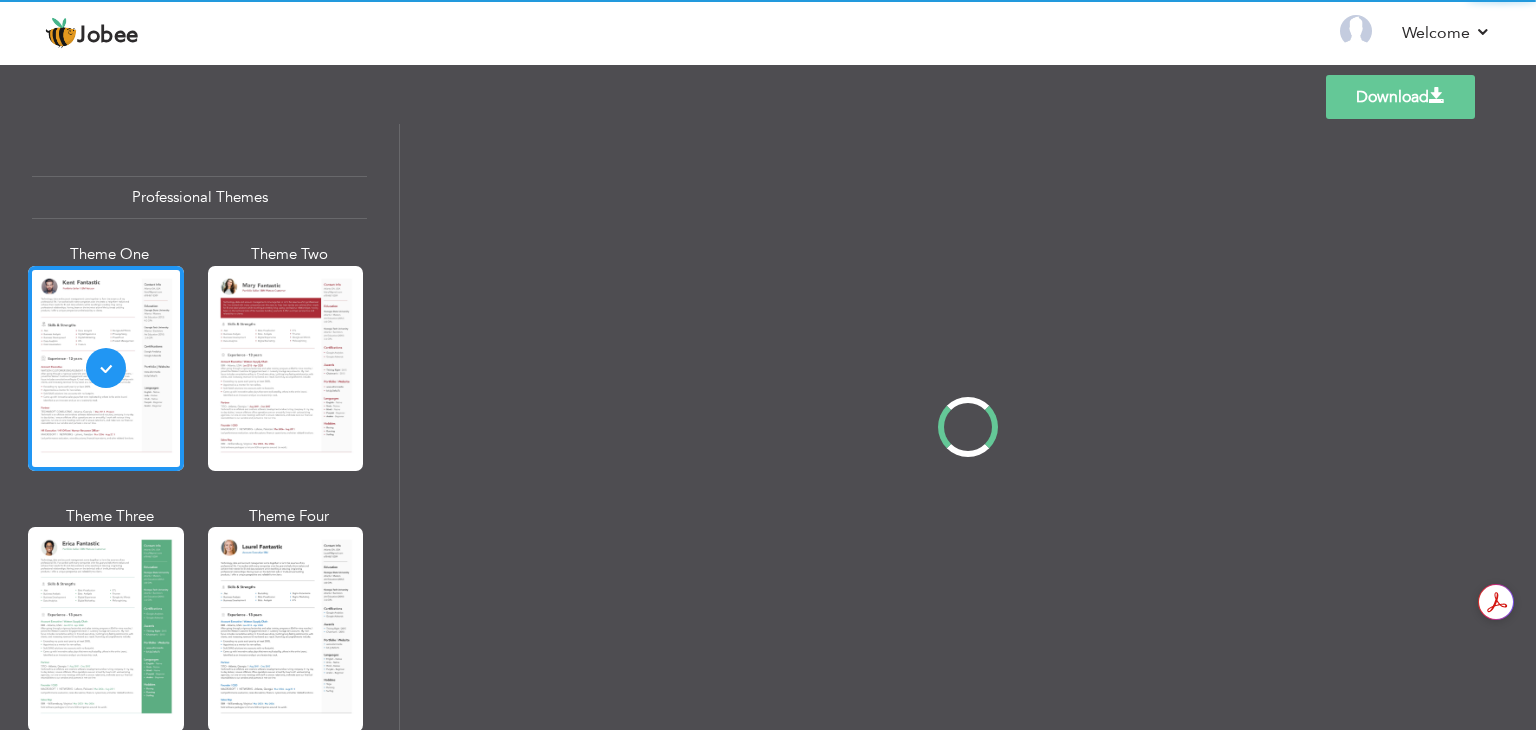 scroll, scrollTop: 0, scrollLeft: 0, axis: both 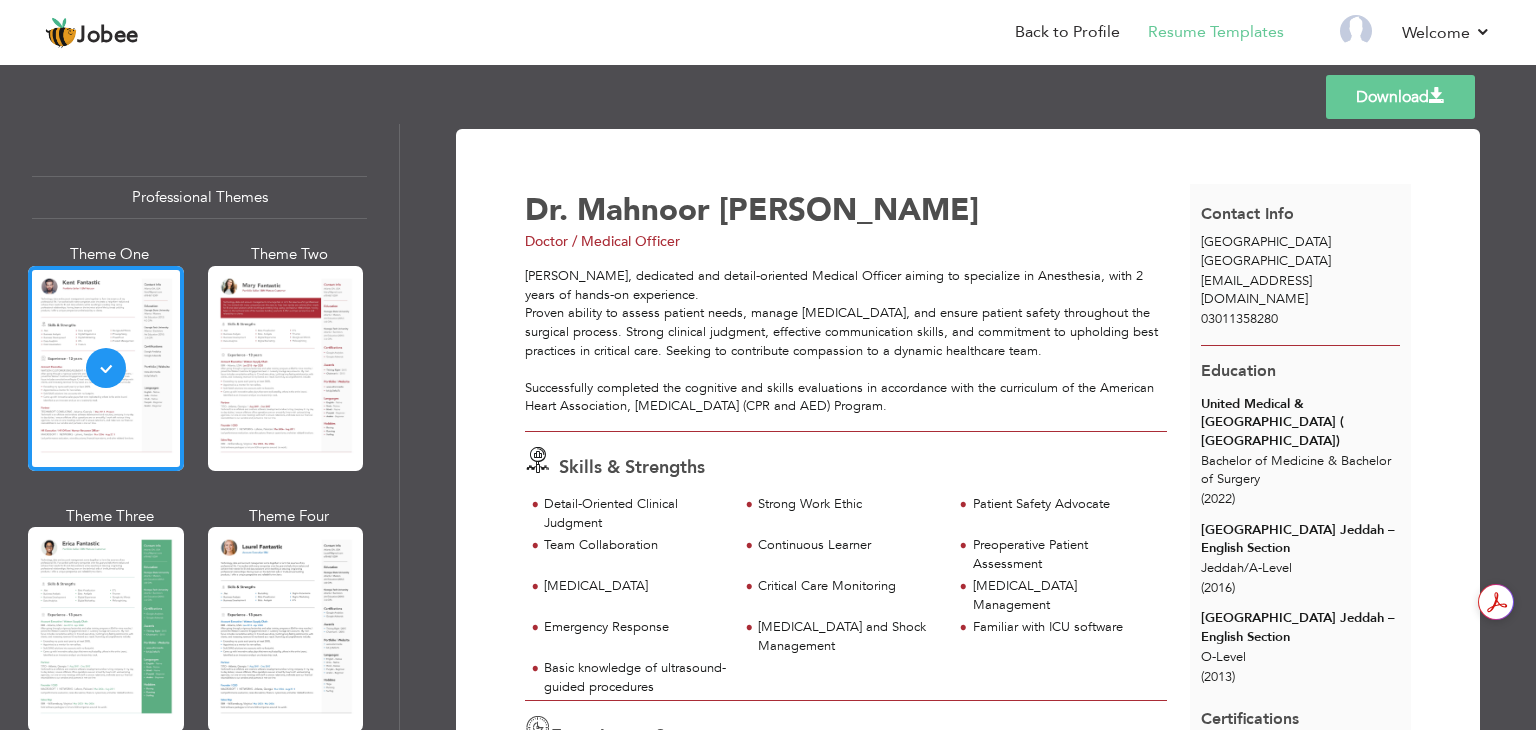 click on "Dr. Mahnoor Ahmed Siddiqui, dedicated and detail-oriented Medical Officer aiming to specialize in Anesthesia, with 2 years of hands-on experience.
Proven ability to assess patient needs, manage perioperative care, and ensure patient safety throughout the surgical process. Strong clinical judgment, effective communication skills, and commitment to upholding best practices in critical care. Seeking to contribute compassion to a dynamic healthcare team.
Successfully completed the cognitive and skills evaluations in accordance with the curriculum of the American Heart Association, Basic Life Support (CPR and AED) Program." at bounding box center (846, 341) 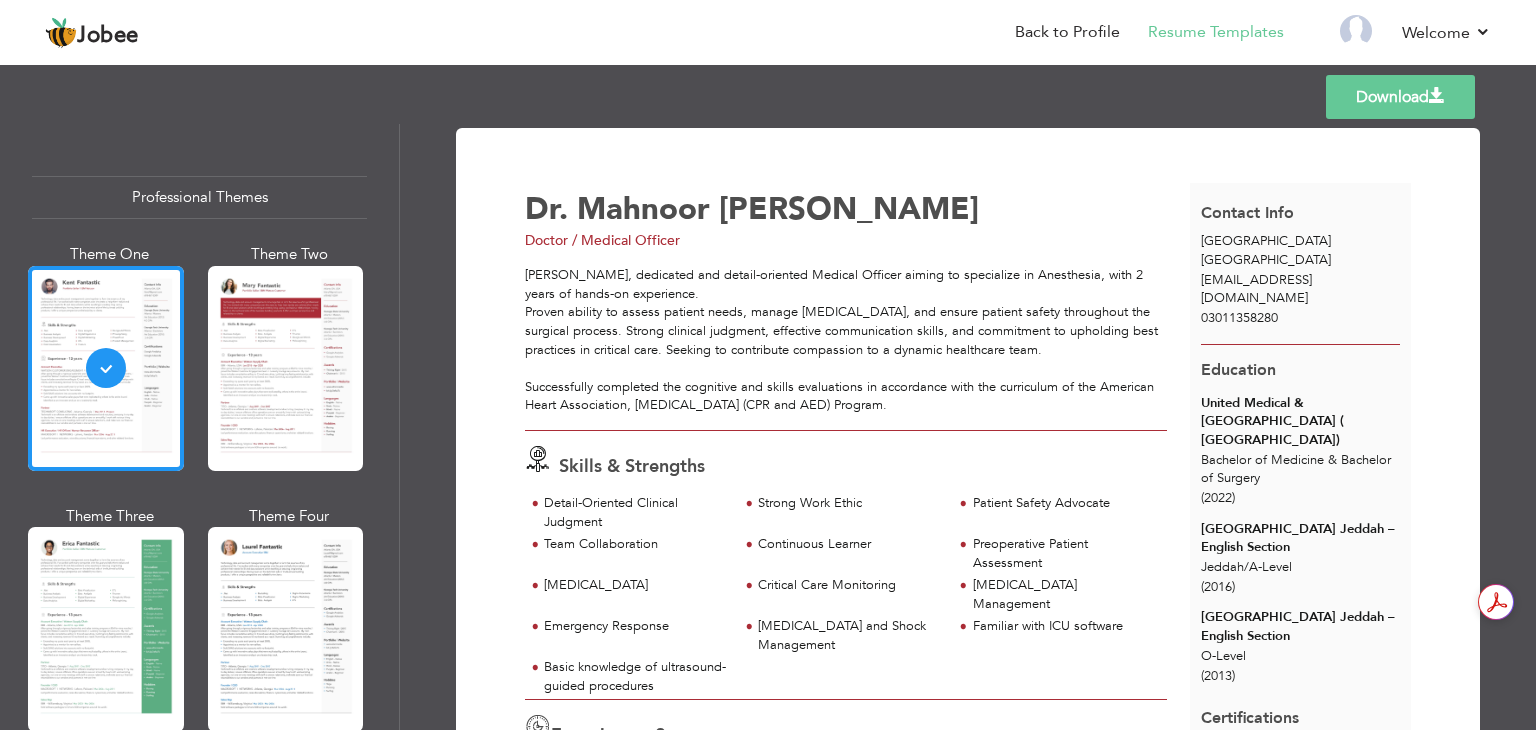 scroll, scrollTop: 0, scrollLeft: 0, axis: both 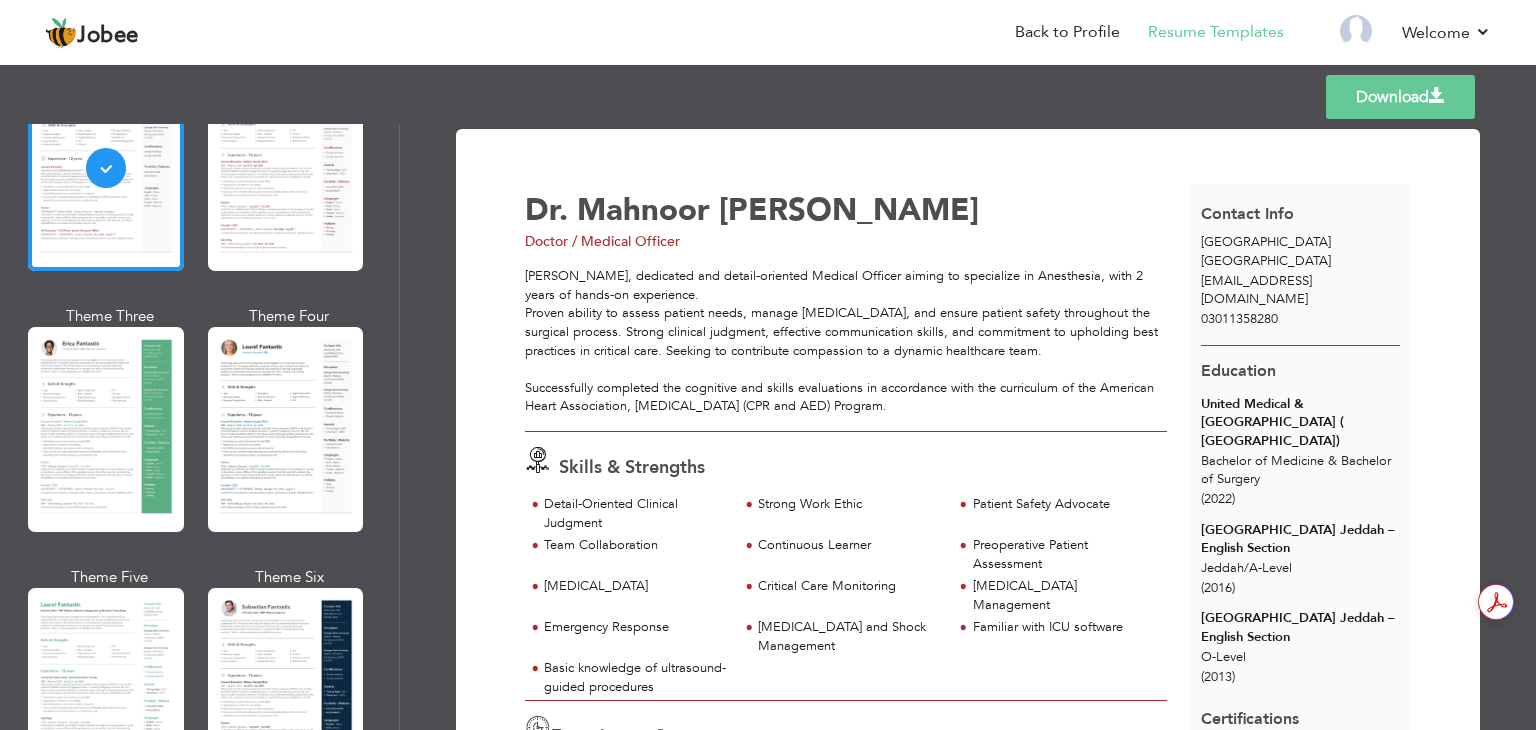 click at bounding box center (106, 429) 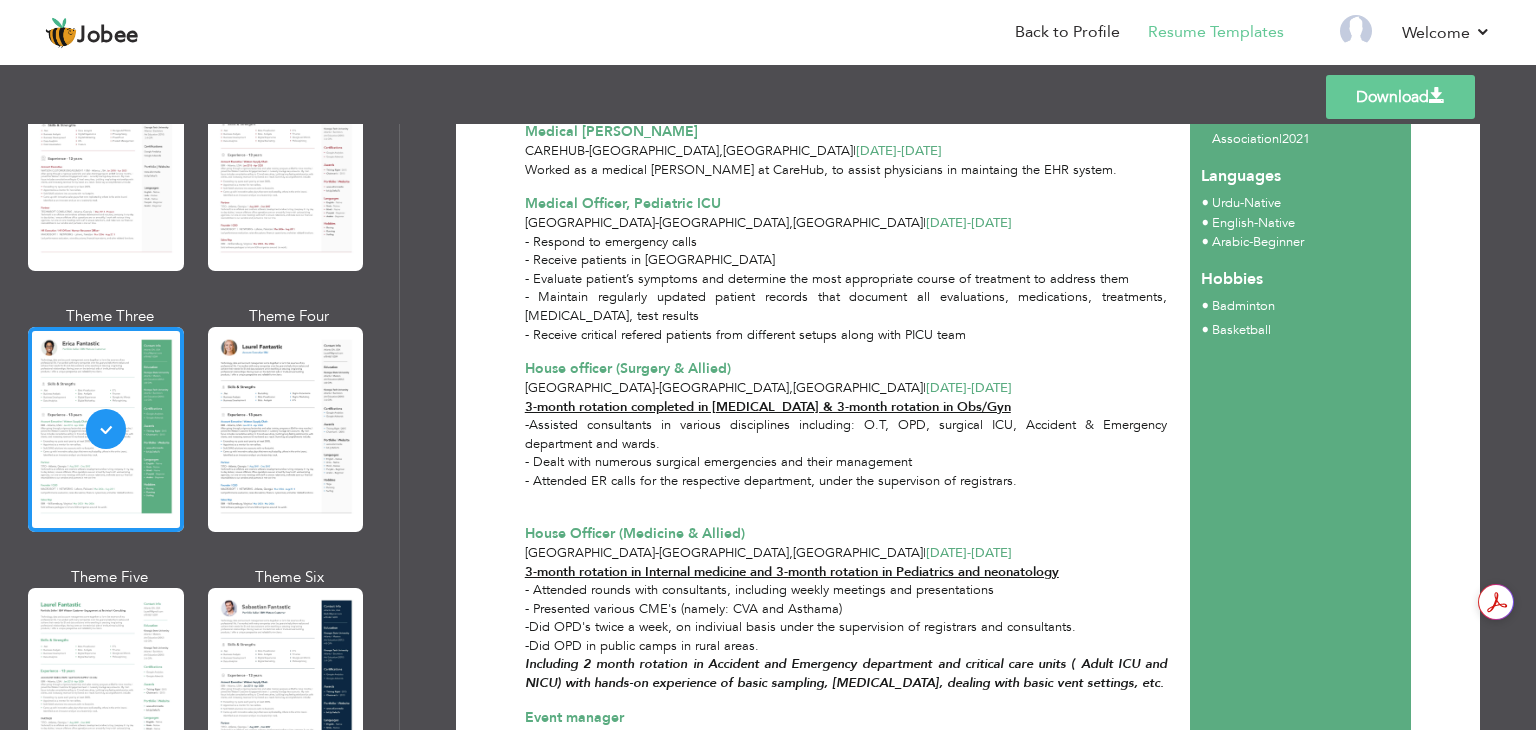 scroll, scrollTop: 738, scrollLeft: 0, axis: vertical 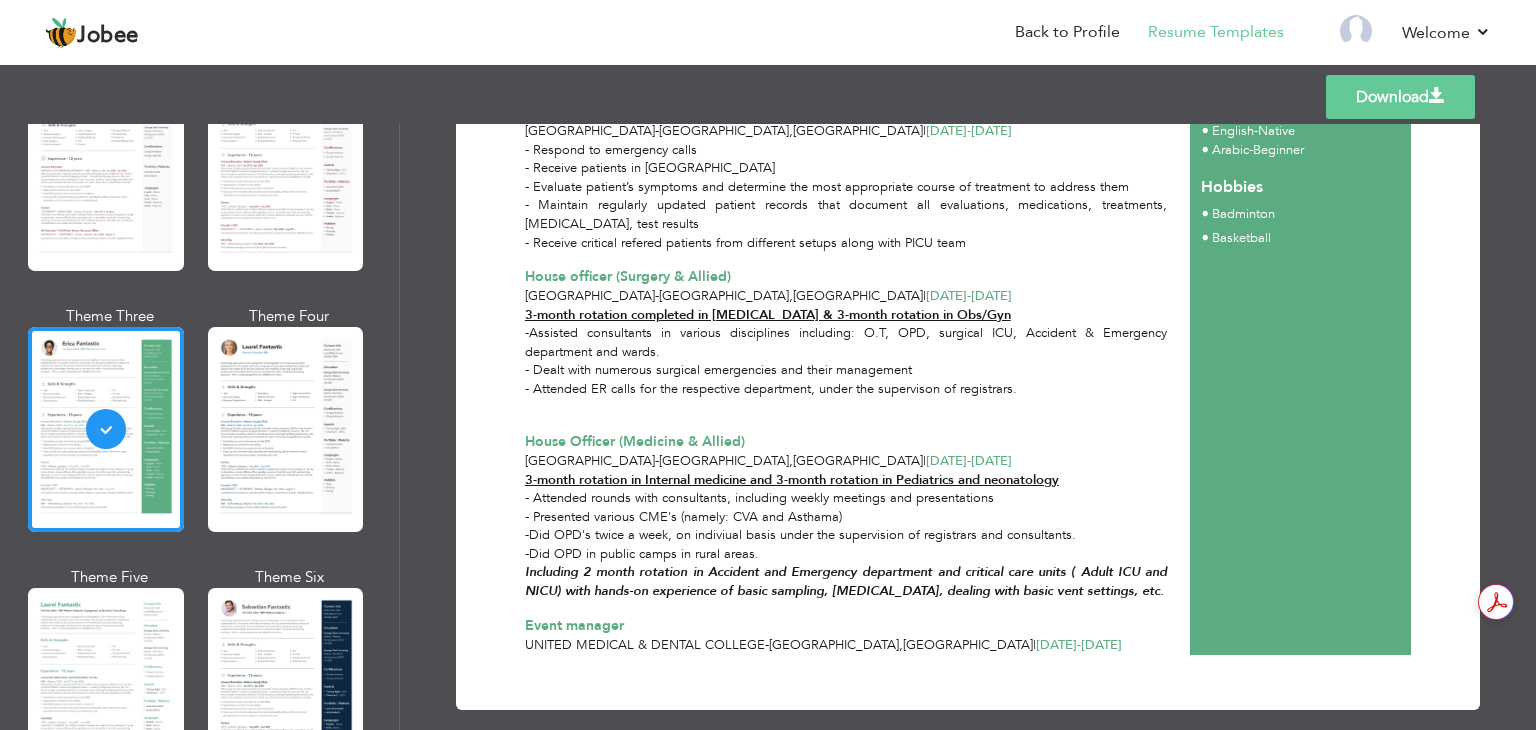 click on "Download" at bounding box center (1400, 97) 